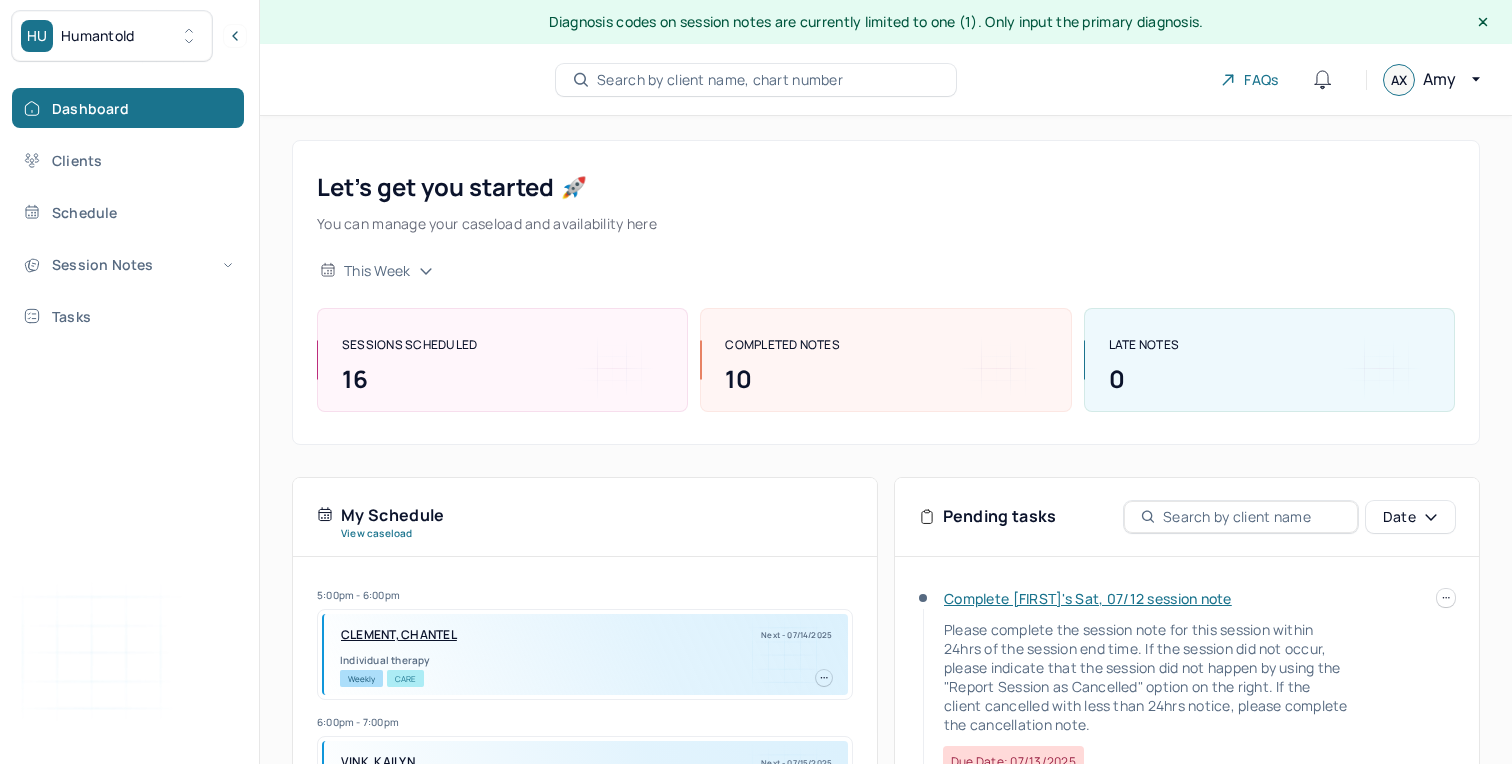 scroll, scrollTop: 0, scrollLeft: 0, axis: both 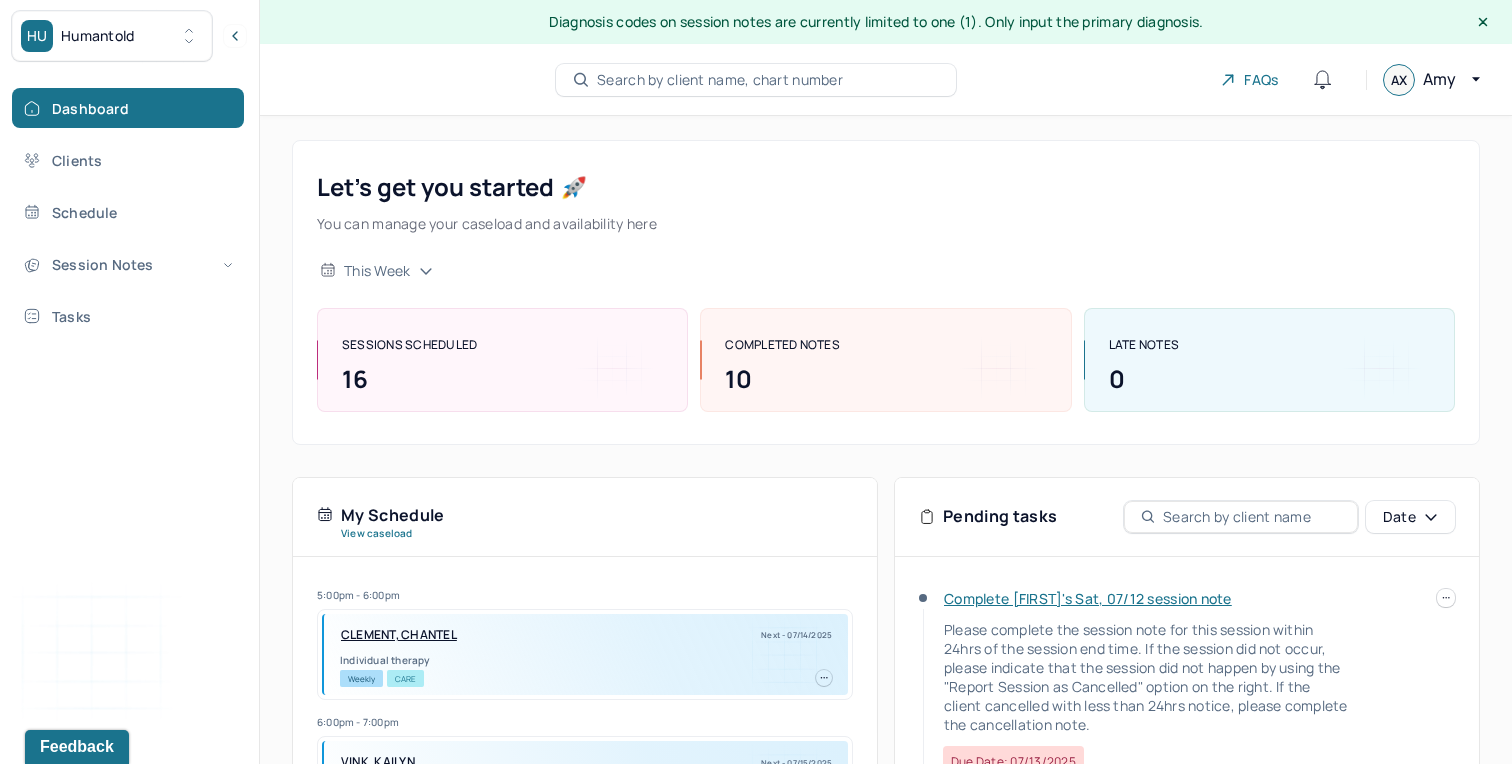 click on "Complete [FIRST]'s Sat, 07/12 session note" at bounding box center (1088, 598) 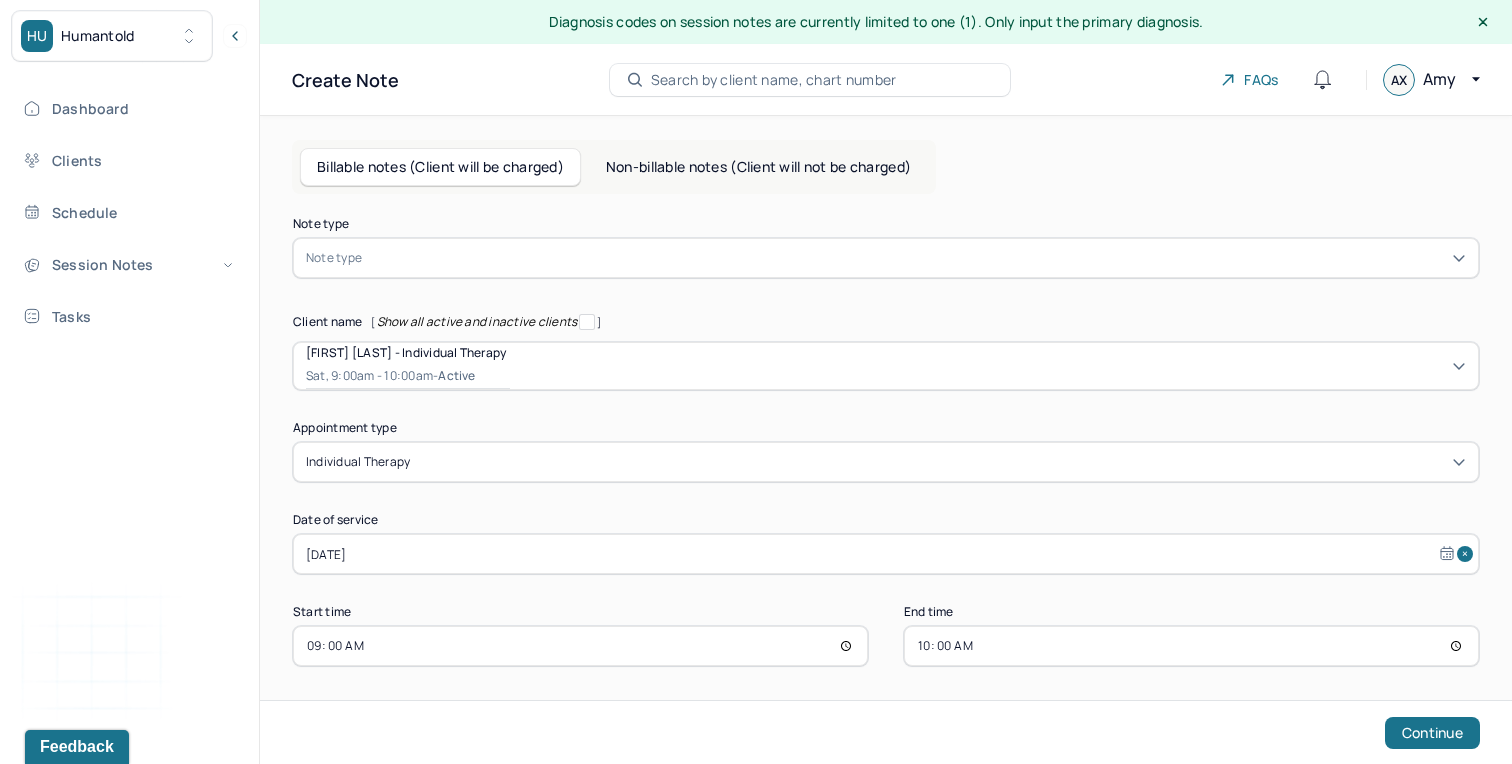 click at bounding box center (916, 258) 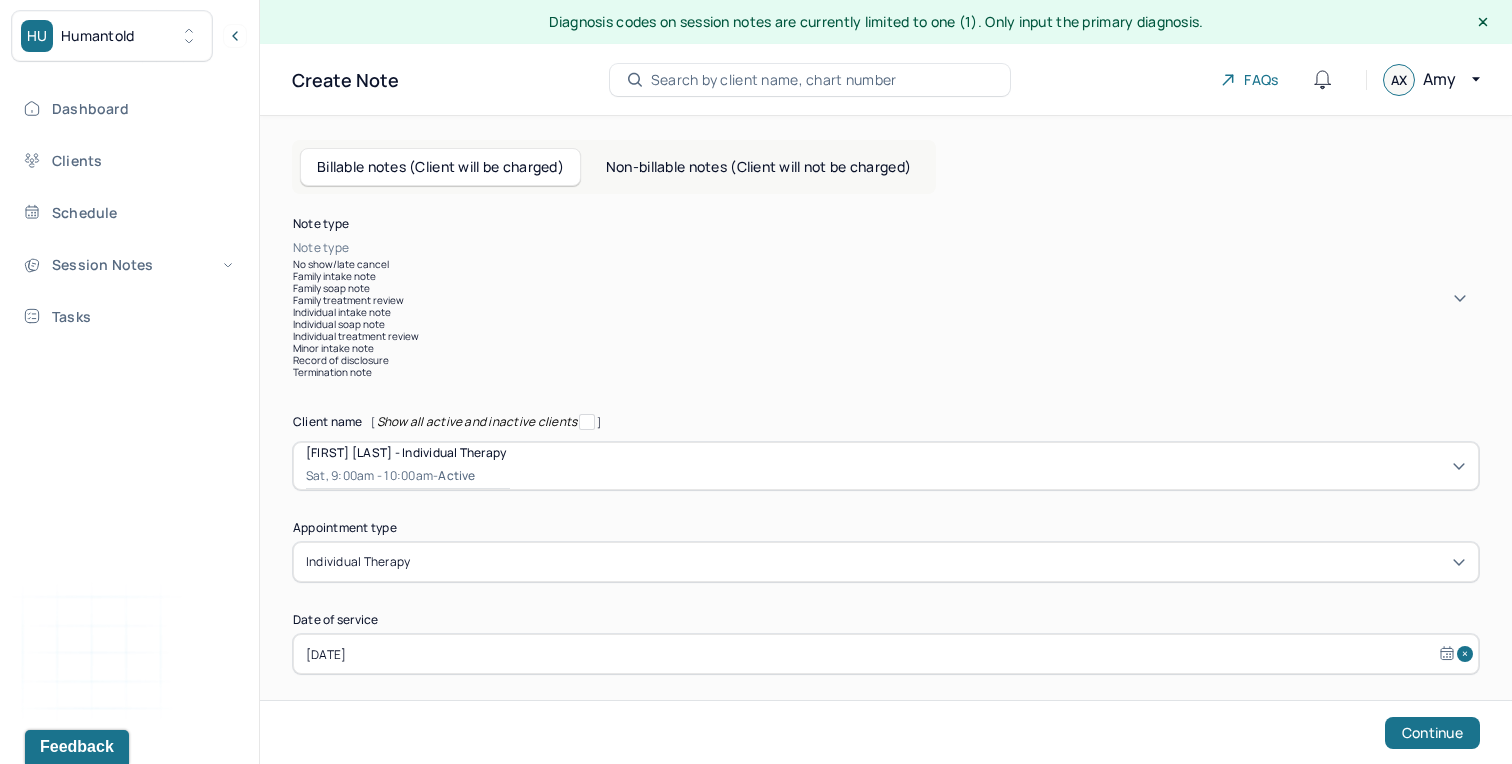 click on "Individual soap note" at bounding box center [886, 324] 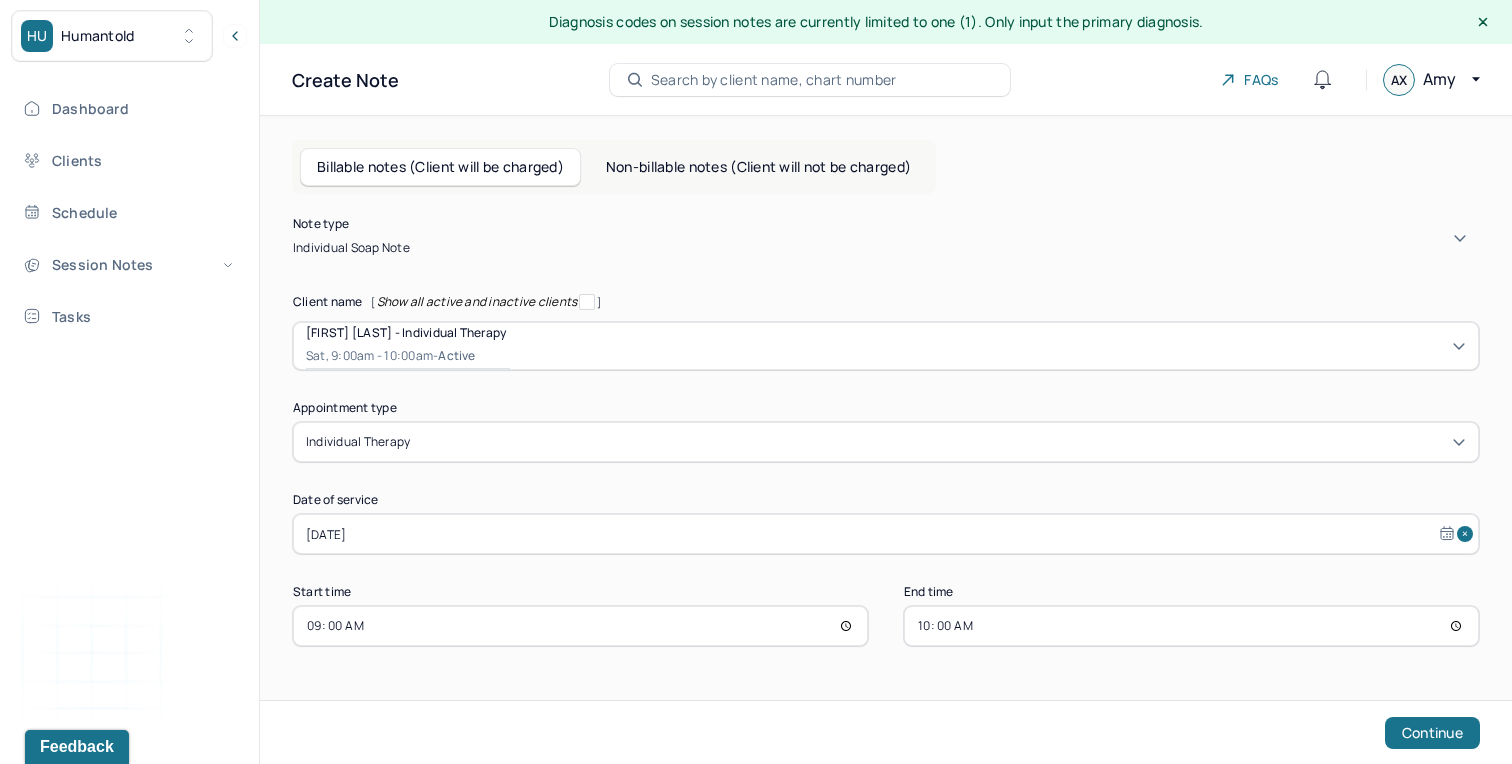 scroll, scrollTop: 7, scrollLeft: 0, axis: vertical 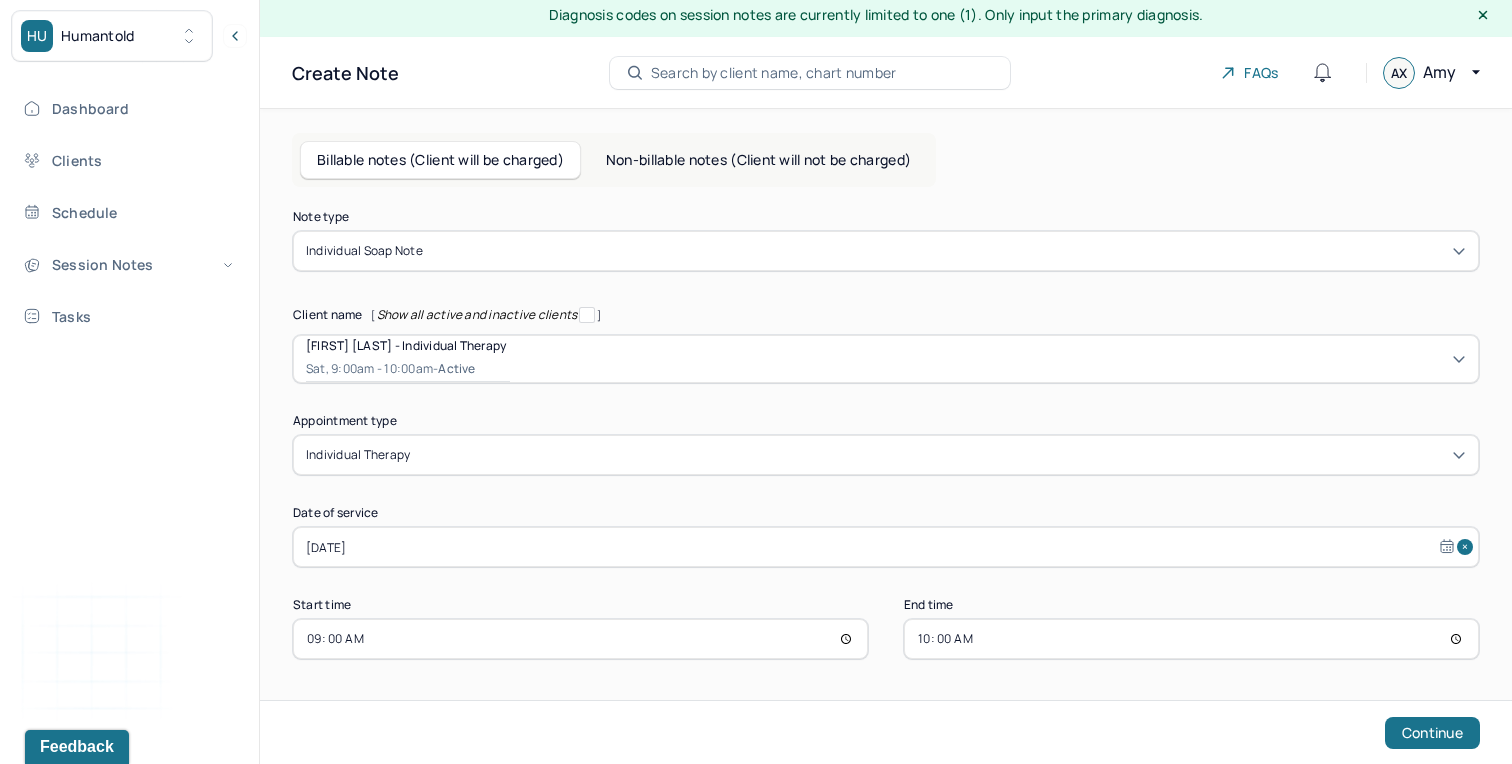 click on "10:00" at bounding box center (1191, 639) 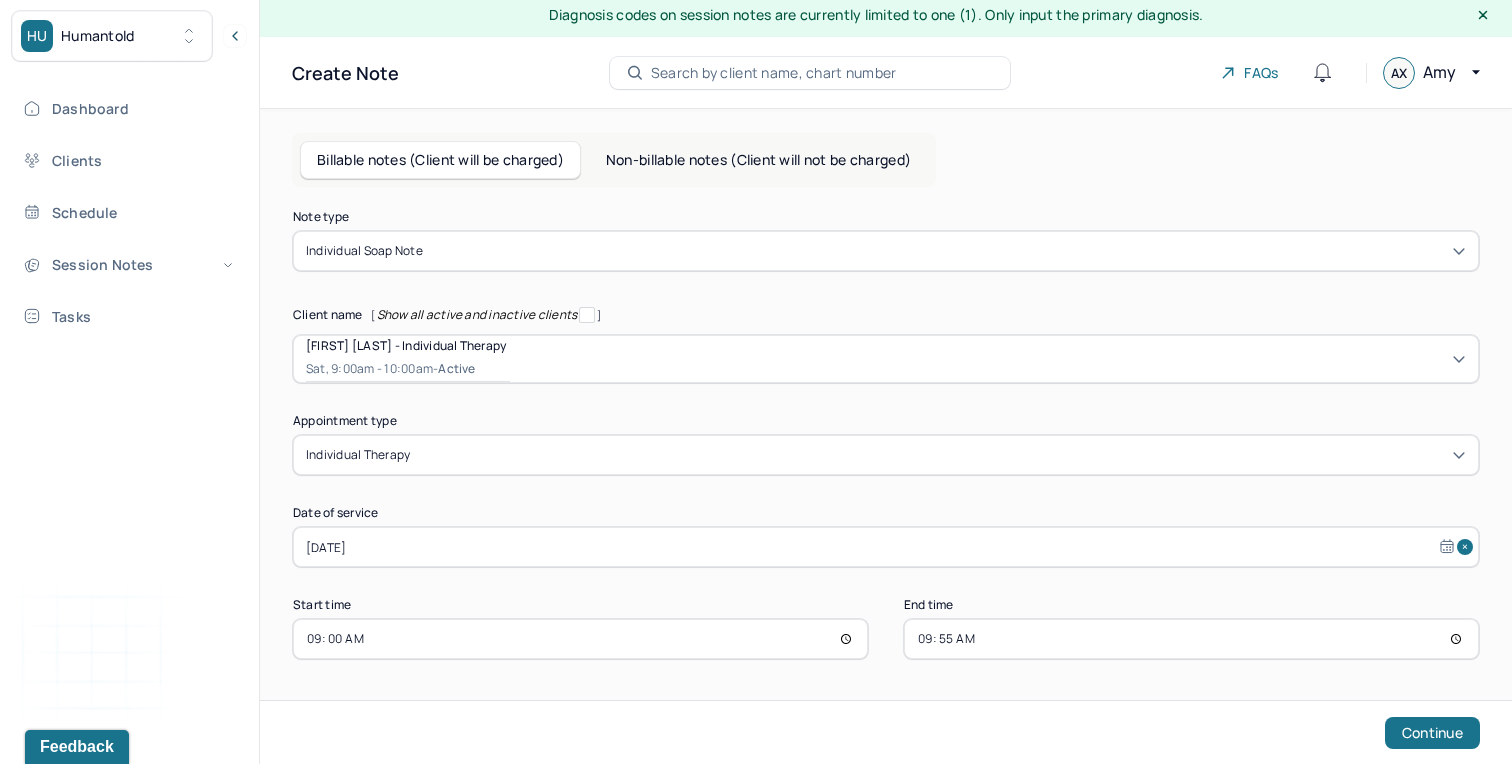 type on "09:55" 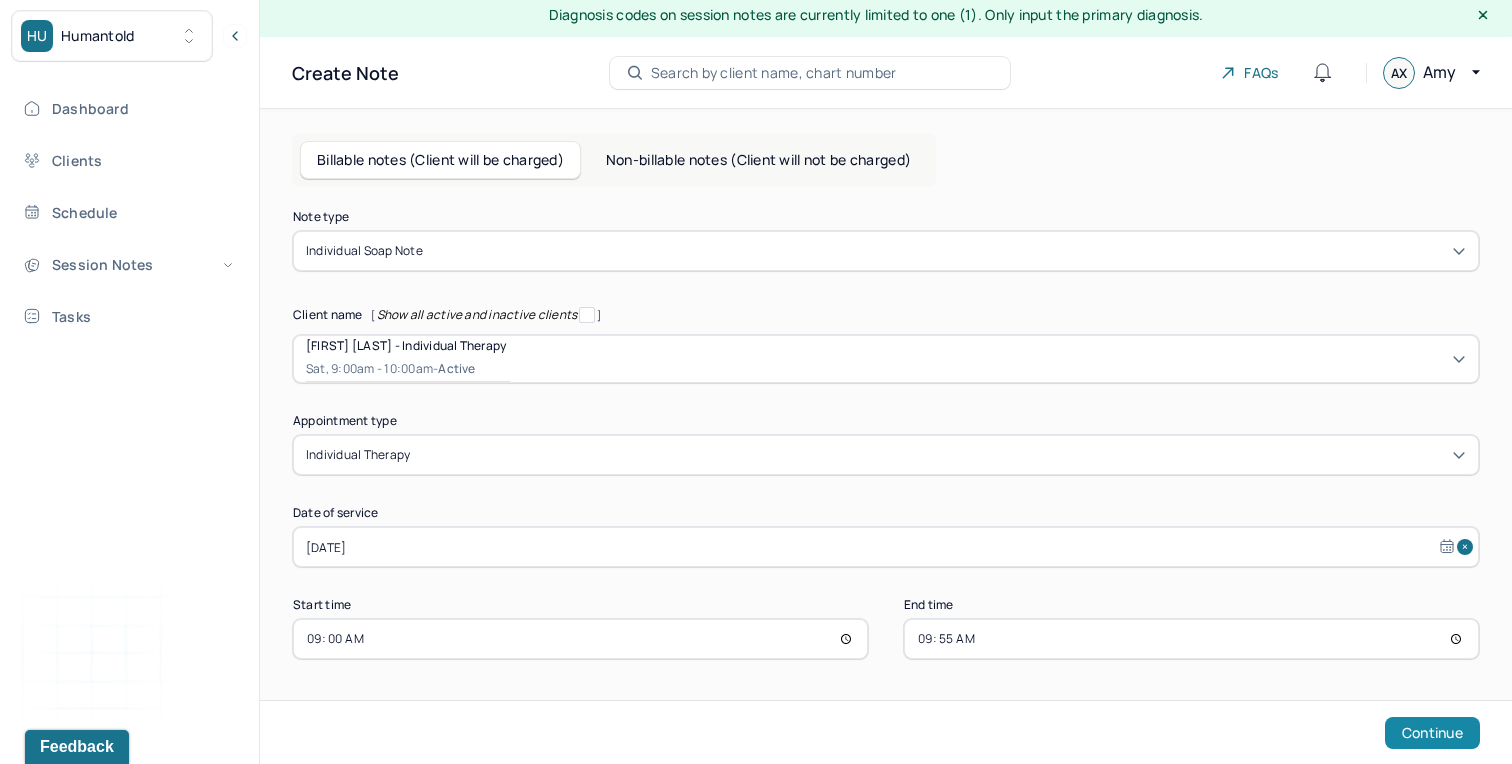 click on "Continue" at bounding box center (1432, 733) 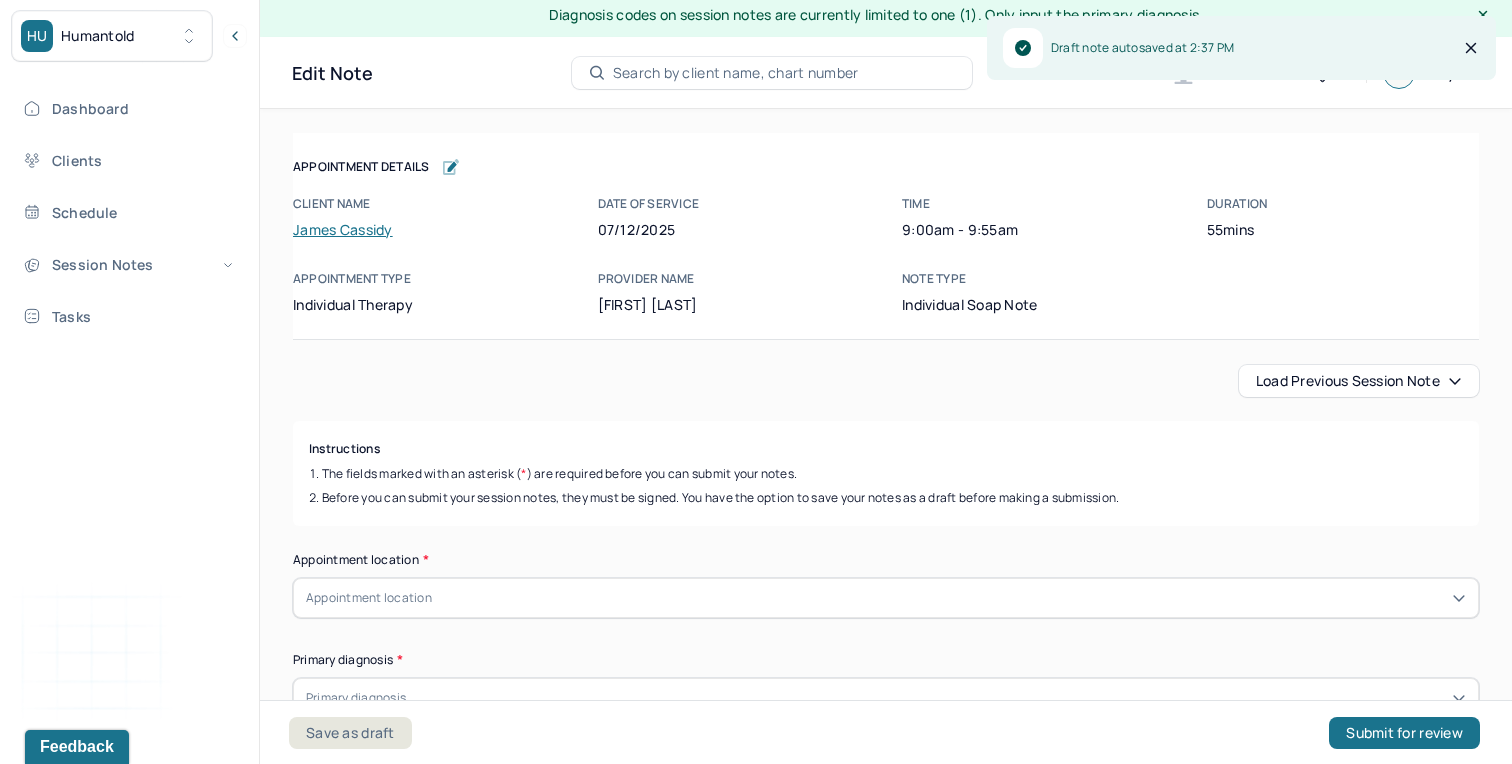 click on "Load previous session note" at bounding box center [1359, 381] 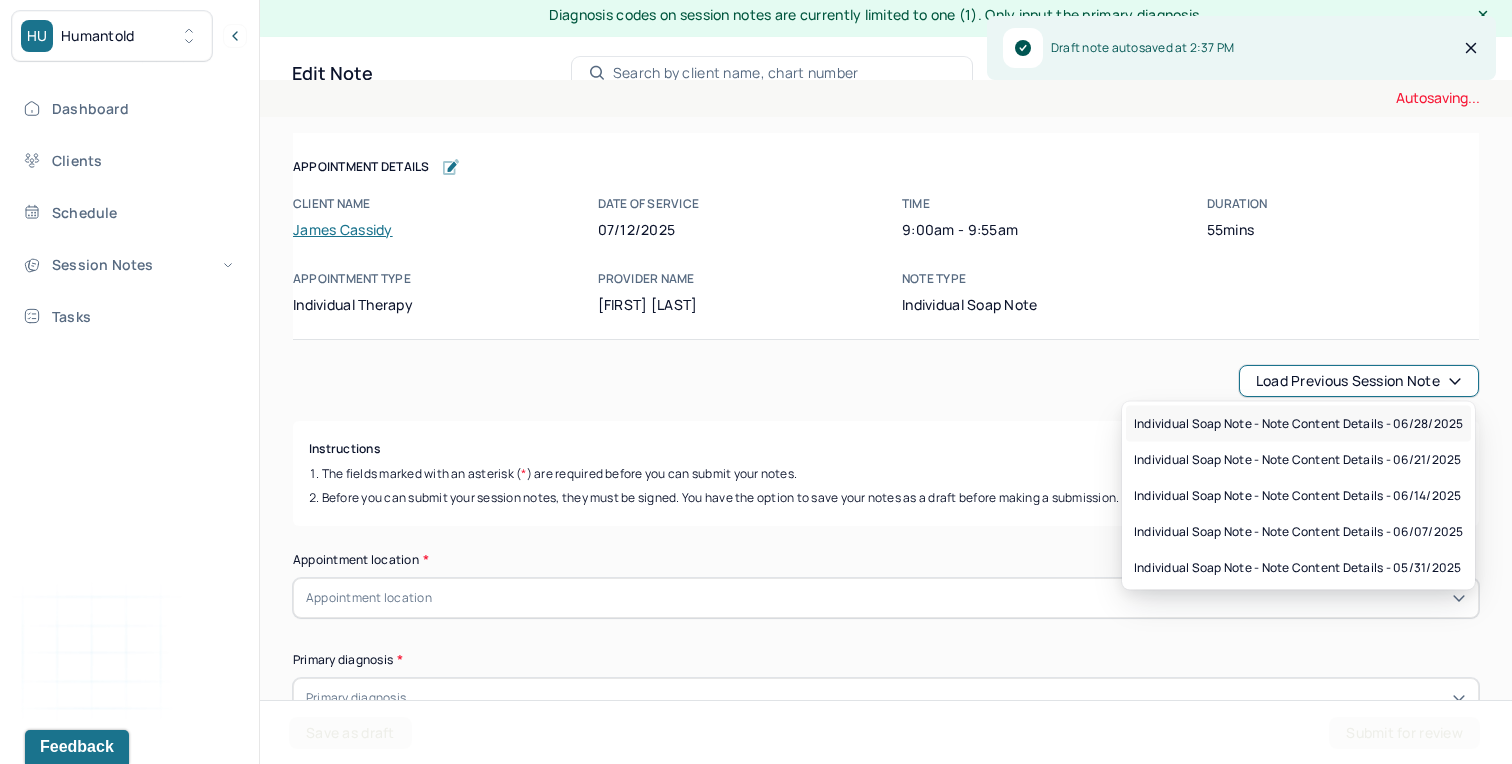 click on "Individual soap note   - Note content Details -   [DATE]" at bounding box center [1298, 424] 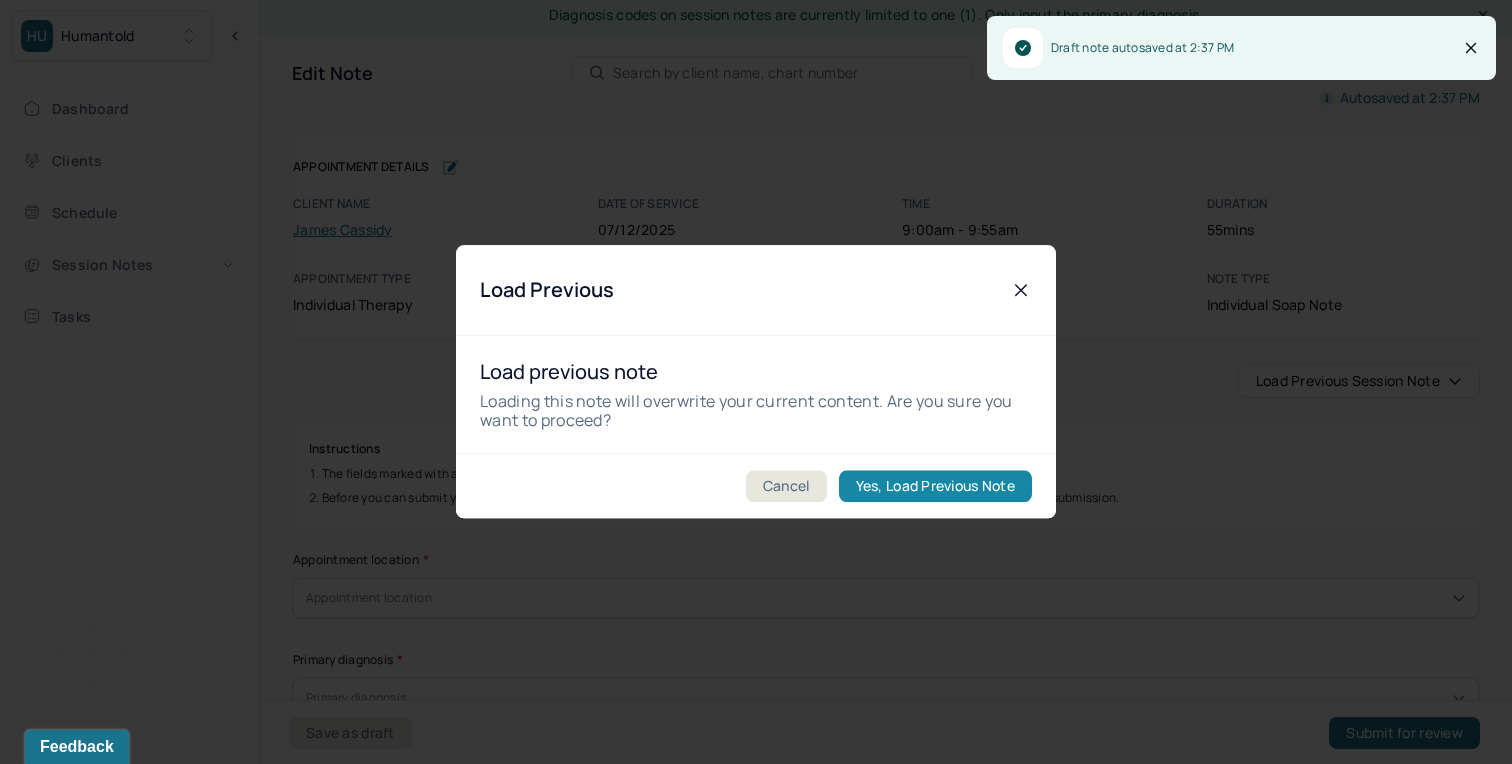 click on "Yes, Load Previous Note" at bounding box center (935, 487) 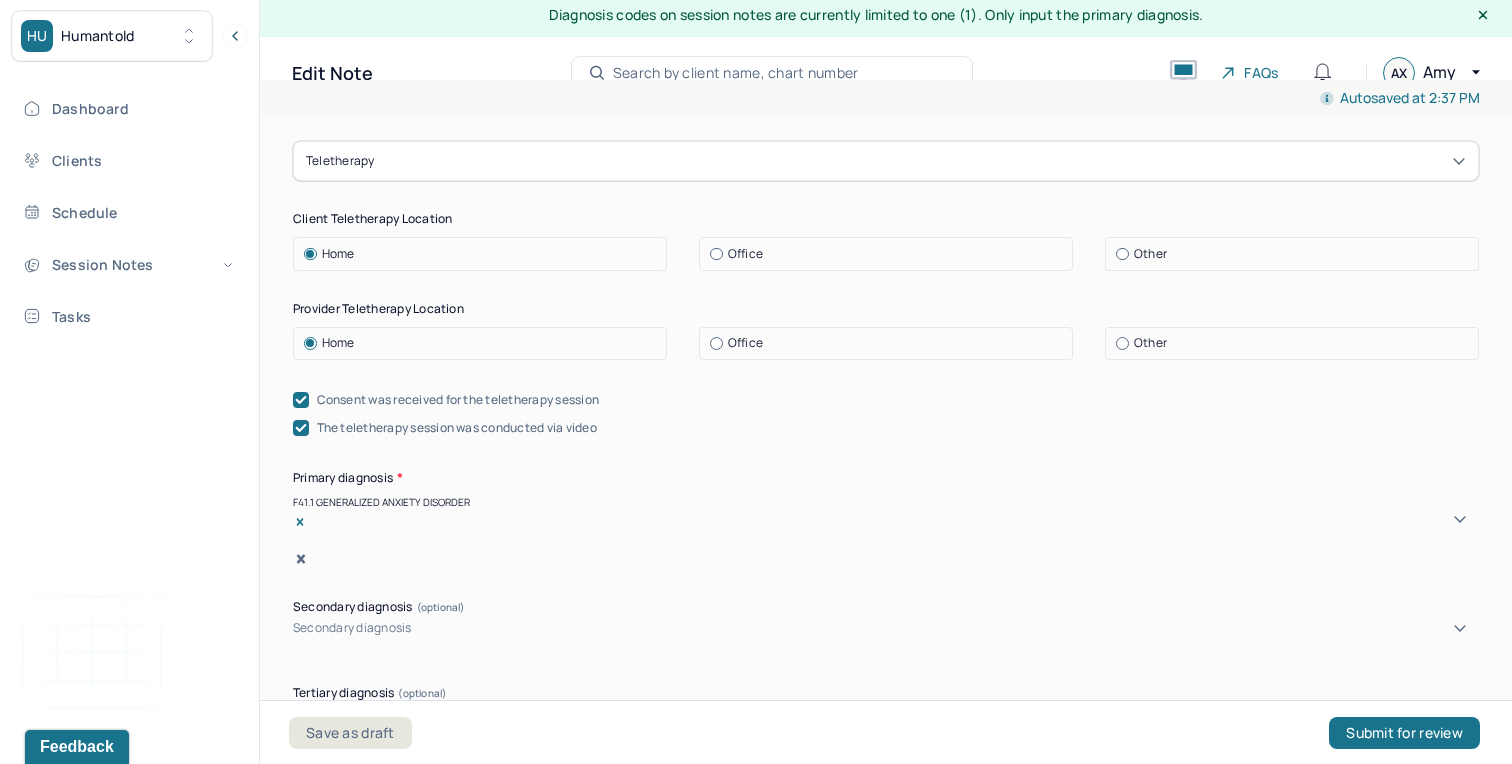 scroll, scrollTop: 444, scrollLeft: 0, axis: vertical 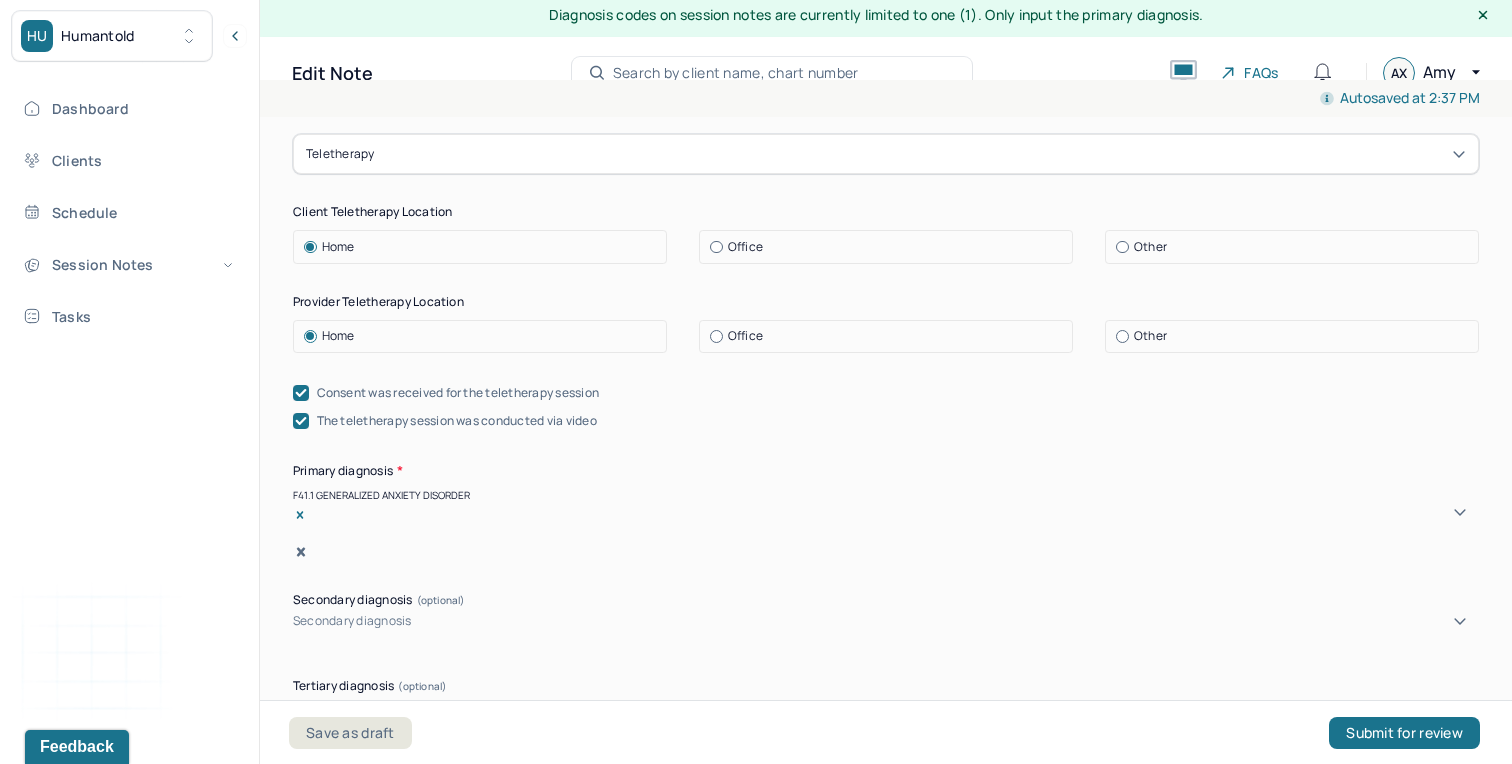 click on "Office" at bounding box center (891, 336) 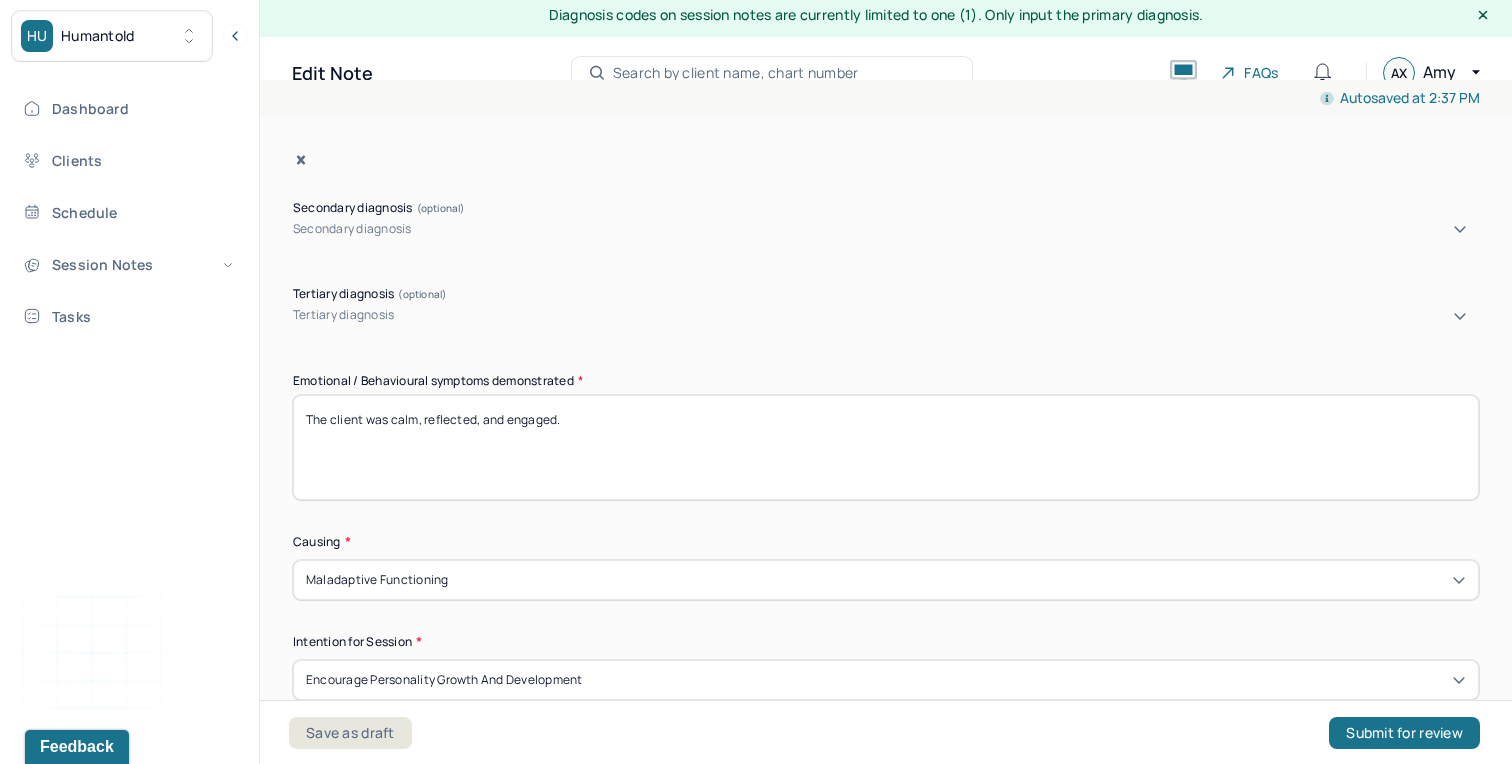 scroll, scrollTop: 850, scrollLeft: 0, axis: vertical 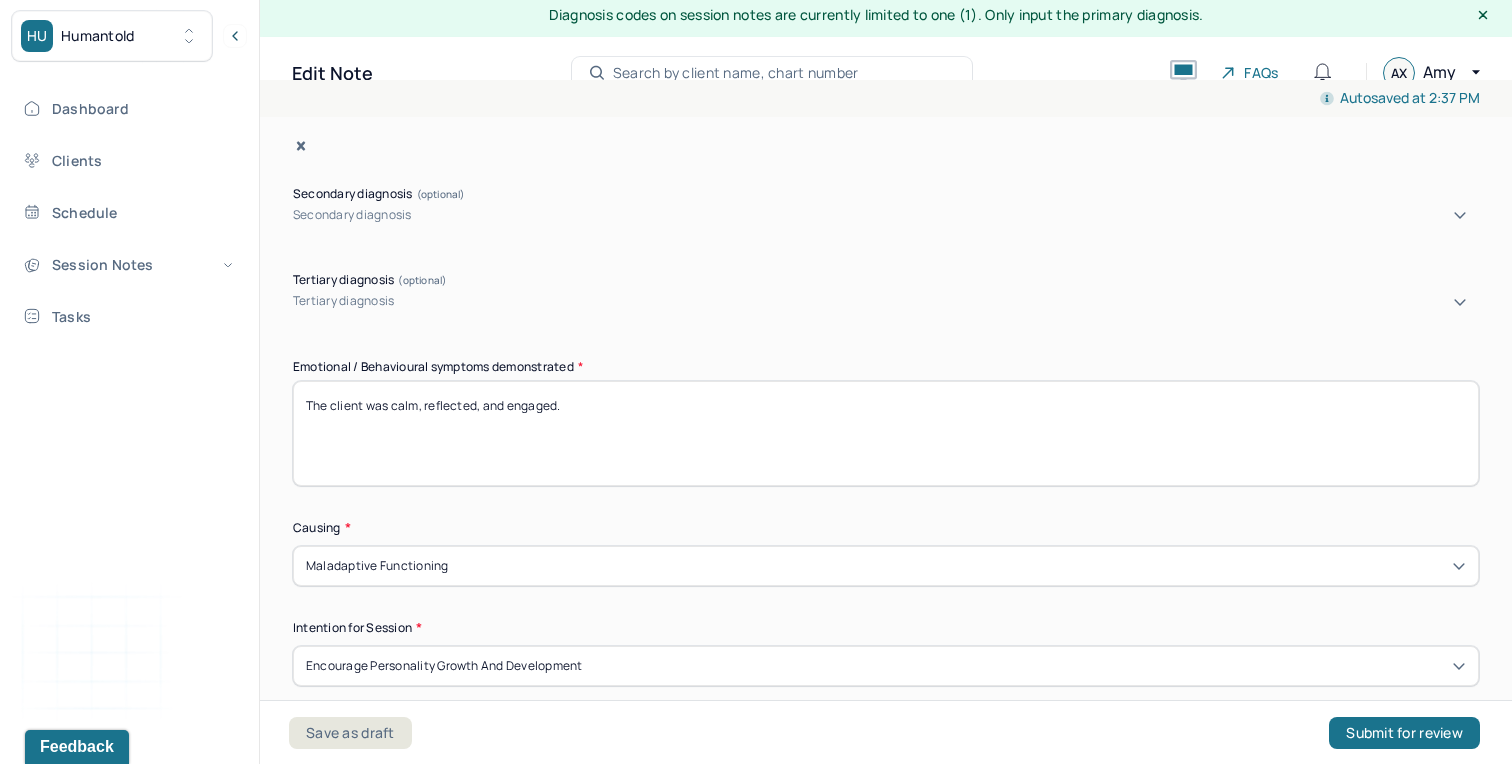 click on "The client was calm, reflected, and engaged." at bounding box center [886, 433] 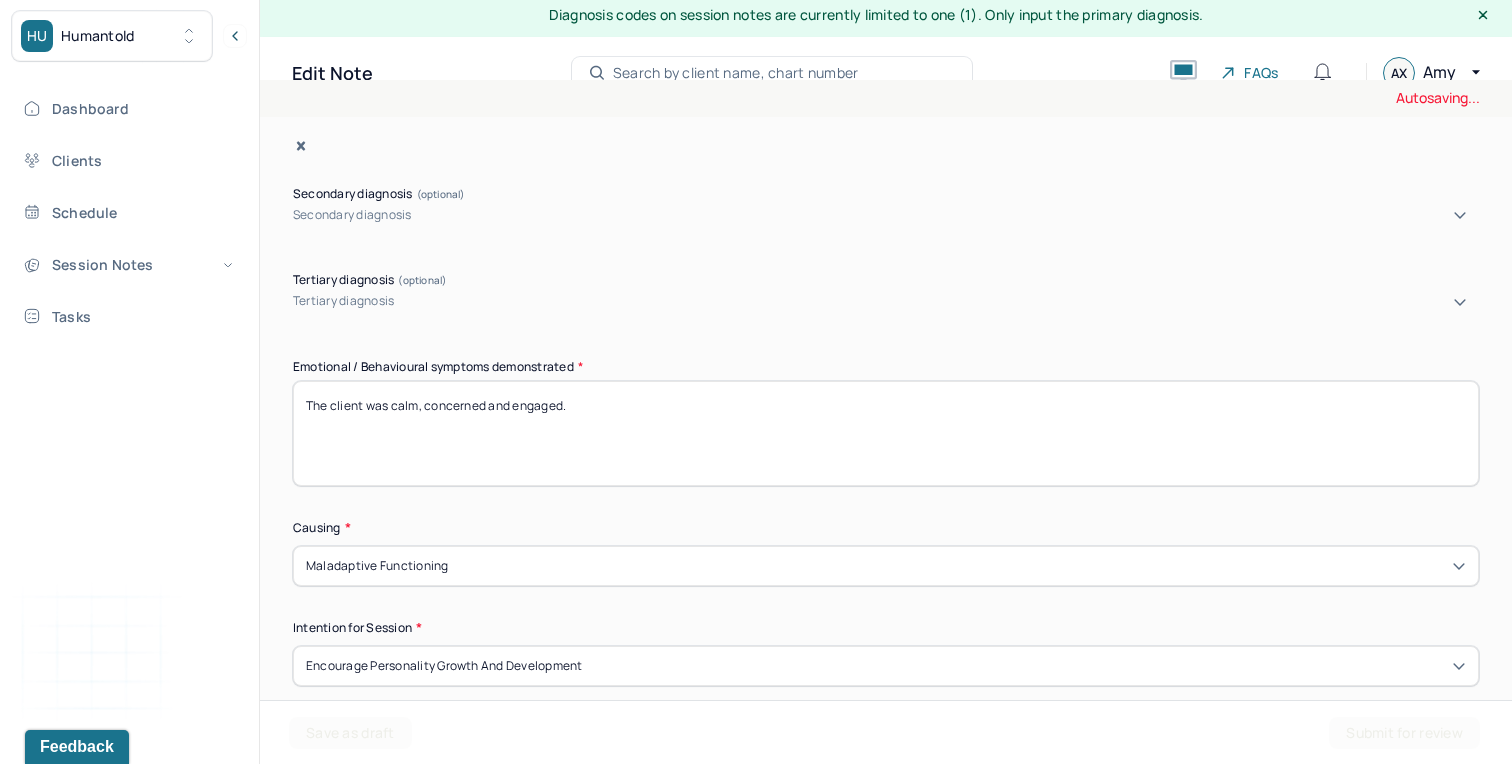 click on "The client was calm, and engaged." at bounding box center (886, 433) 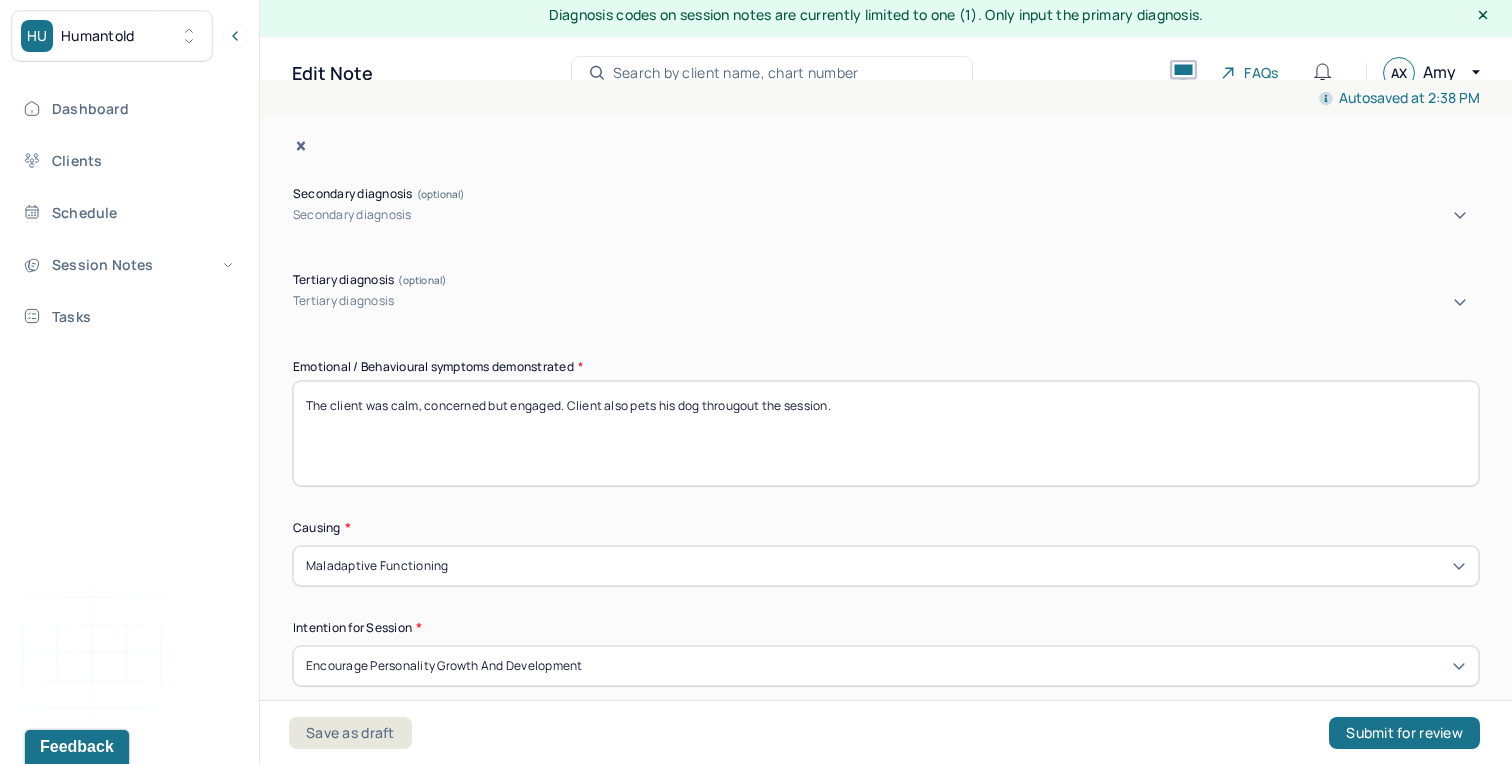 click on "The client was calm, concerned but engaged. Client also pets his dog througout the session" at bounding box center (886, 433) 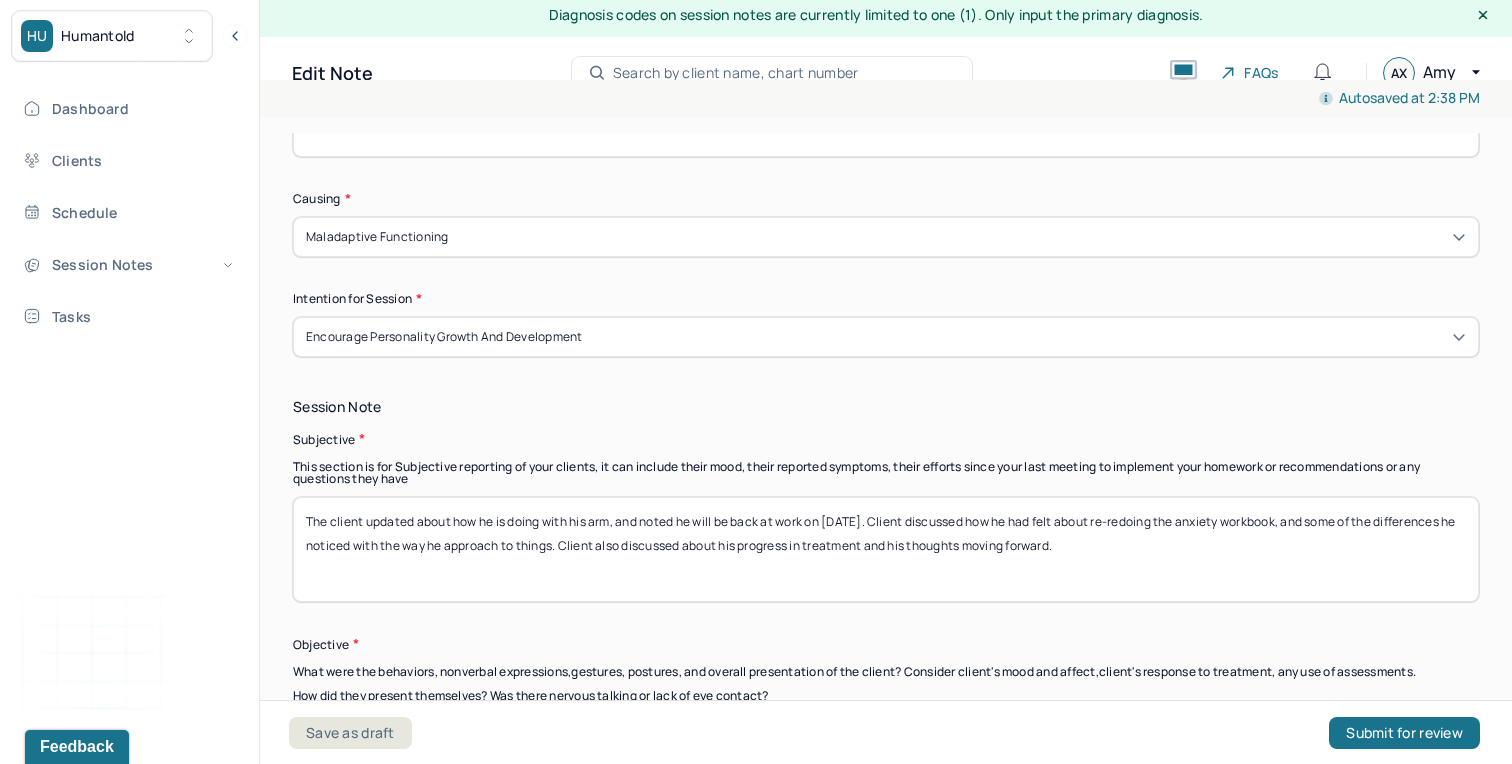 scroll, scrollTop: 1190, scrollLeft: 0, axis: vertical 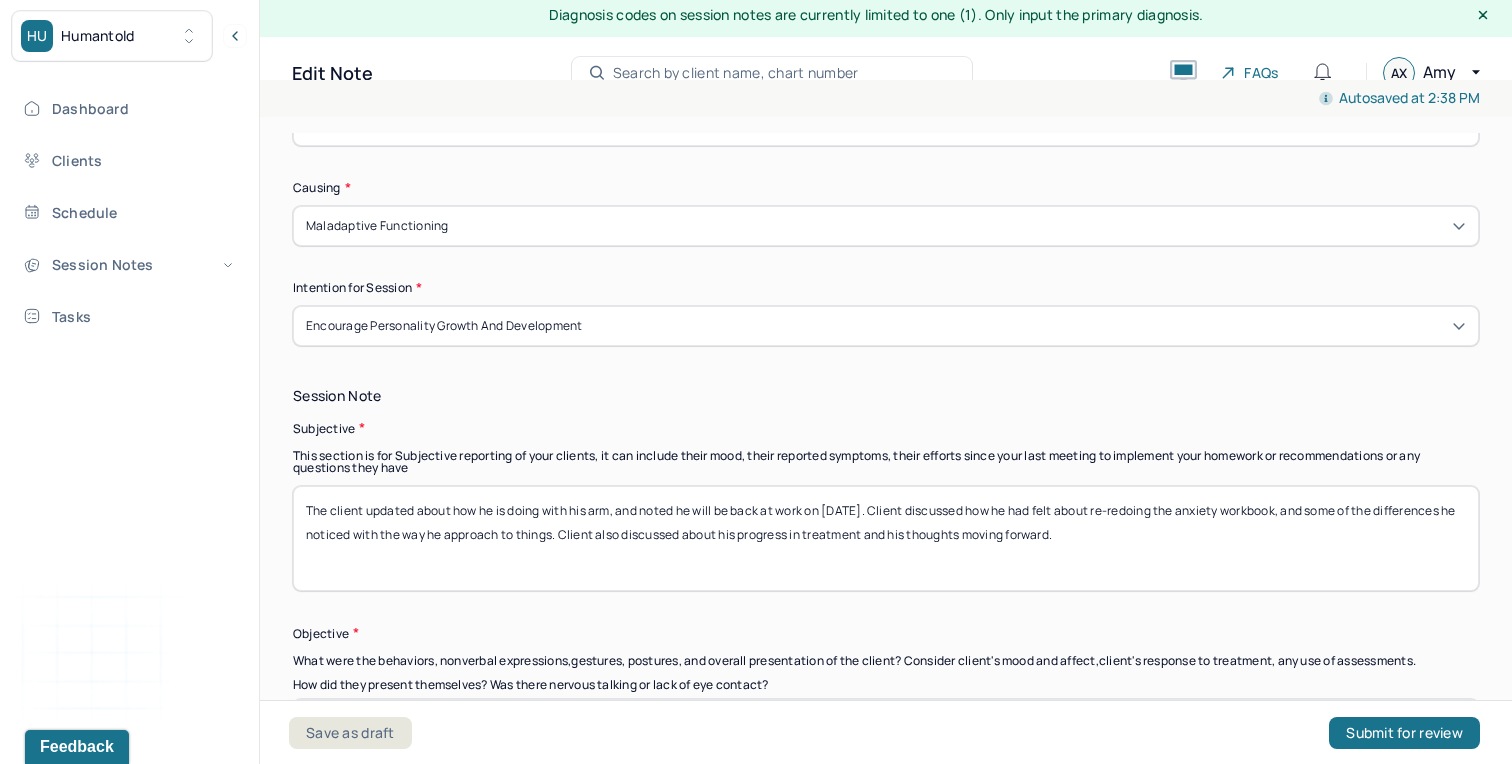 type on "The client was calm, concerned but engaged. Client also pets his dog throughout the session." 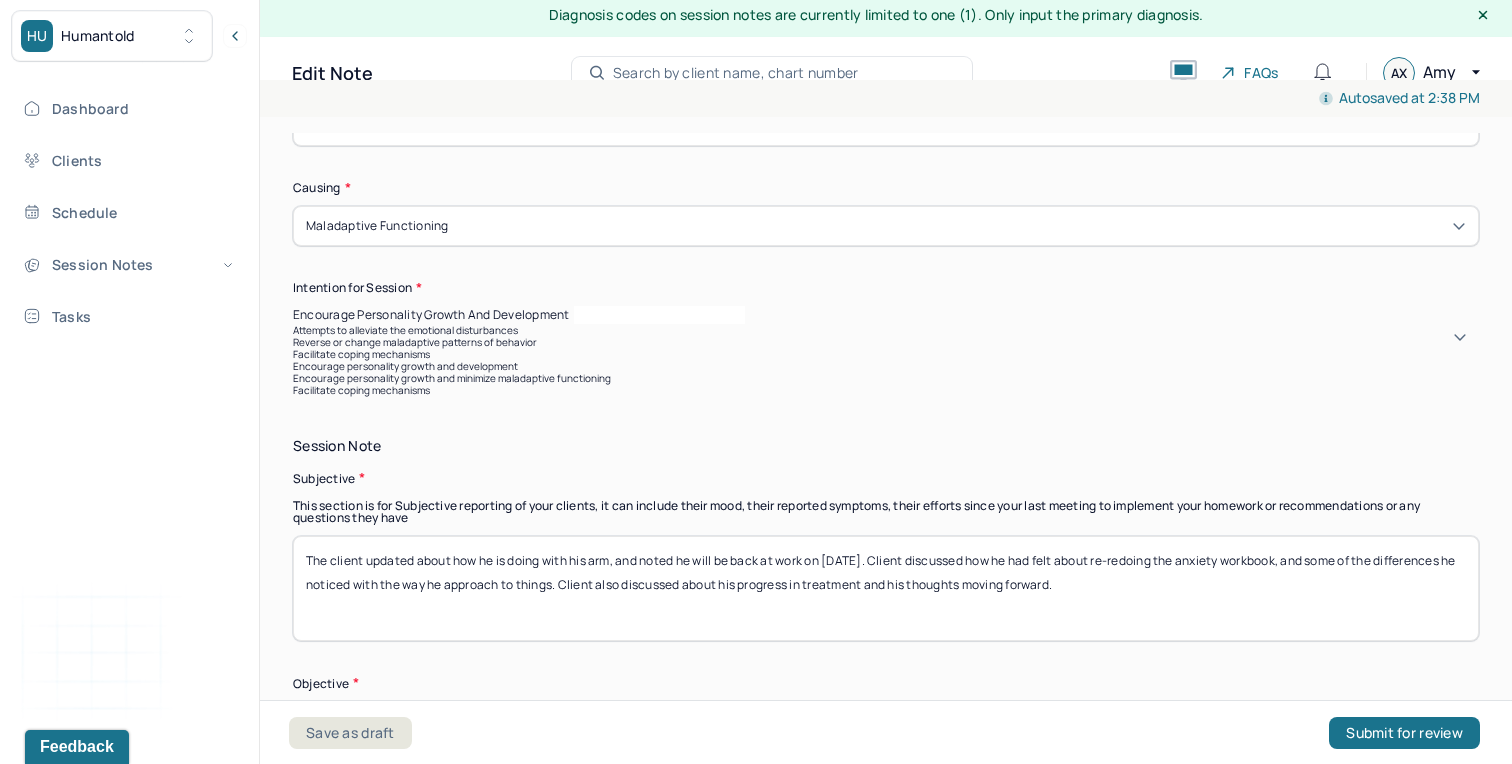 click on "Appointment location * Teletherapy Client Teletherapy Location Home Office Other Provider Teletherapy Location Home Office Other Consent was received for the teletherapy session The teletherapy session was conducted via video Primary diagnosis * F41.1 GENERALIZED ANXIETY DISORDER Secondary diagnosis (optional) Secondary diagnosis Tertiary diagnosis (optional) Tertiary diagnosis Emotional / Behavioural symptoms demonstrated * The client was calm, concerned but engaged. Client also pets his dog throughout the session. Causing * Maladaptive Functioning Intention for Session * Encourage personality growth and development selected, 4 of 6. 6 results available. Use Up and Down to choose options, press Enter to select the currently focused option, press Escape to exit the menu, press Tab to select the option and exit the menu. Encourage personality growth and development Attempts to alleviate the emotional disturbances Reverse or change maladaptive patterns of behavior Facilitate coping mechanisms" at bounding box center (886, -122) 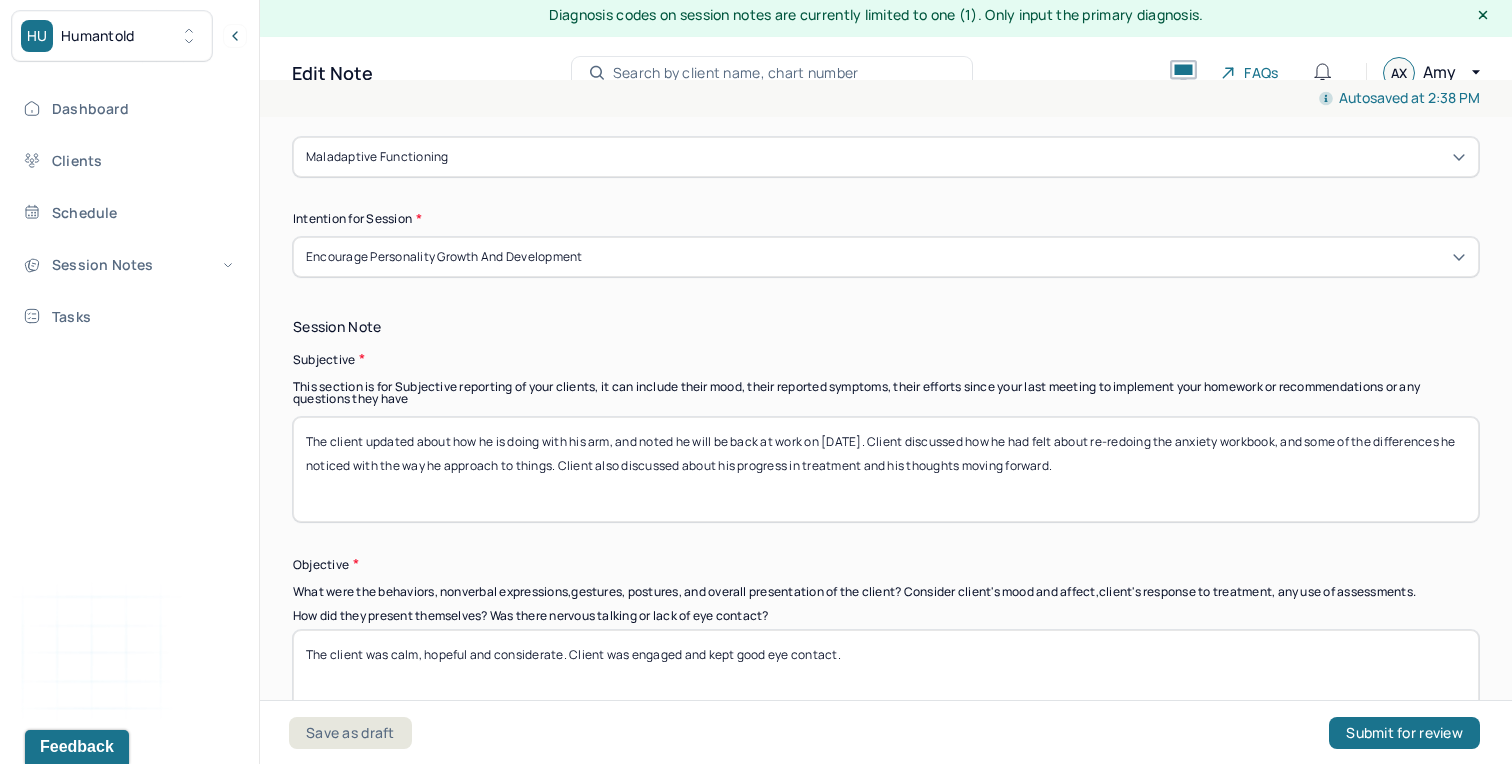 scroll, scrollTop: 1269, scrollLeft: 0, axis: vertical 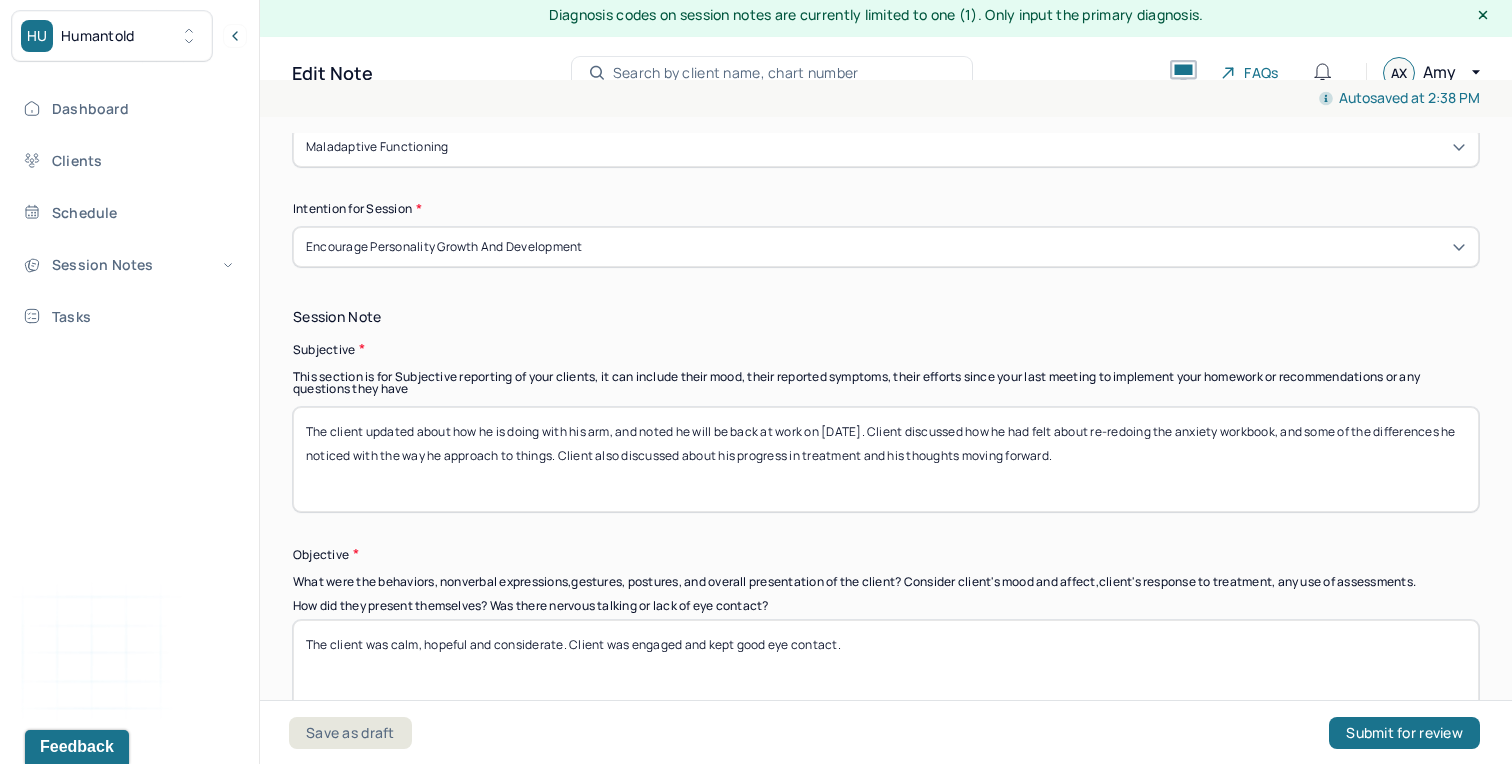 drag, startPoint x: 1078, startPoint y: 434, endPoint x: 368, endPoint y: 405, distance: 710.592 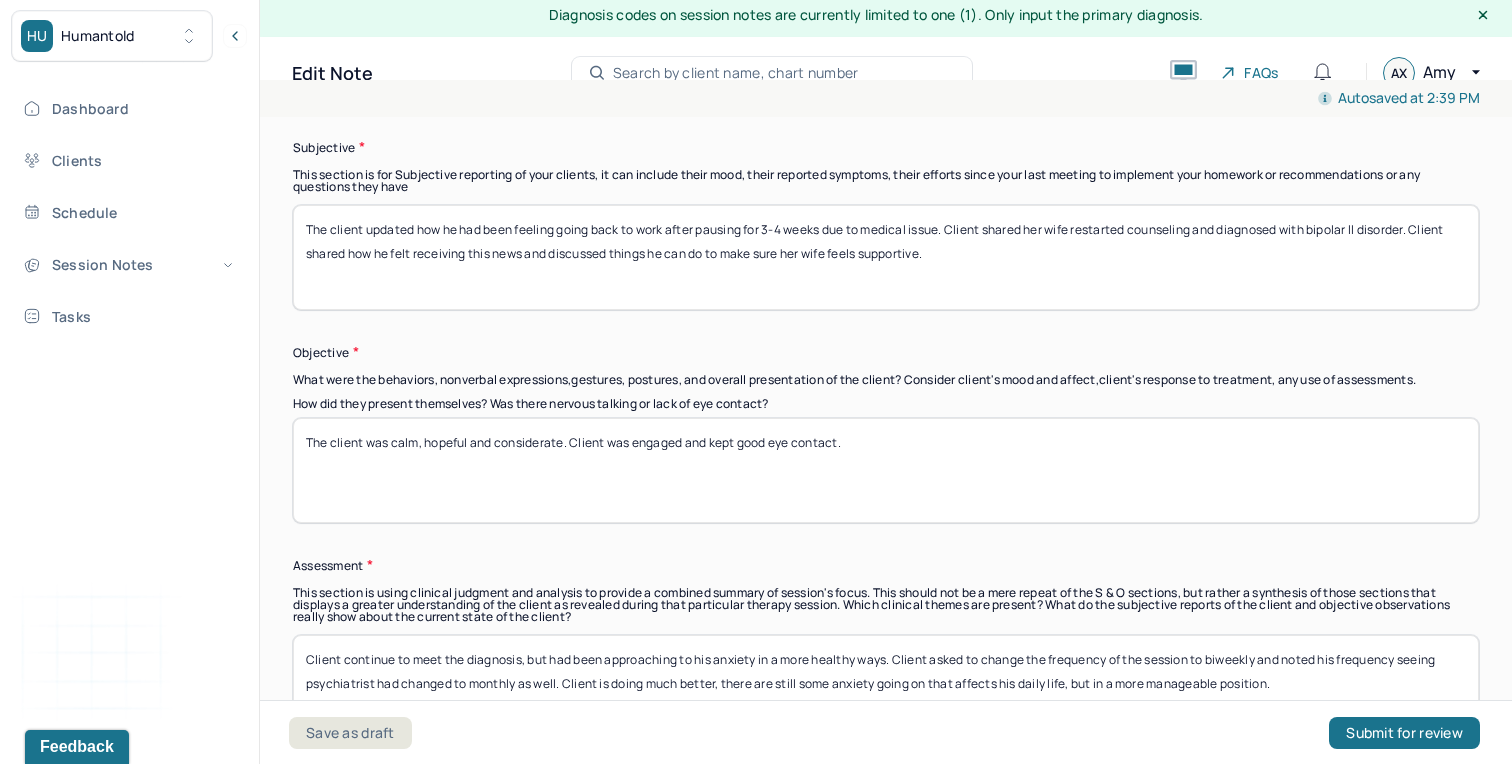 scroll, scrollTop: 1496, scrollLeft: 0, axis: vertical 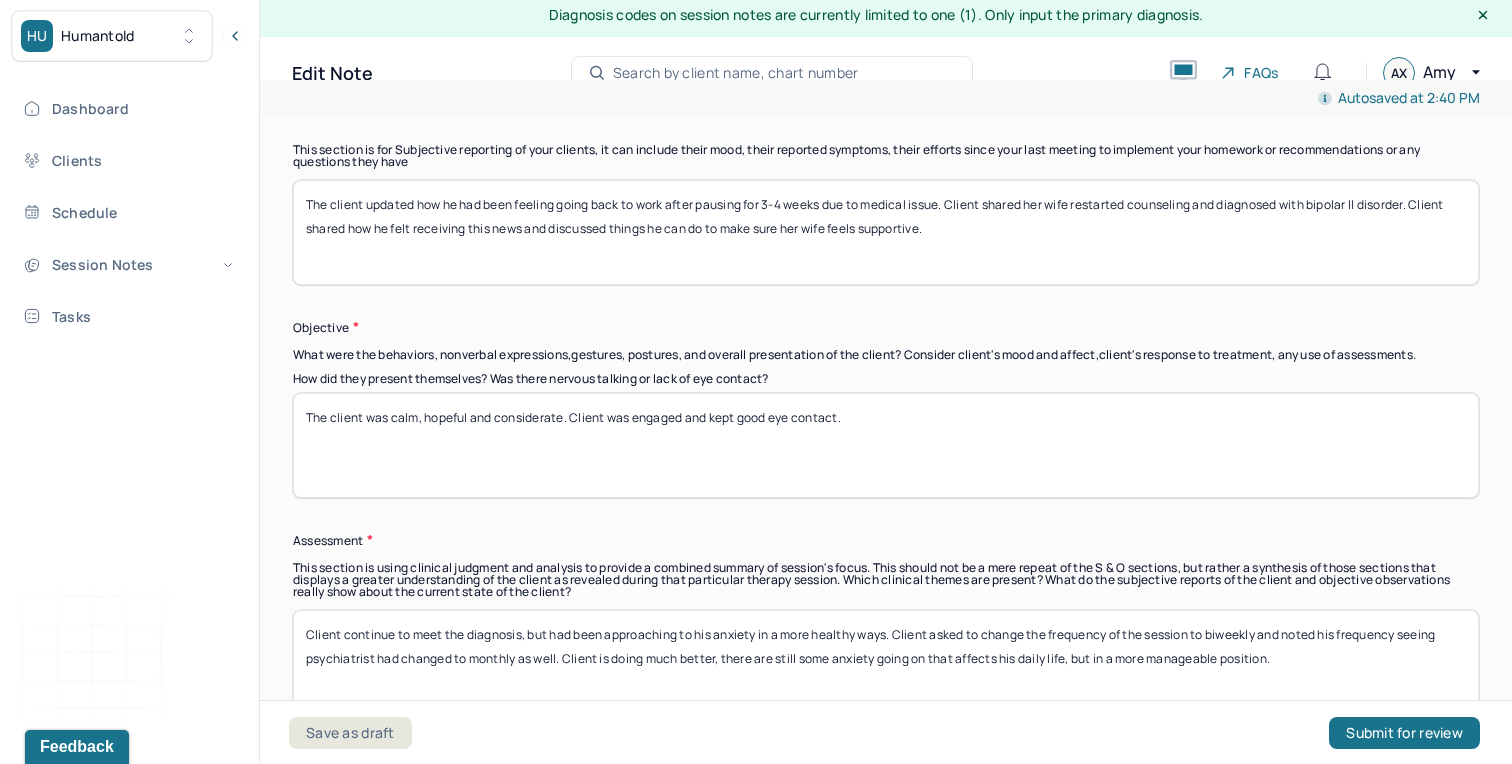 type on "The client updated how he had been feeling going back to work after pausing for 3-4 weeks due to medical issue. Client shared her wife restarted counseling and diagnosed with bipolar II disorder. Client shared how he felt receiving this news and discussed things he can do to make sure her wife feels supportive." 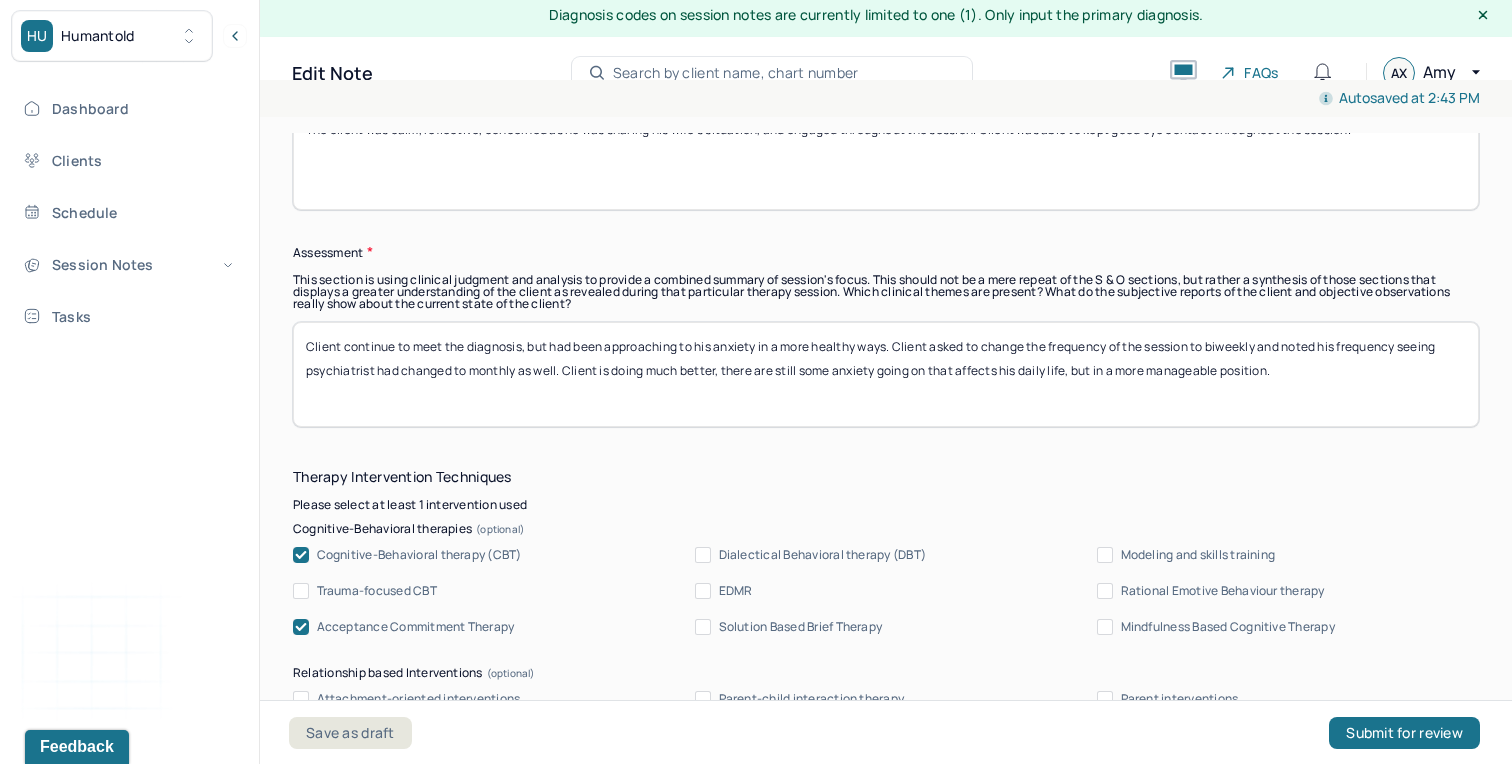 scroll, scrollTop: 1813, scrollLeft: 0, axis: vertical 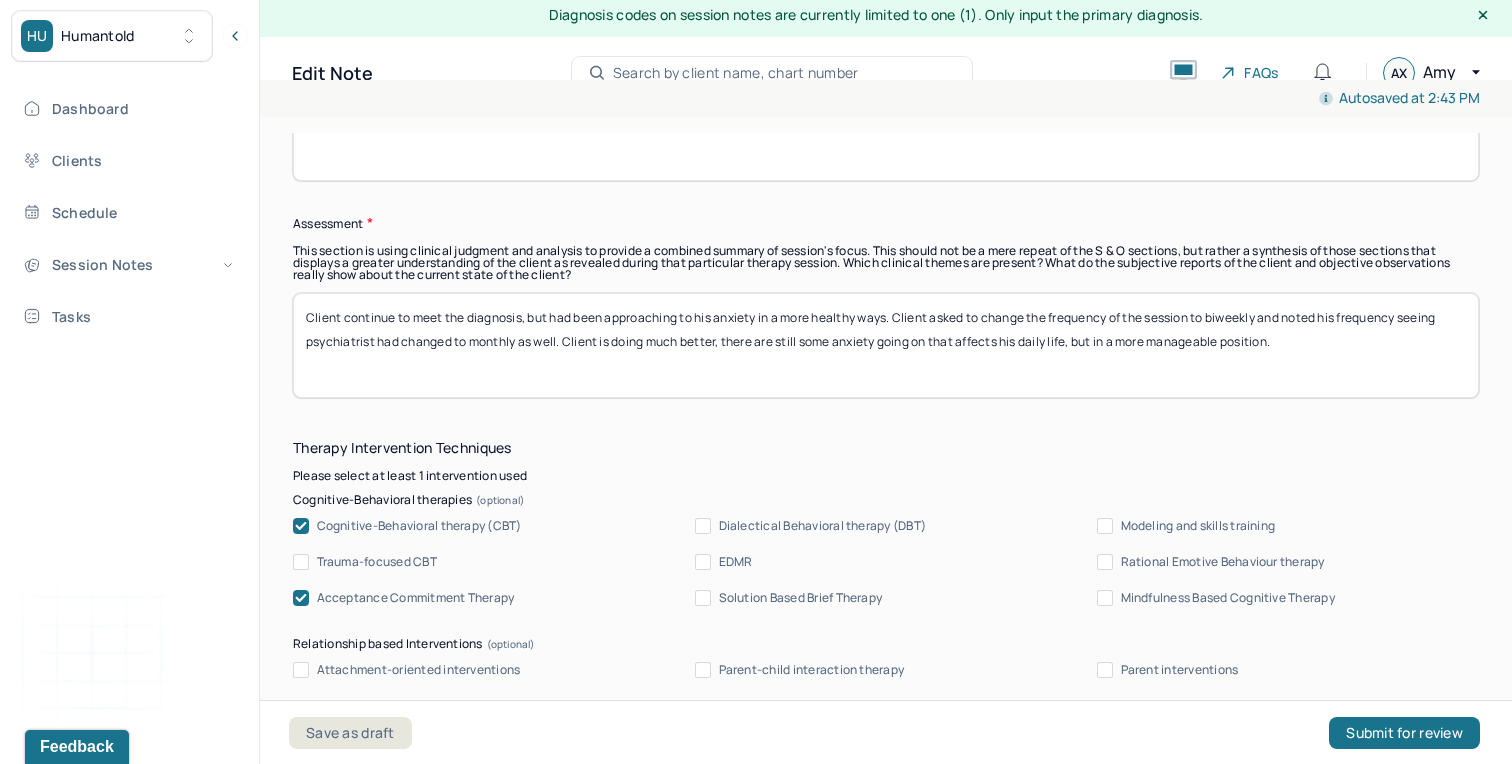 type on "The client was calm, reflective, concerned as he was sharing his wife's situation, and engaged throughout the session. Client was able to kept good eye contact throughout the session." 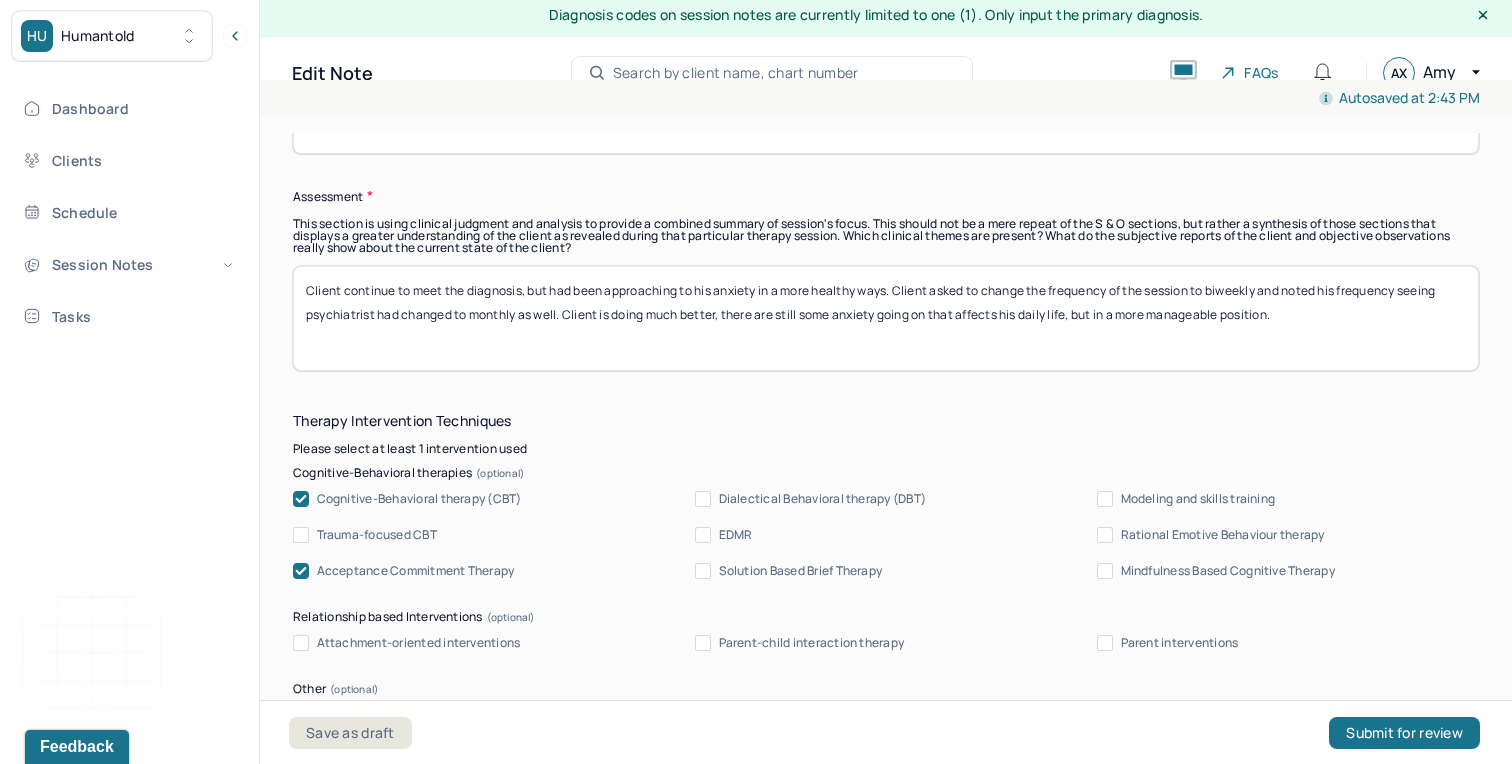 scroll, scrollTop: 1844, scrollLeft: 0, axis: vertical 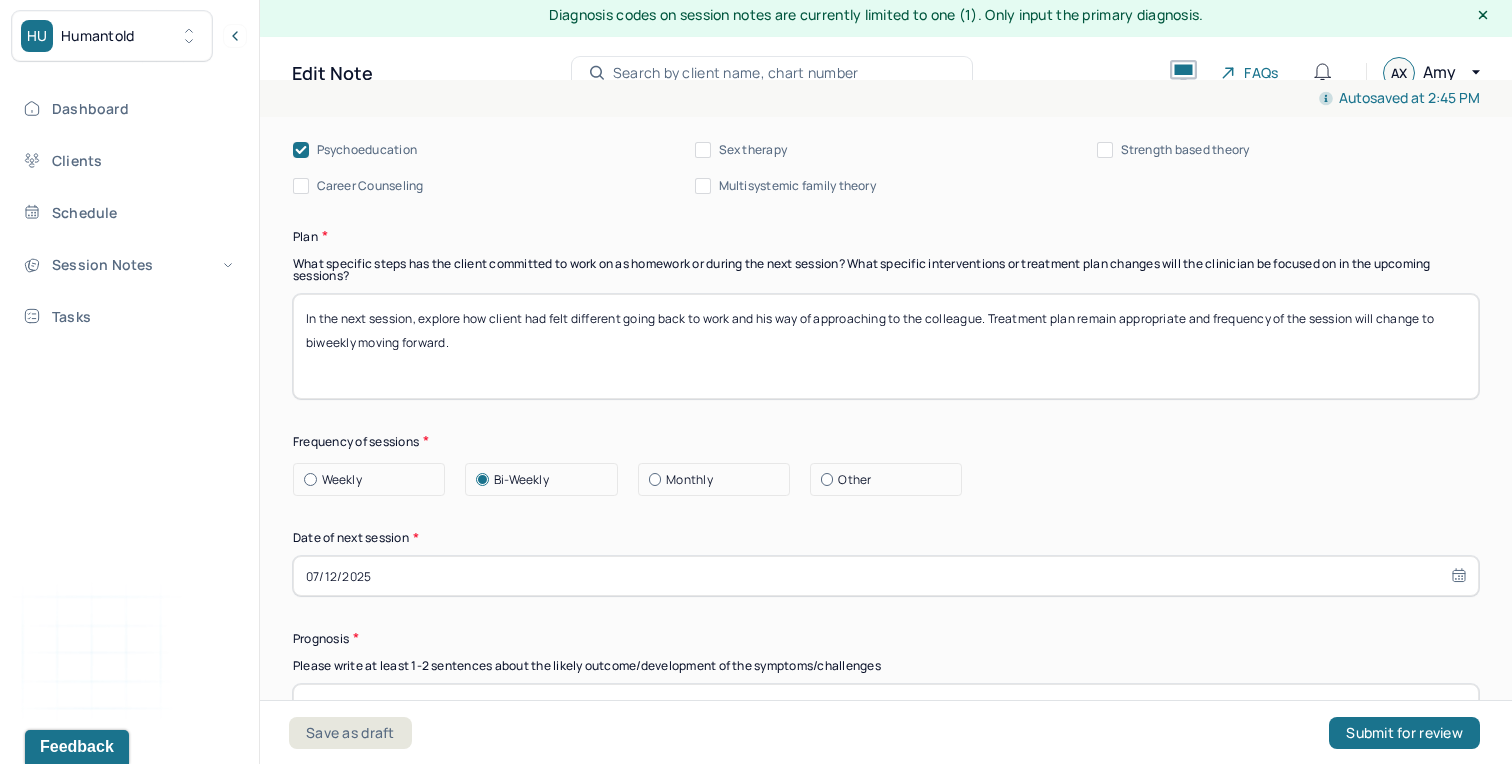 type on "Client is doing much better with coping his anxiety. Client feeling less stress with traveling and is engaged in practicing and finding chances to improve. Client continue to experience symptoms of anxiety when the event is attached to his childhood memories." 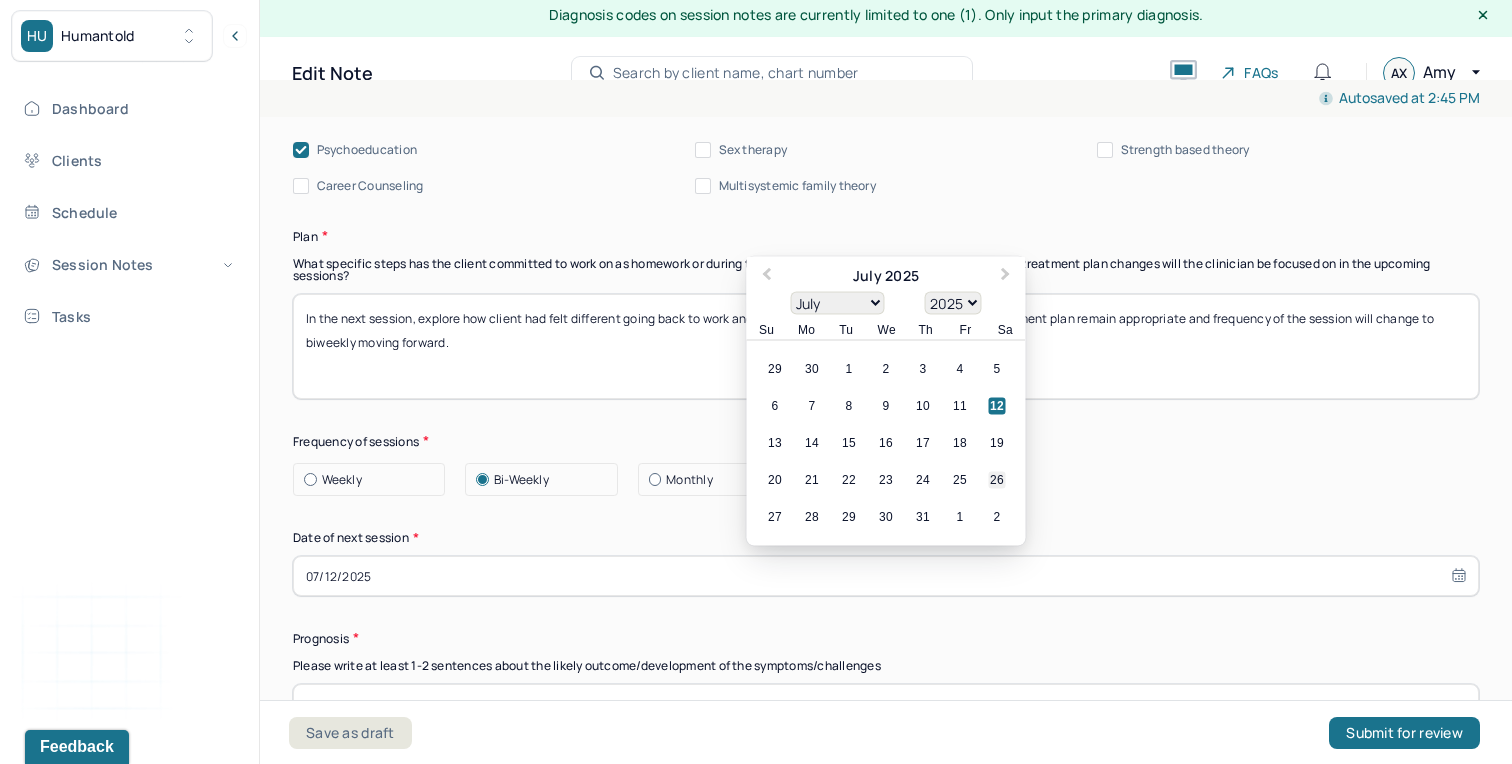 click on "26" at bounding box center (997, 480) 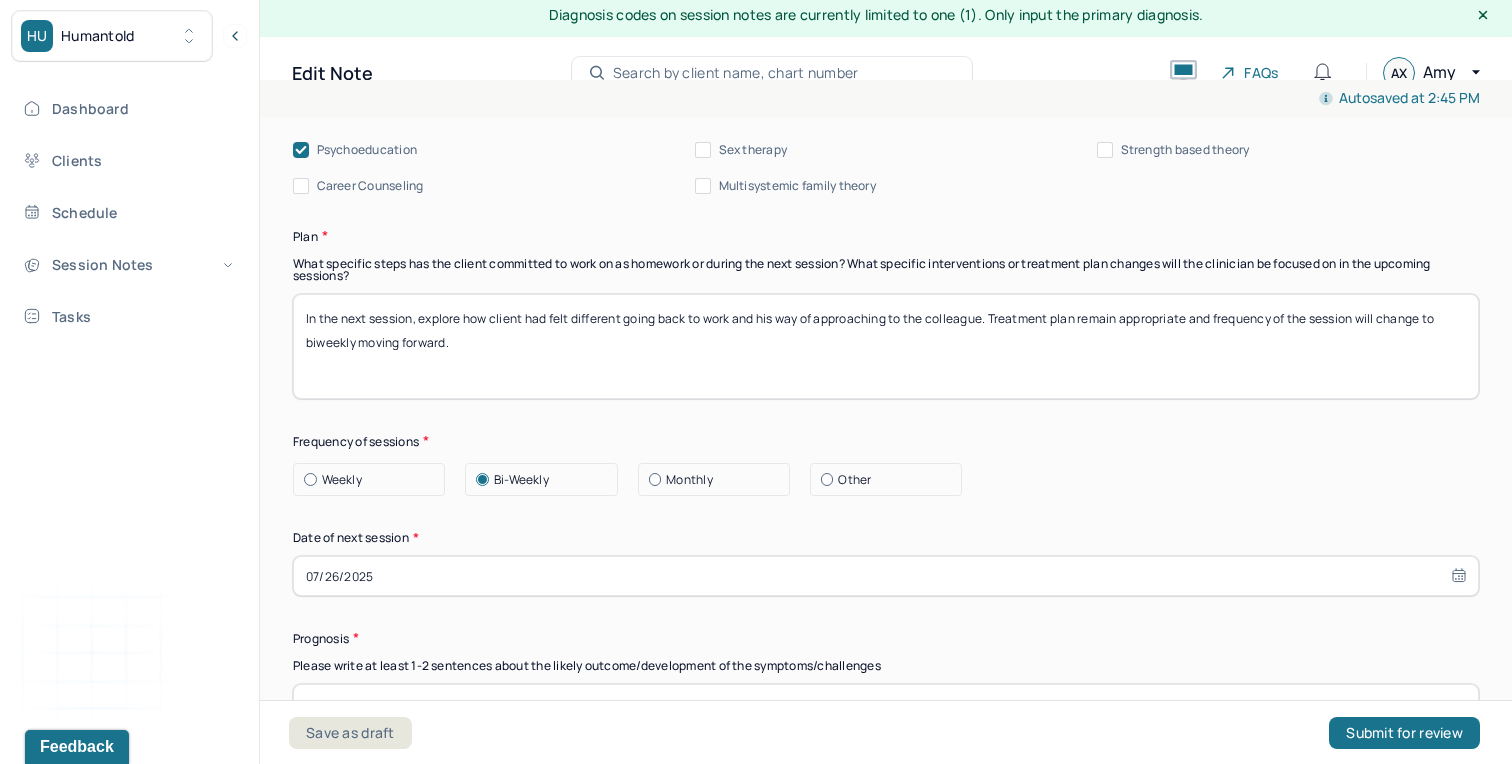 drag, startPoint x: 988, startPoint y: 299, endPoint x: 422, endPoint y: 297, distance: 566.00354 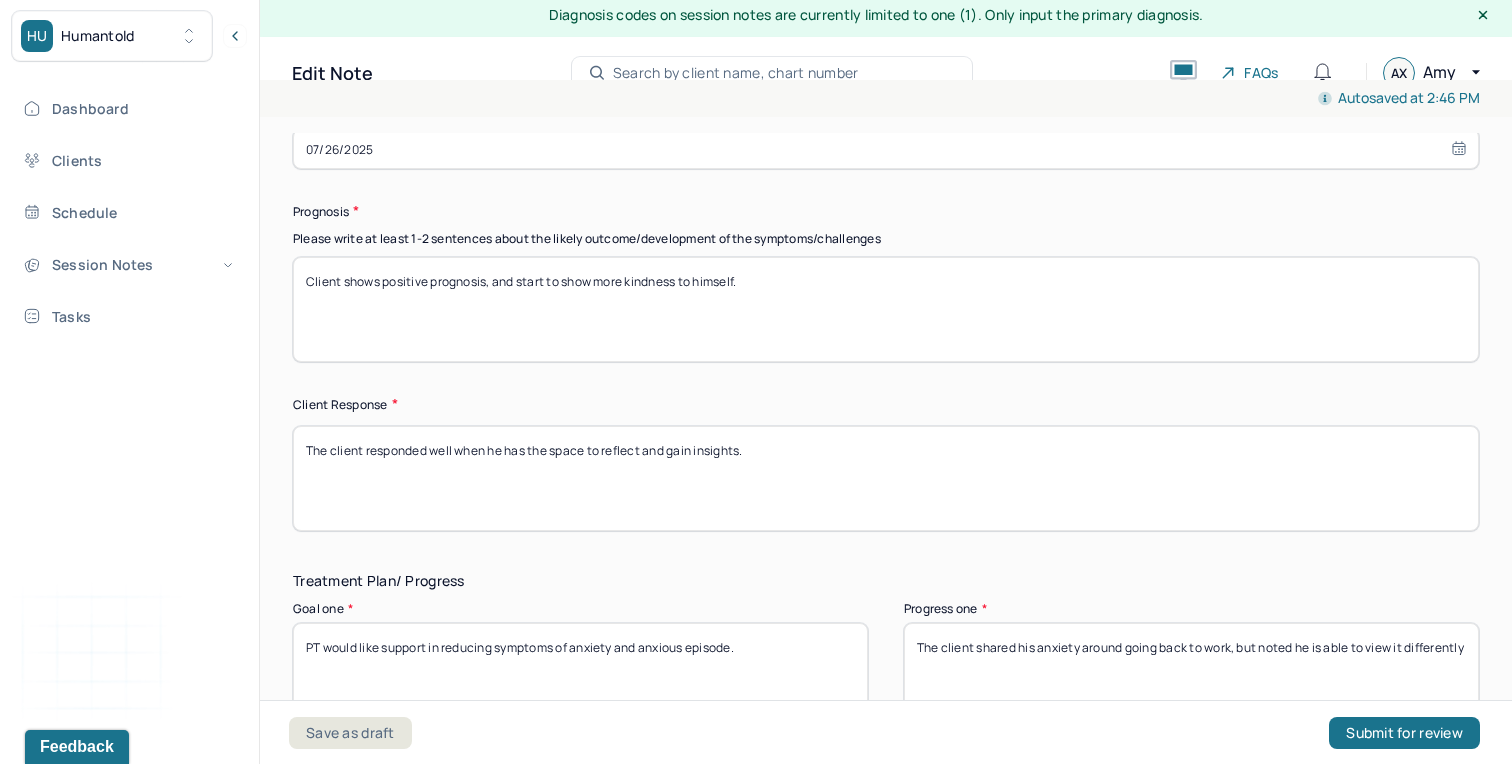 scroll, scrollTop: 2952, scrollLeft: 0, axis: vertical 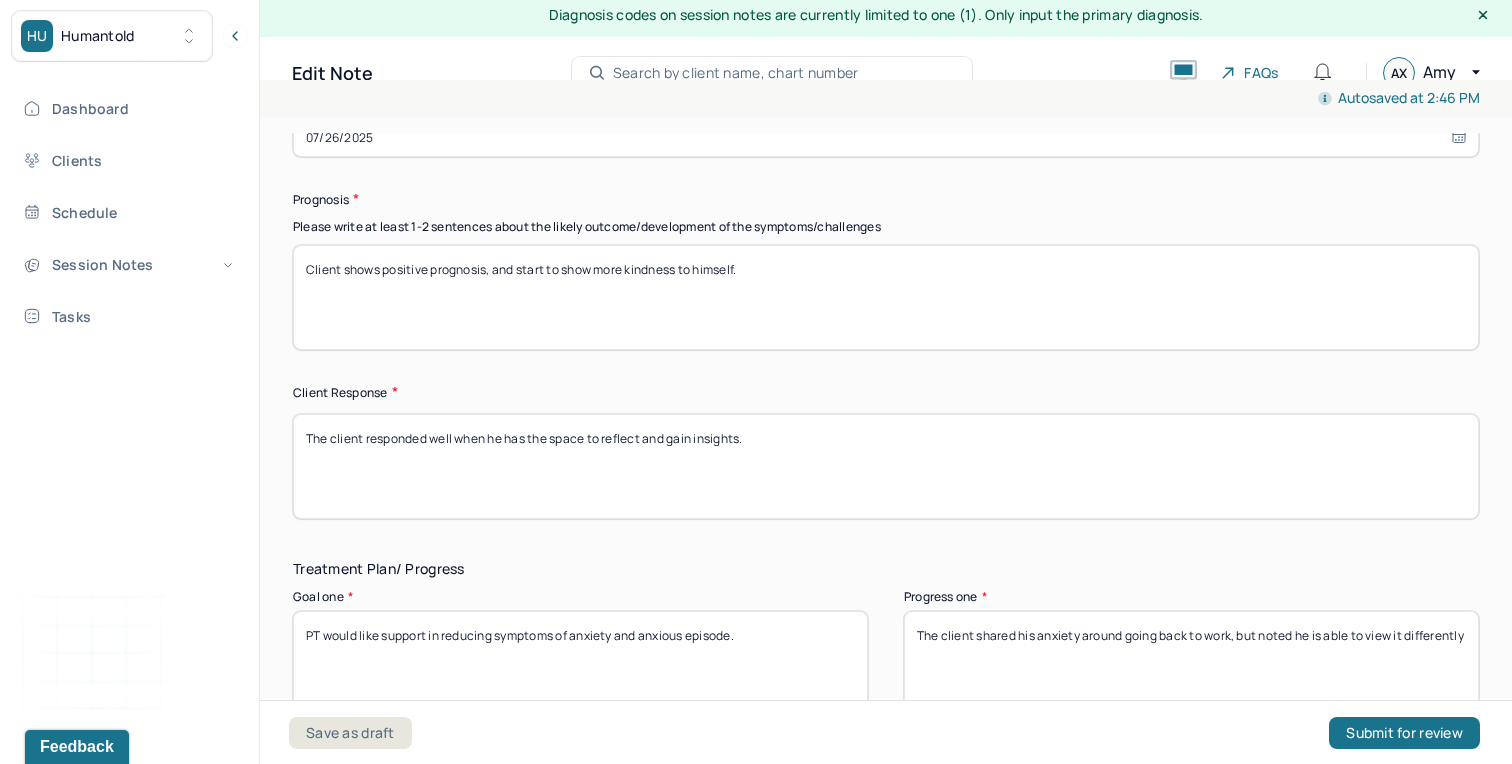 type on "In the next session, assist client to explore ways to prevent relapse with his anxiety symptoms and explore different coping skills he could try to continue improving. Treatment plan remain appropriate and frequency of the session will change to biweekly moving forward." 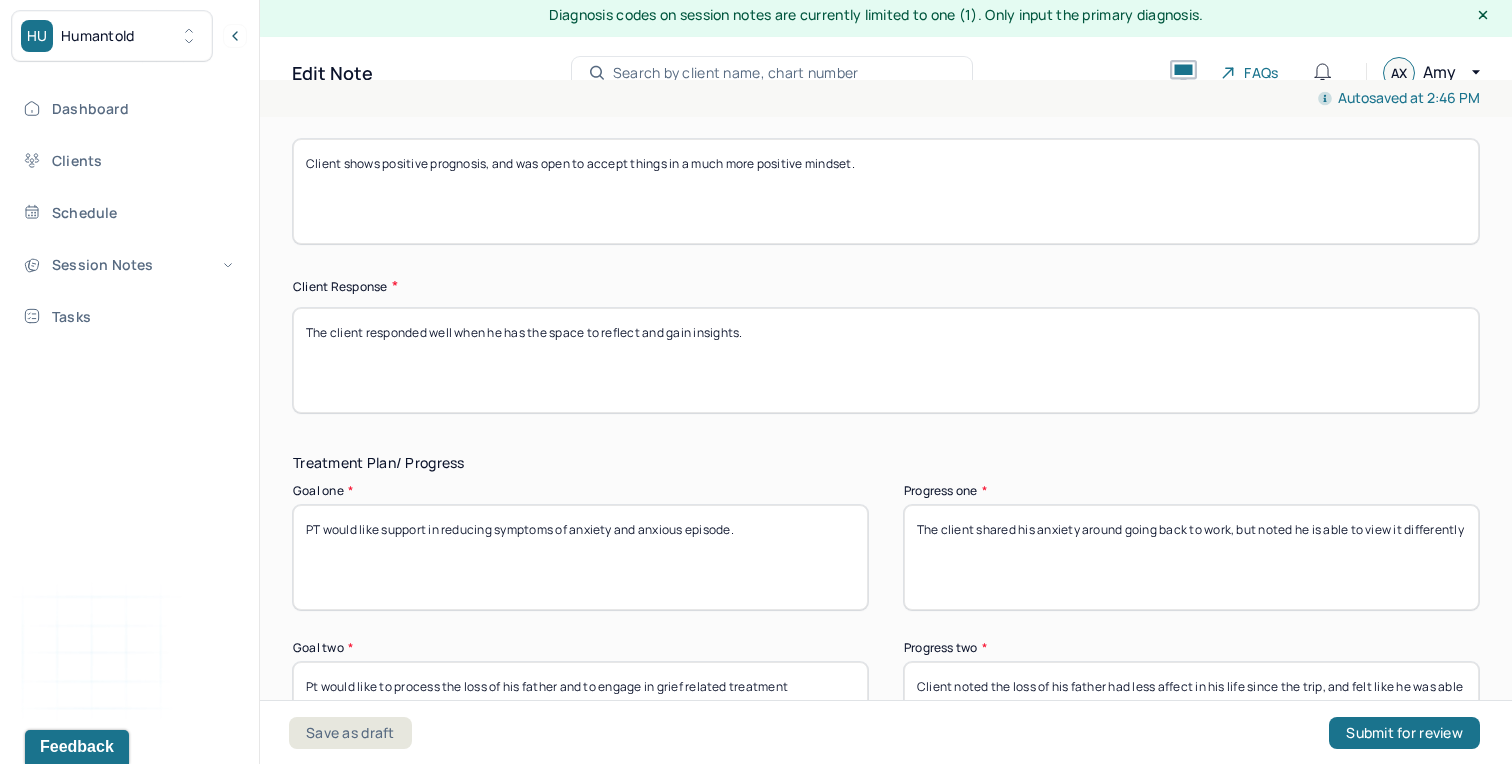 scroll, scrollTop: 3059, scrollLeft: 0, axis: vertical 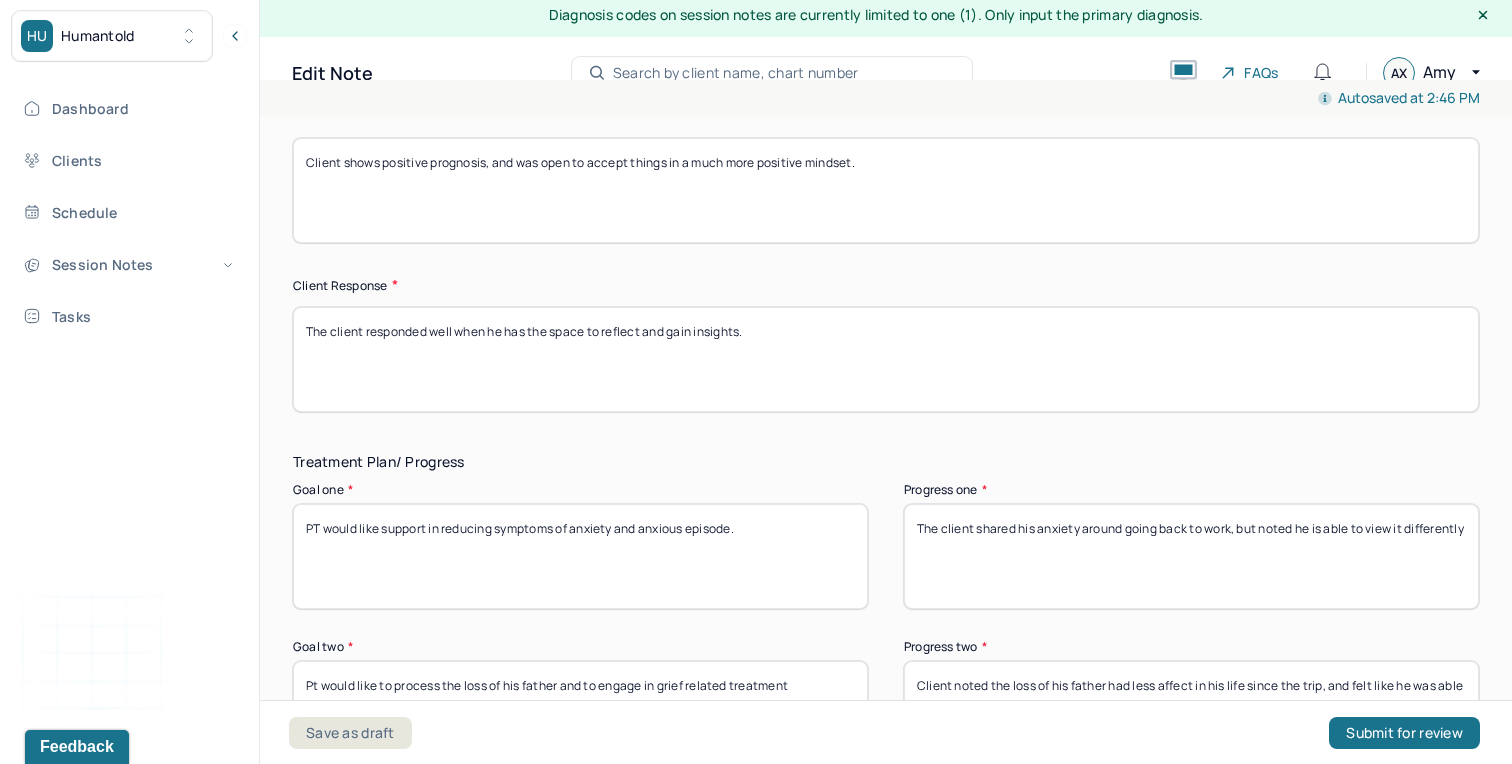 type on "Client shows positive prognosis, and was open to accept things in a much more positive mindset." 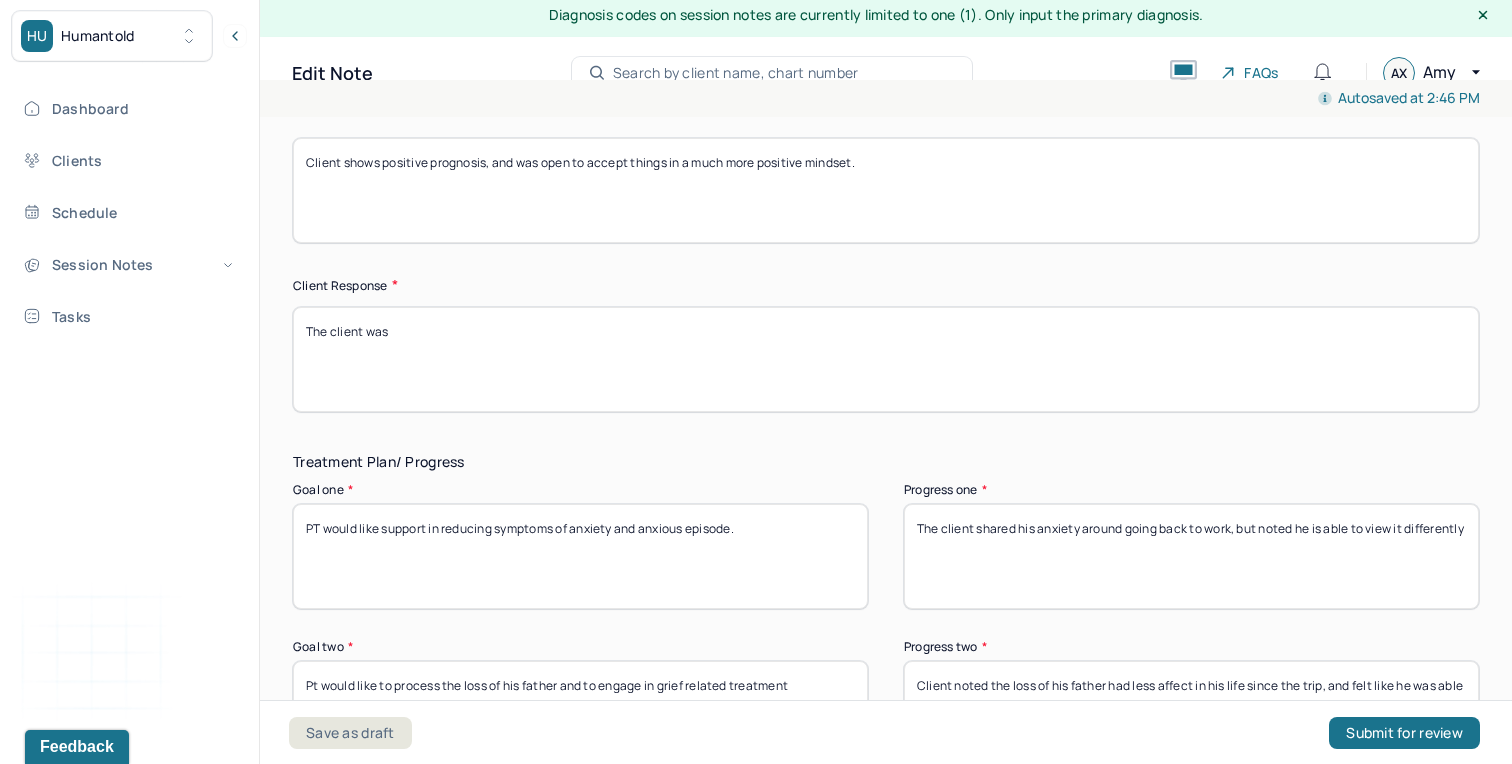 paste on "reflective, responsive, and engaged." 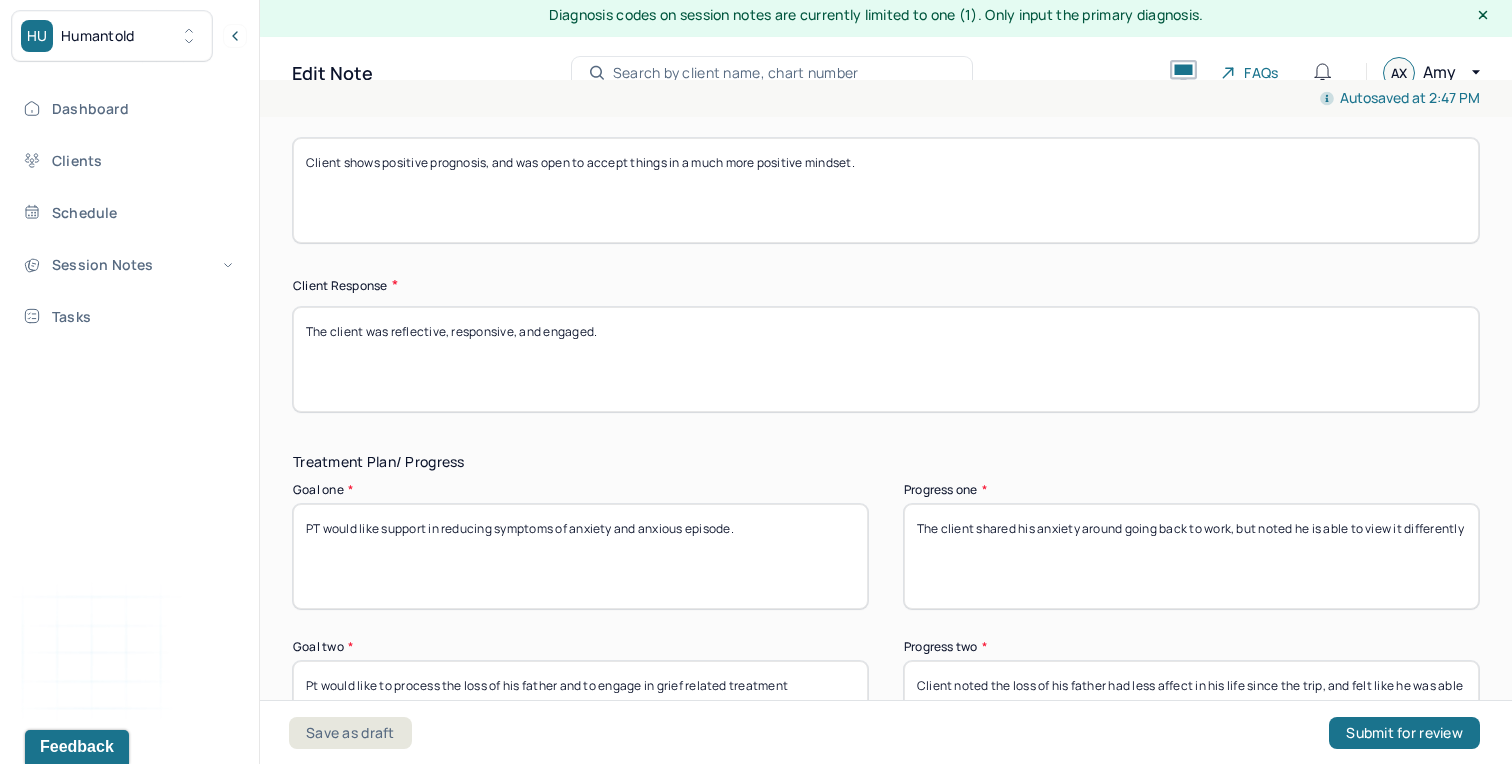 type on "The client was reflective, responsive, and engaged." 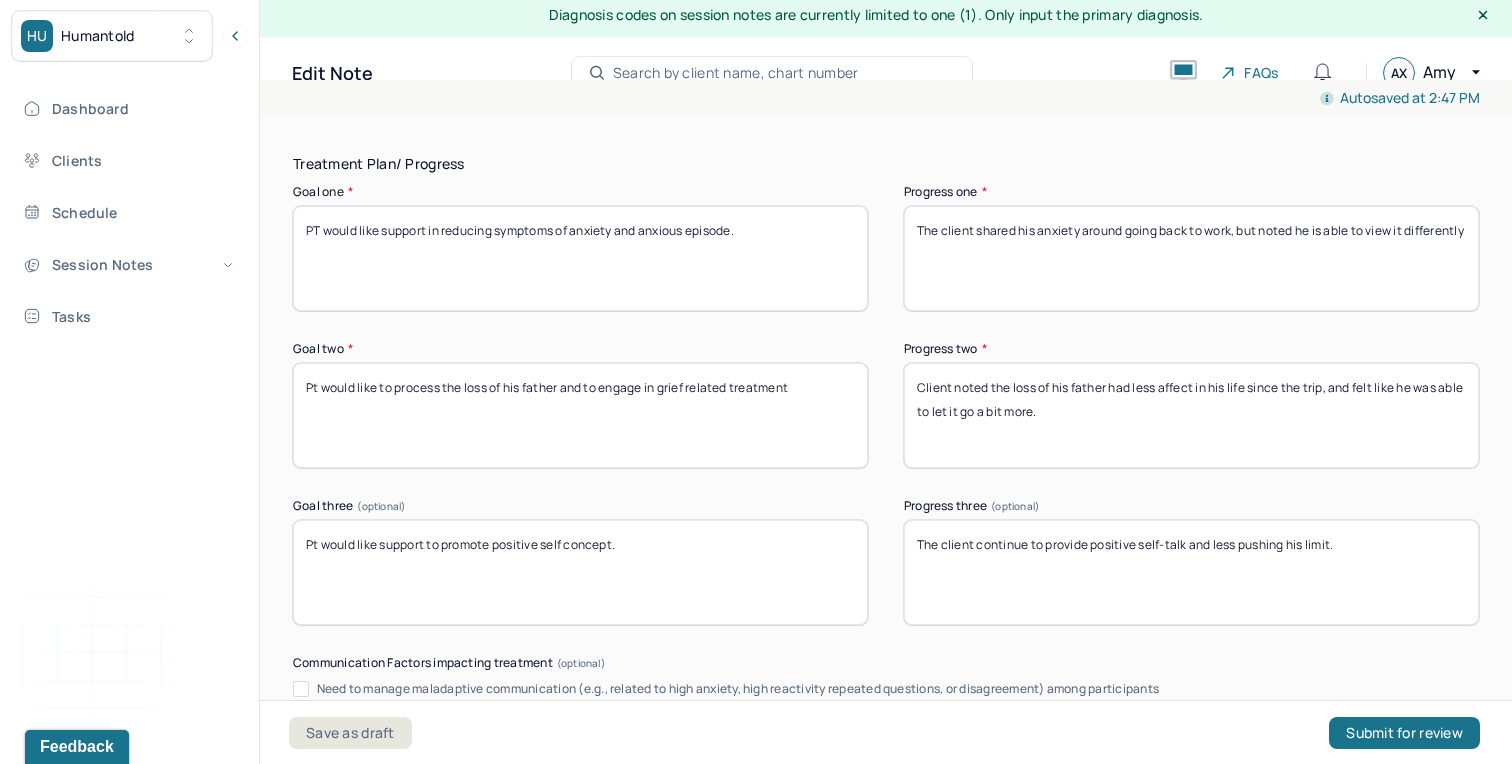 scroll, scrollTop: 3355, scrollLeft: 0, axis: vertical 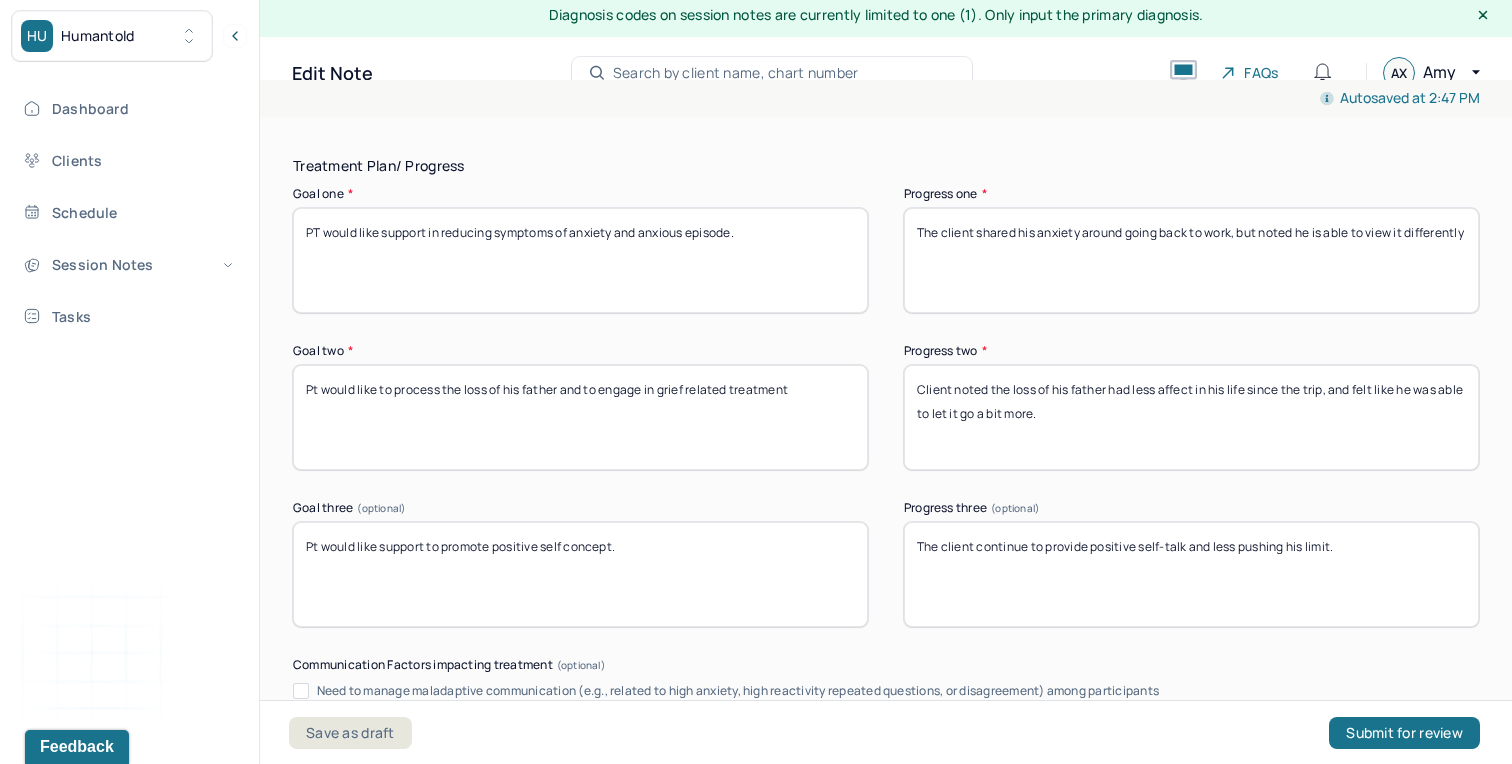 drag, startPoint x: 1089, startPoint y: 393, endPoint x: 991, endPoint y: 360, distance: 103.40696 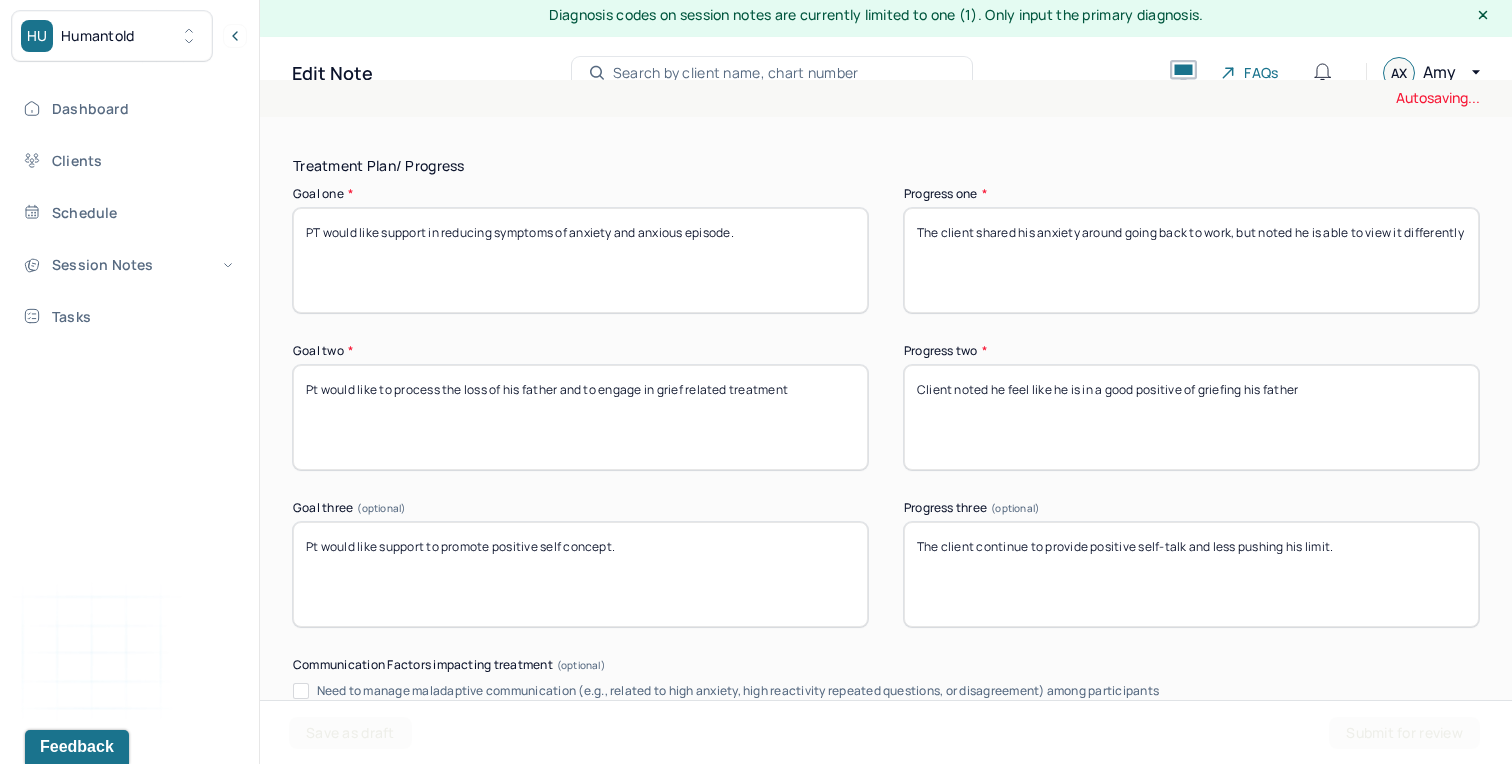 click on "Client noted he feel like he is in a good positive" at bounding box center (1191, 417) 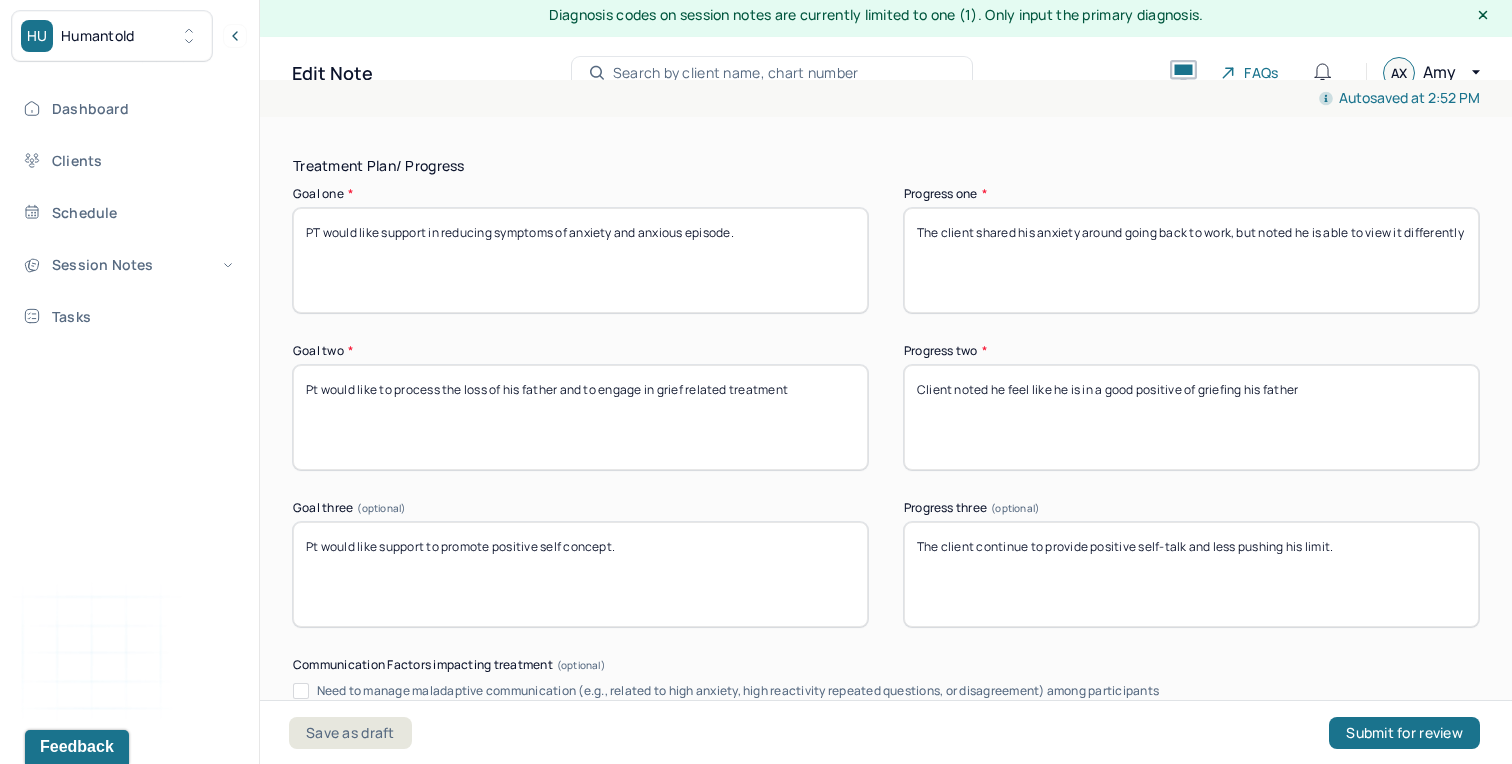 paste on "v" 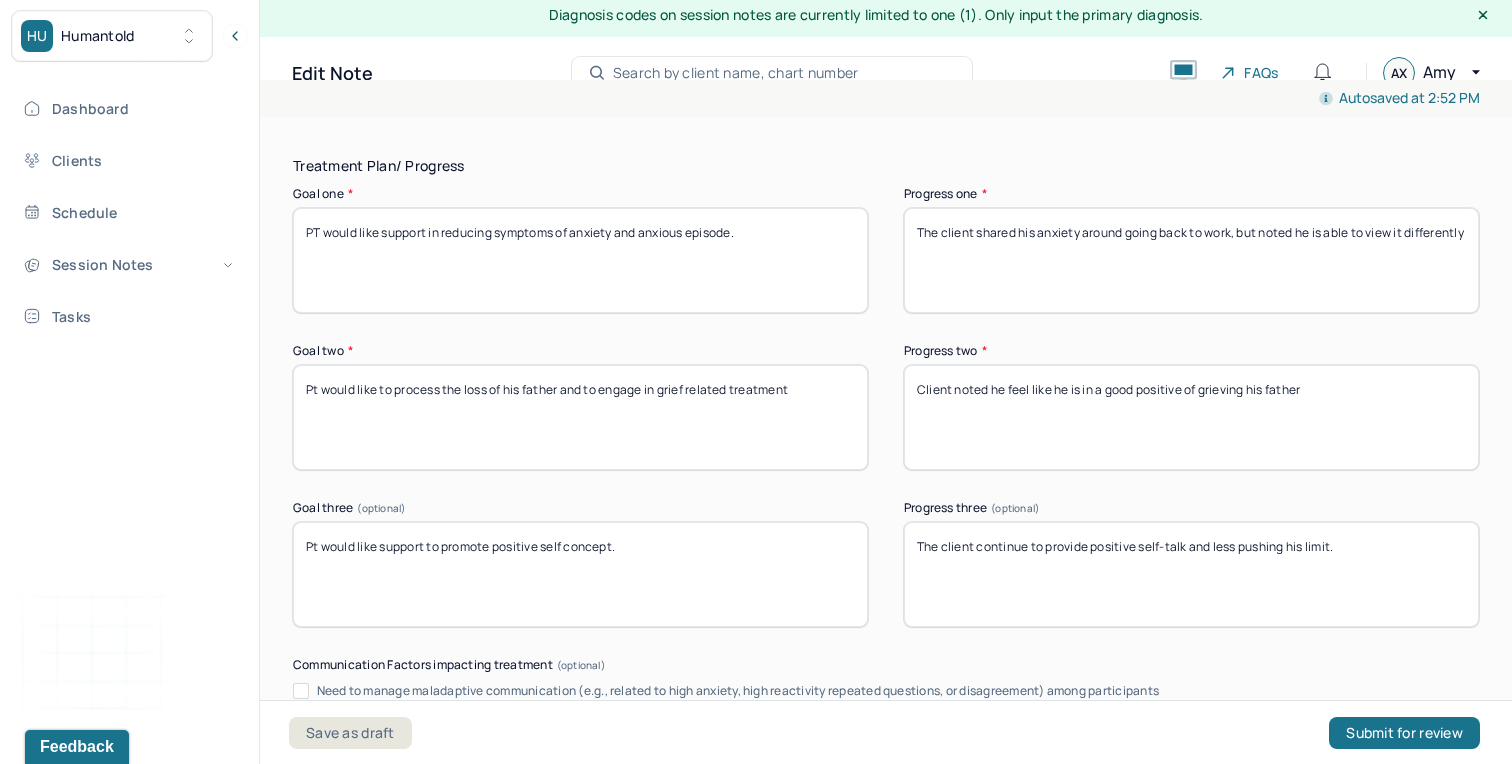 click on "Client noted he feel like he is in a good positive of griefing his father" at bounding box center [1191, 417] 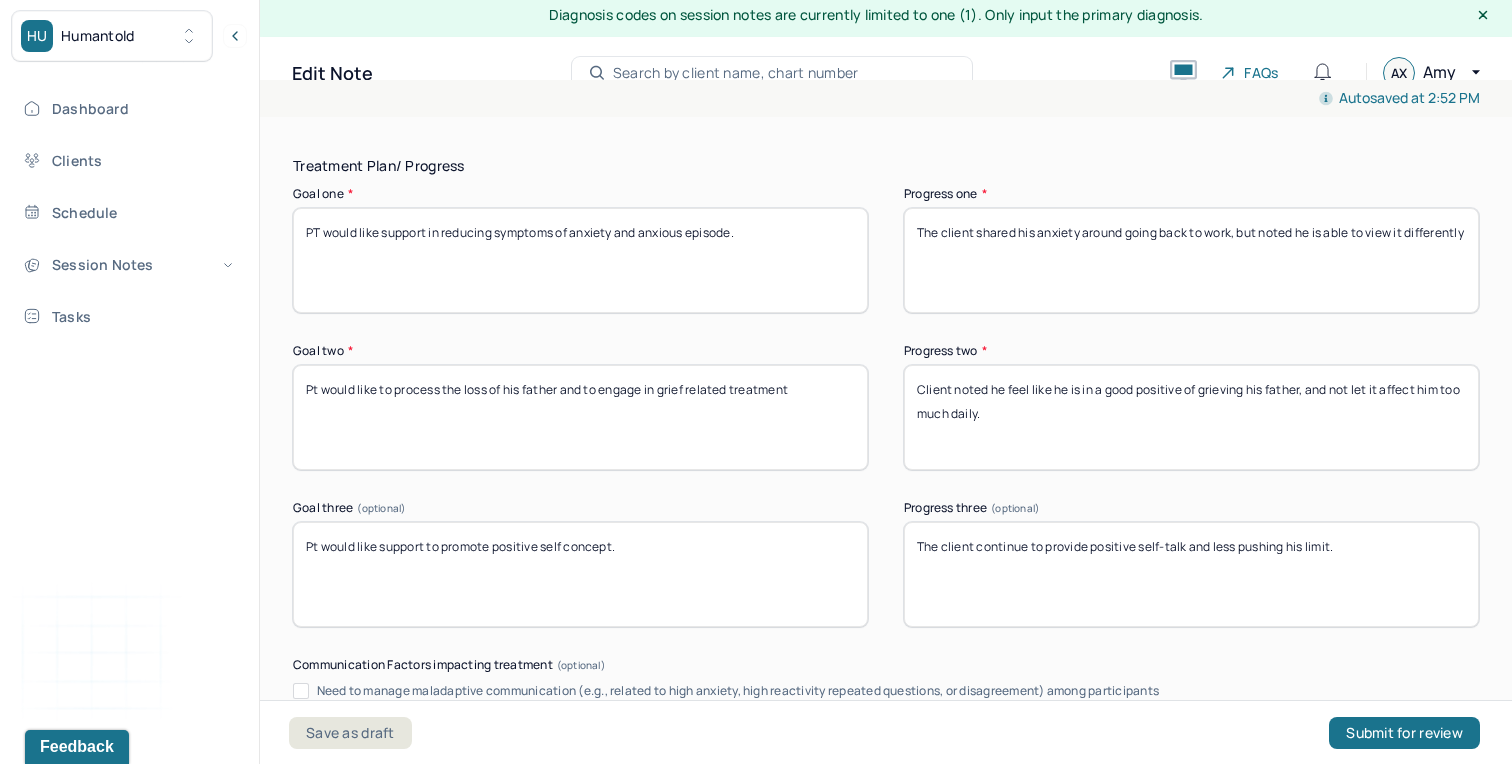 type on "Client noted he feel like he is in a good positive of grieving his father, and not let it affect him too much daily." 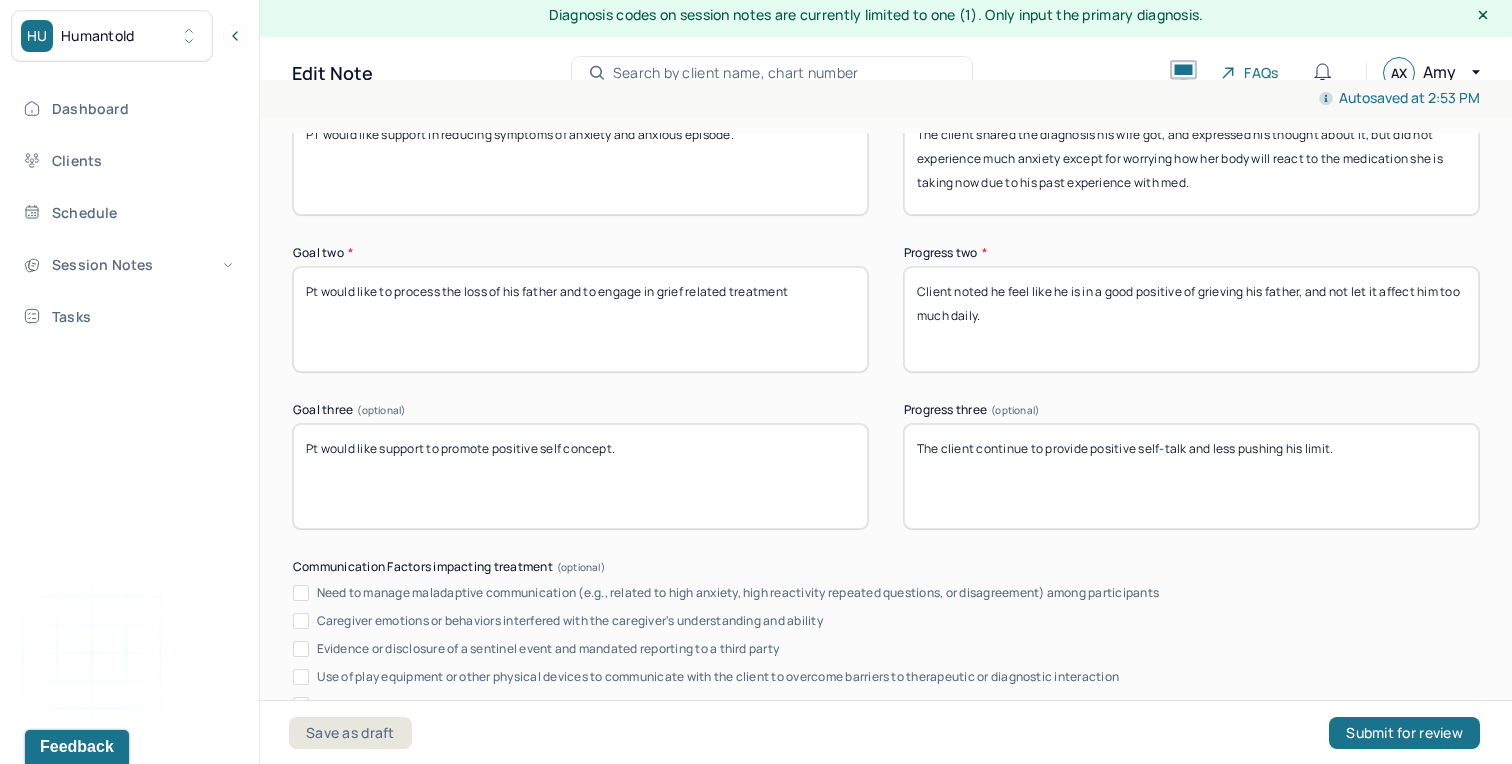 scroll, scrollTop: 3456, scrollLeft: 0, axis: vertical 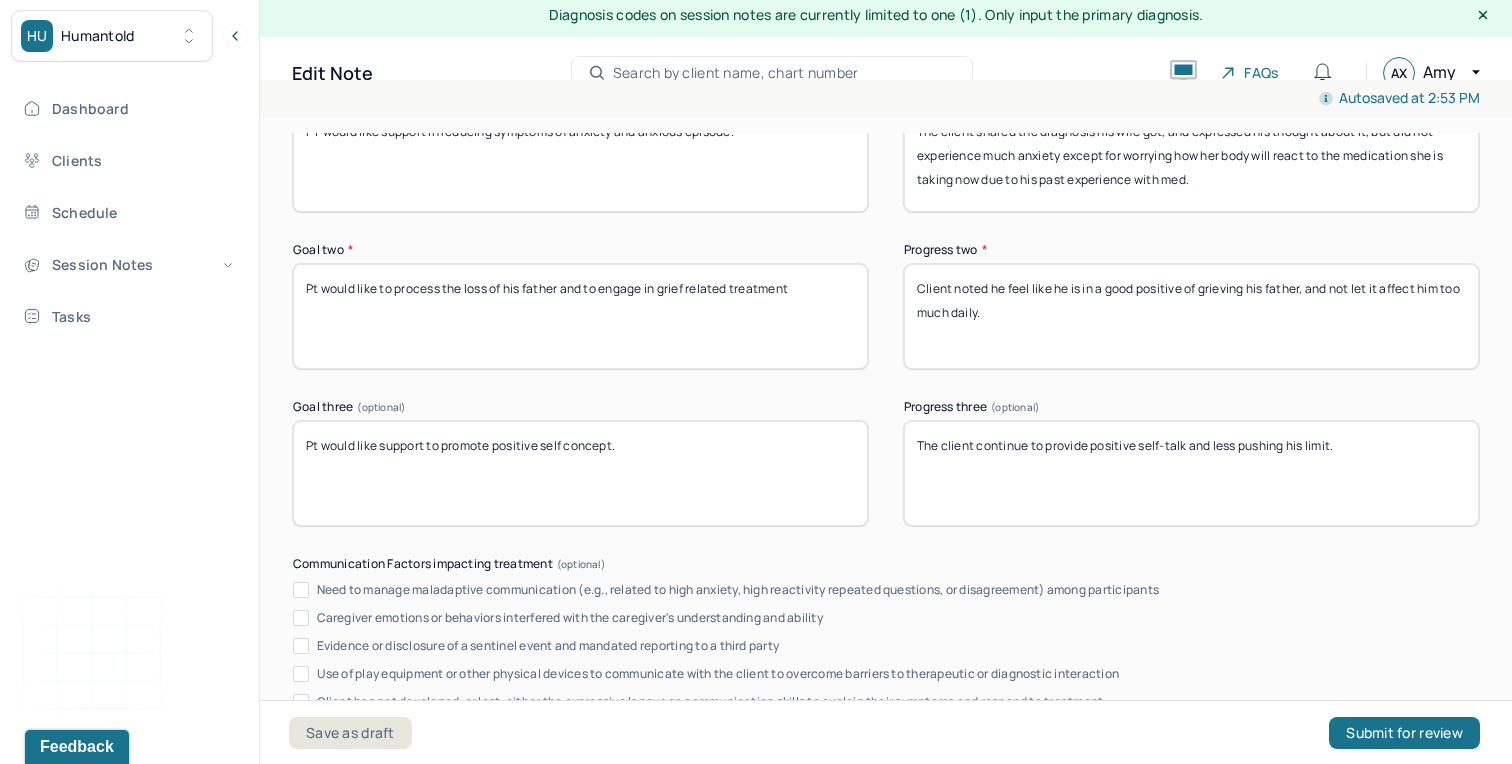 type on "The client shared the diagnosis his wife got, and expressed his thought about it, but did not experience much anxiety except for worrying how her body will react to the medication she is taking now due to his past experience with med." 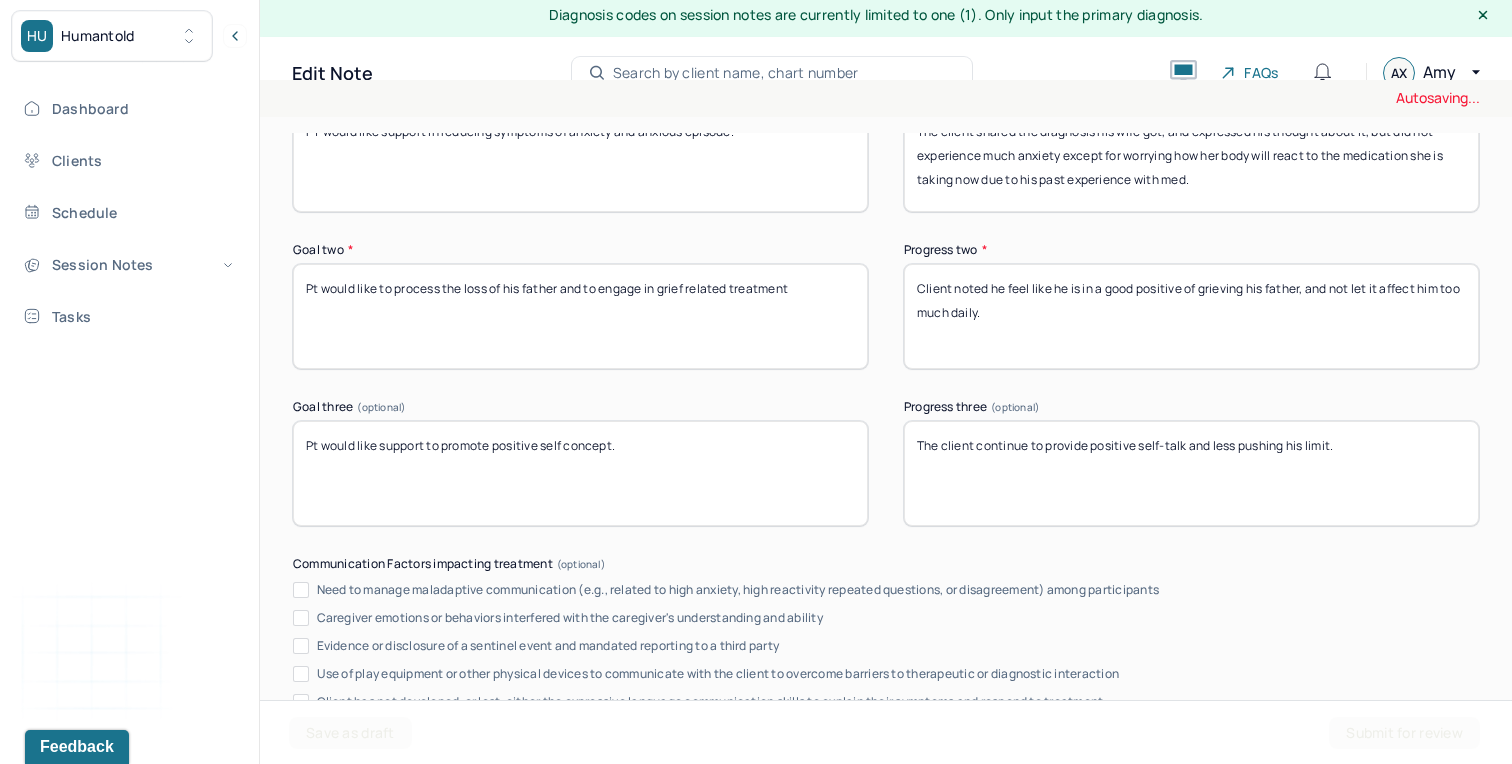 click on "The client continue to provide positive self-talk and less pushing his limit." at bounding box center (1191, 473) 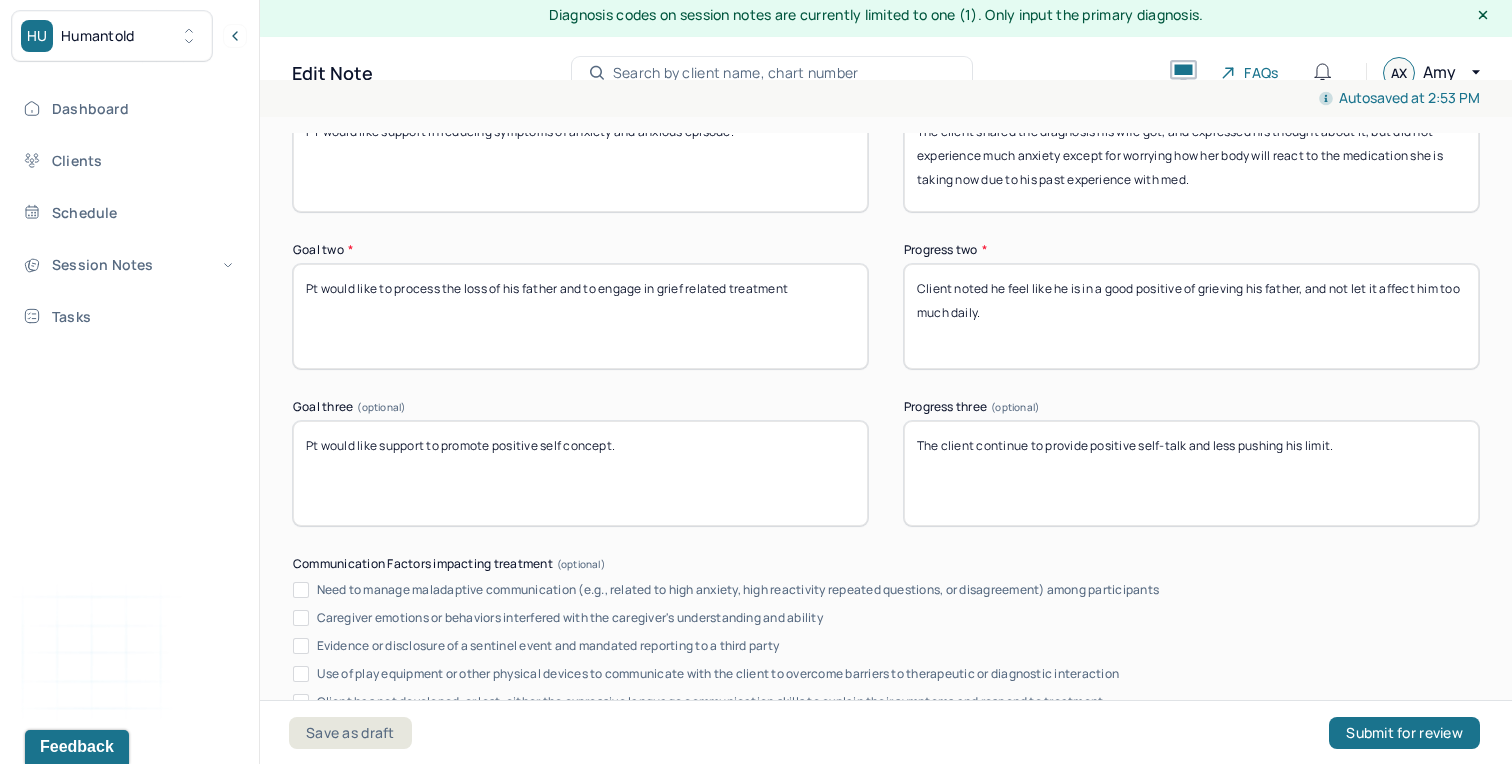 drag, startPoint x: 1359, startPoint y: 426, endPoint x: 976, endPoint y: 413, distance: 383.22055 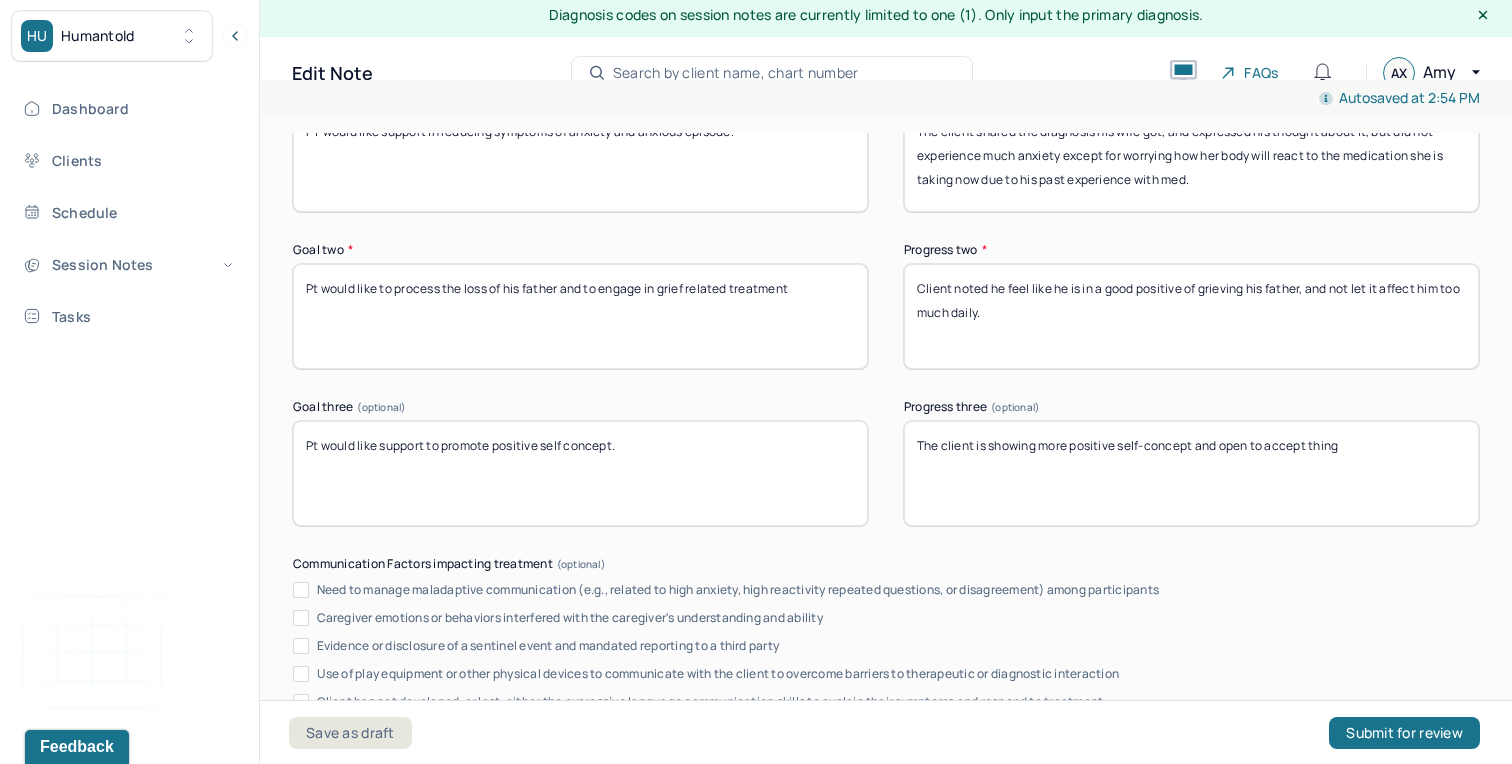 click on "The client is showing more positive self-concept and open to accept thing" at bounding box center (1191, 473) 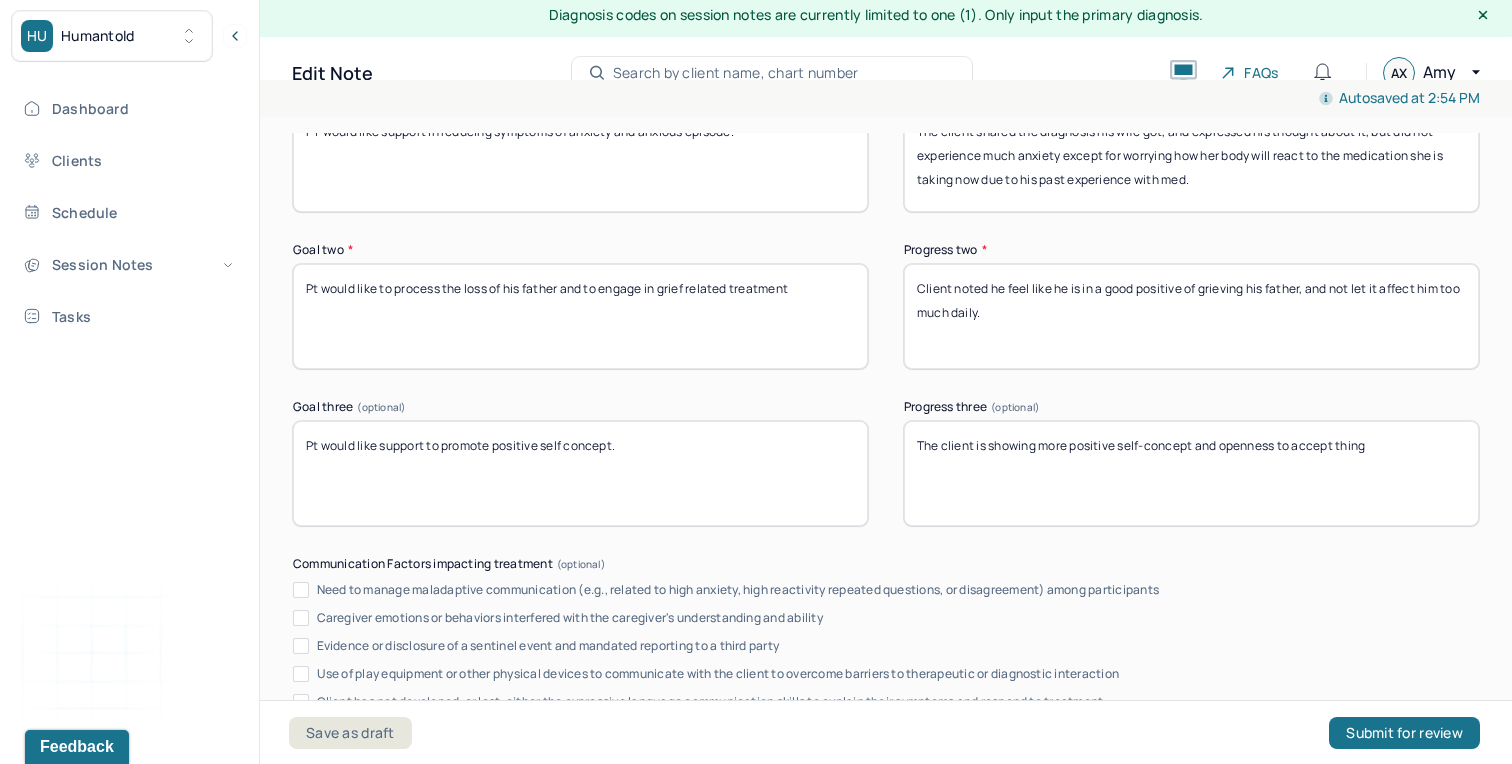 click on "The client is showing more positive self-concept and opennedd to accept thing" at bounding box center (1191, 473) 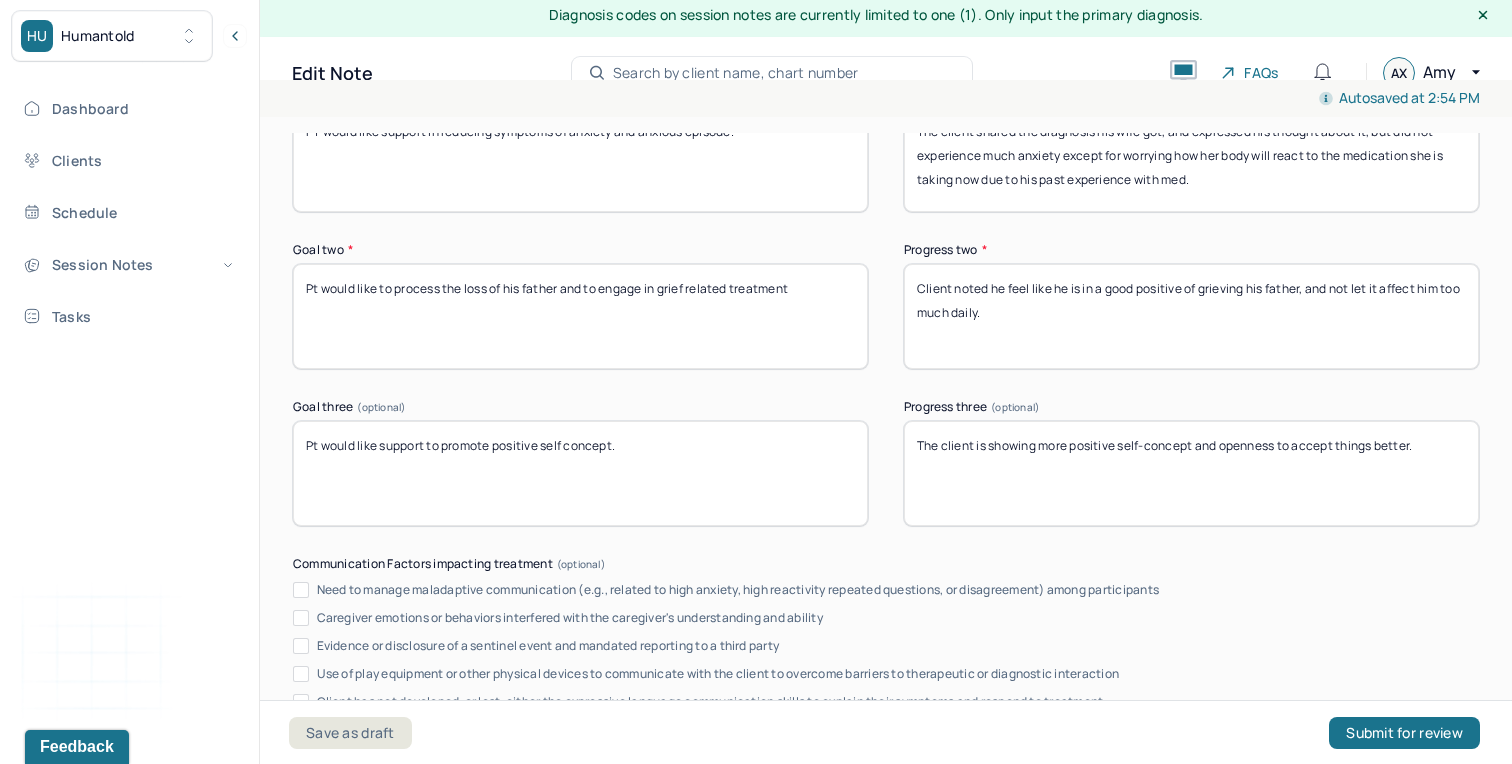 scroll, scrollTop: 3883, scrollLeft: 0, axis: vertical 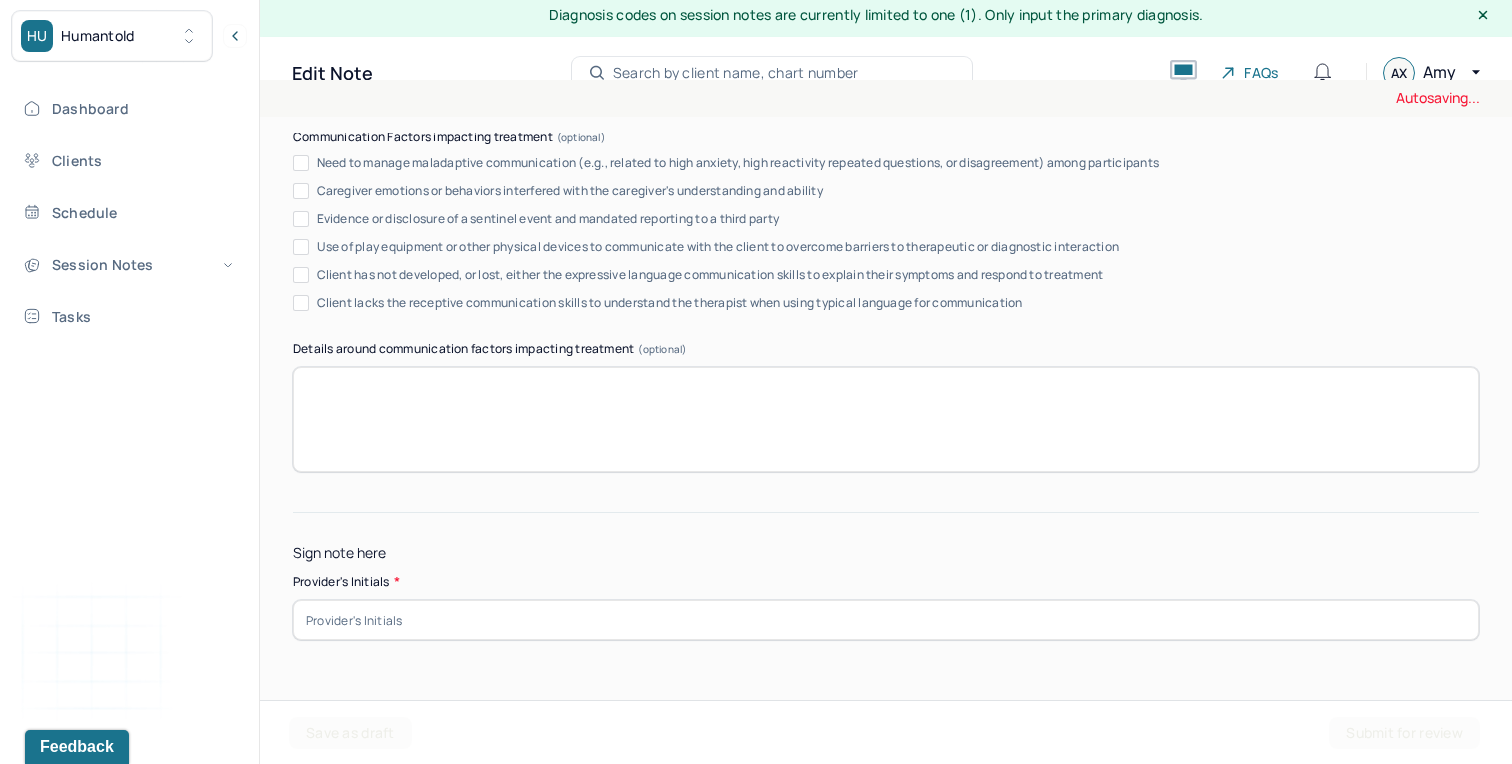 type on "The client is showing more positive self-concept and openness to accept things better." 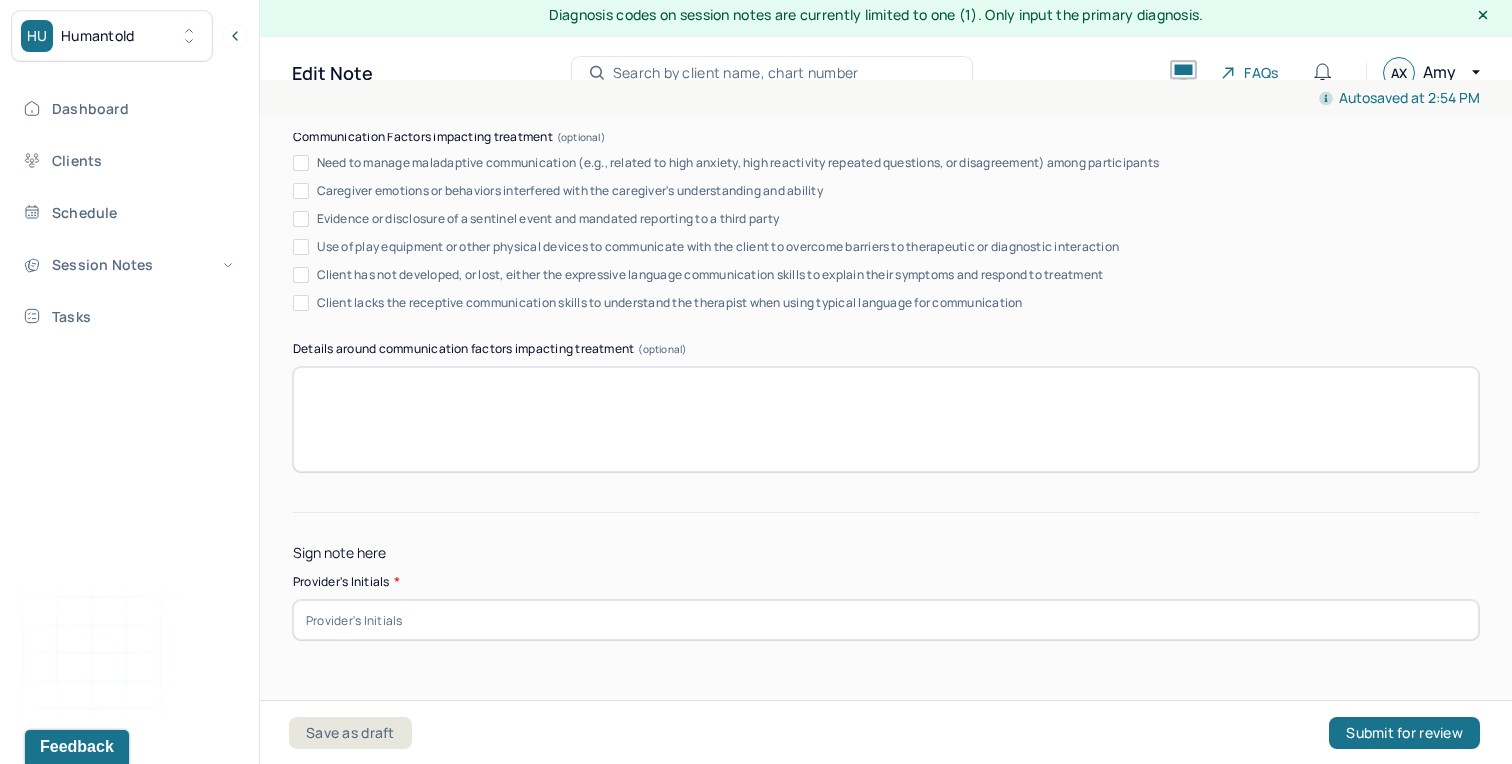 click at bounding box center [886, 620] 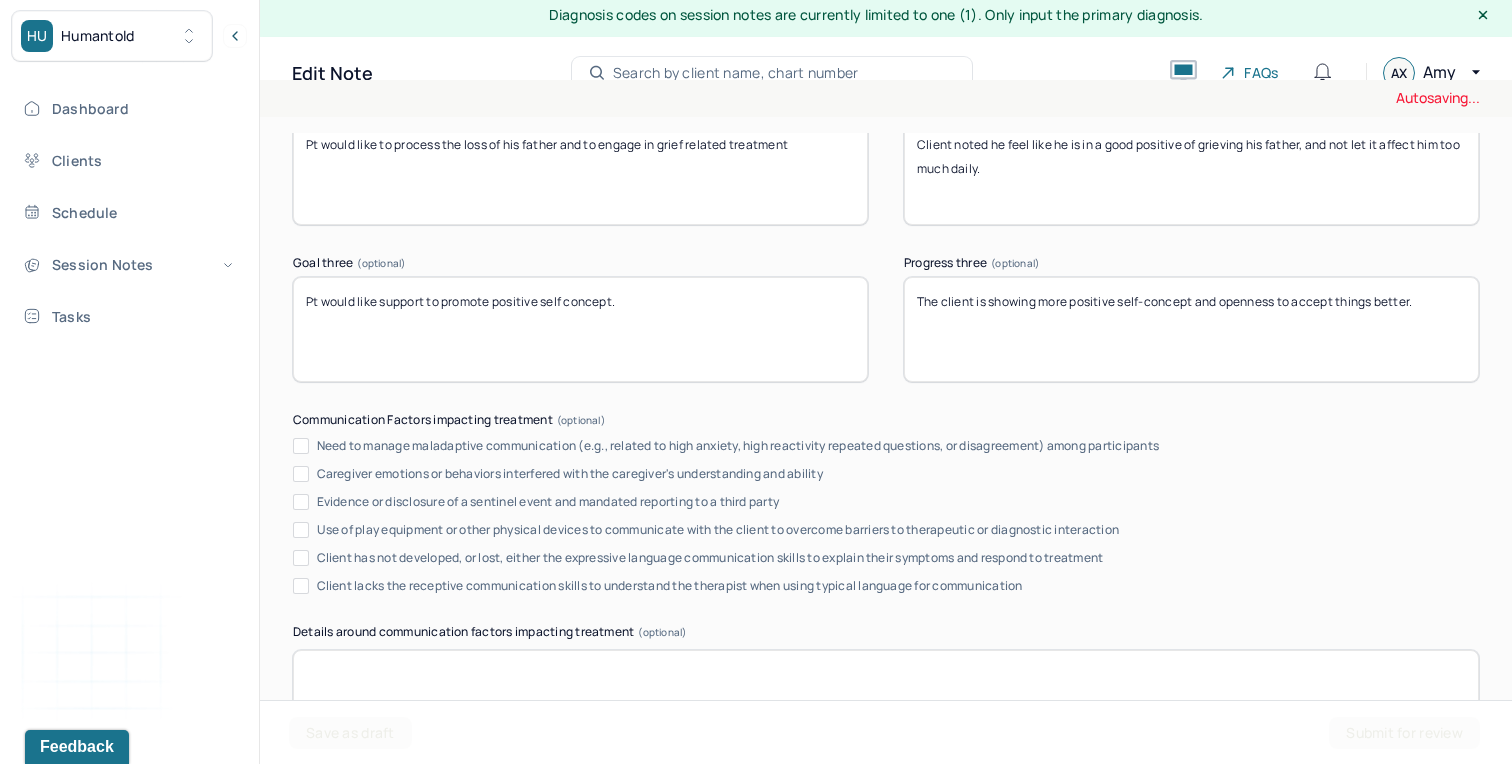 scroll, scrollTop: 3574, scrollLeft: 0, axis: vertical 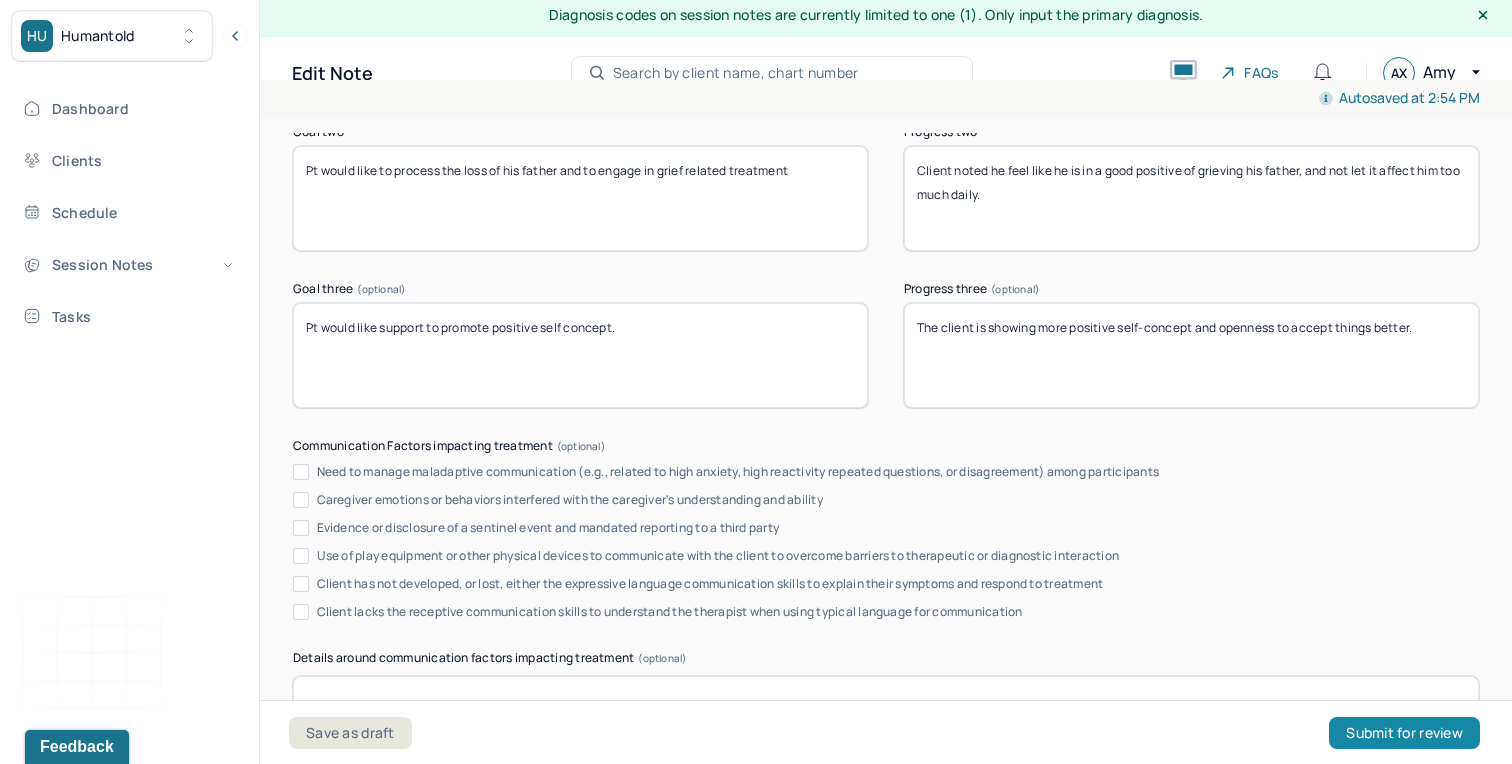 type on "XQL" 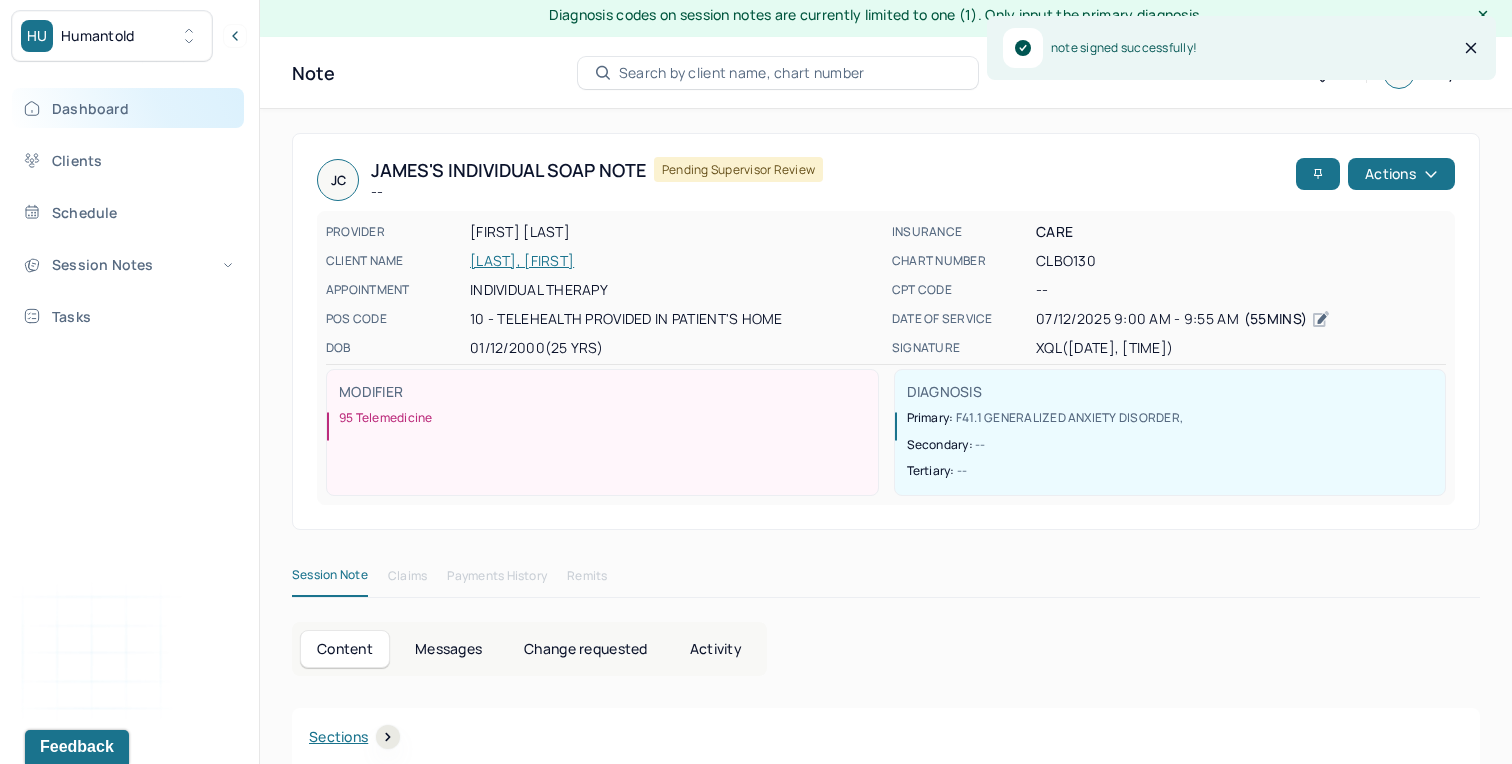 click on "Dashboard" at bounding box center [128, 108] 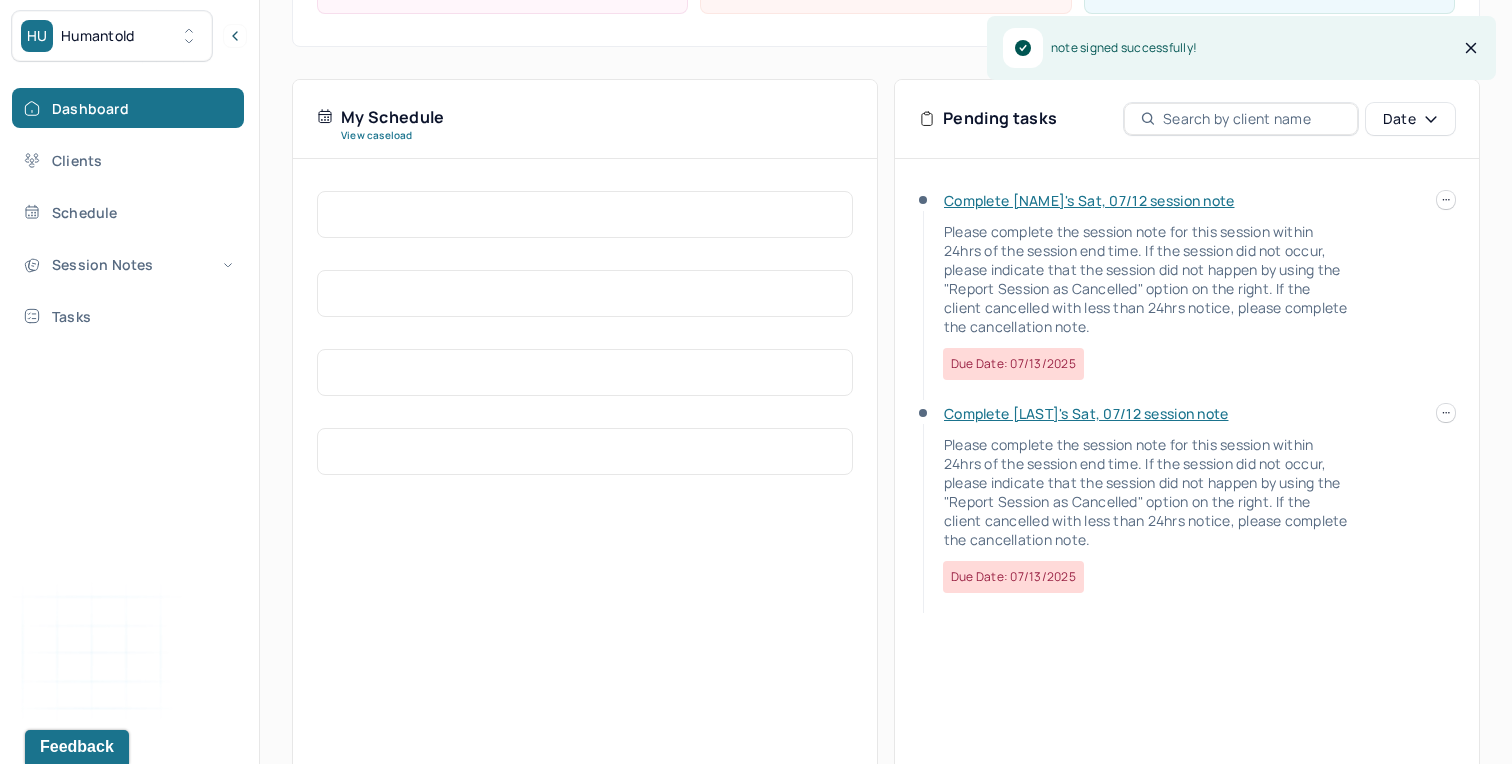 scroll, scrollTop: 414, scrollLeft: 0, axis: vertical 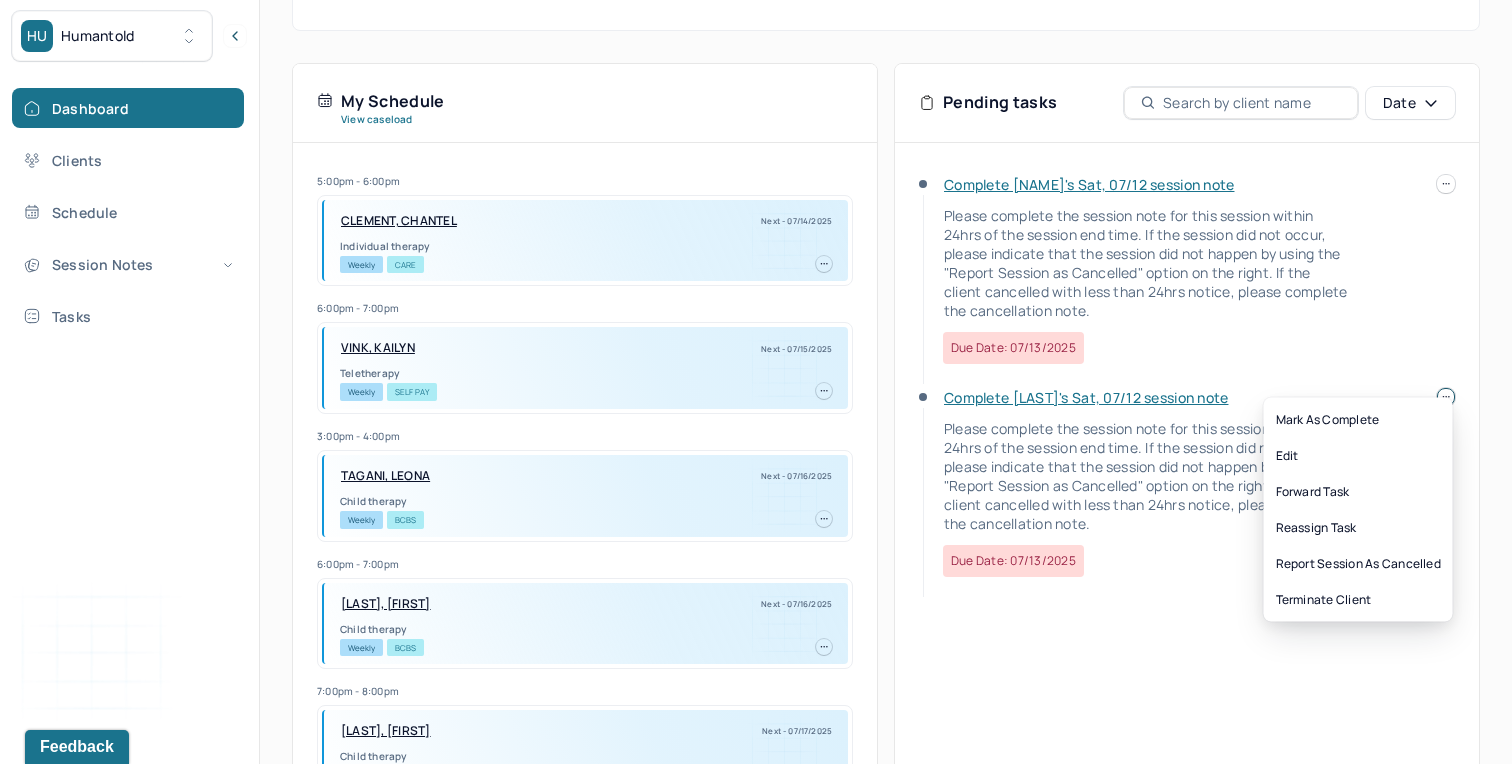 click on "HU Humantold Dashboard Clients Schedule Session Notes Tasks AX [NAME] [NAME] provider Logout Diagnosis codes on session notes are currently limited to one (1). Only input the primary diagnosis. Search by client name, chart number FAQs AX [NAME] Let’s get you started 🚀 You can manage your caseload and availability here this week SESSIONS SCHEDULED 16 COMPLETED NOTES 11 LATE NOTES 0 My Schedule View caseload 5:00pm - 6:00pm CLEMENT, CHANTEL Next - 07/14/2025 Individual therapy Weekly CARE 6:00pm - 7:00pm VINK, KAILYN Next - 07/15/2025 Teletherapy Weekly Self Pay 3:00pm - 4:00pm TAGANI, LEONA Next - 07/16/2025 Child therapy Weekly BCBS 6:00pm - 7:00pm GUYARD, ZOE Next - 07/16/2025 Child therapy Weekly BCBS 7:00pm - 8:00pm BRINGLEY, LOUISE Next - 07/17/2025 Child therapy Weekly CARE 6:00pm - 7:00pm WU, XINYI Next - 07/18/2025 Family therapy Weekly UHC 6:00pm - 7:00pm CHUONG V PHAM, CALVIN Next - 07/21/2025" at bounding box center [756, 191] 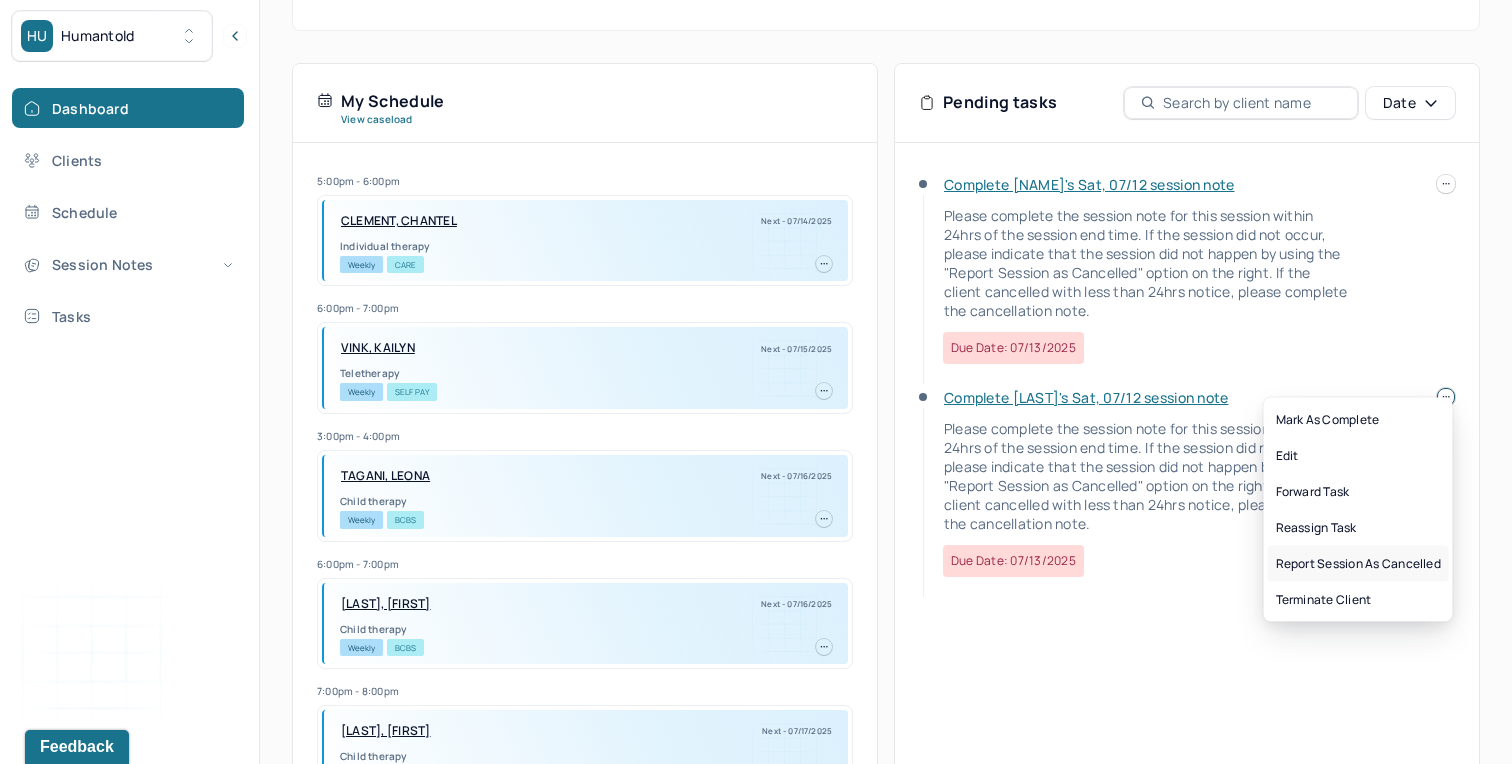 click on "Report session as cancelled" at bounding box center (1358, 564) 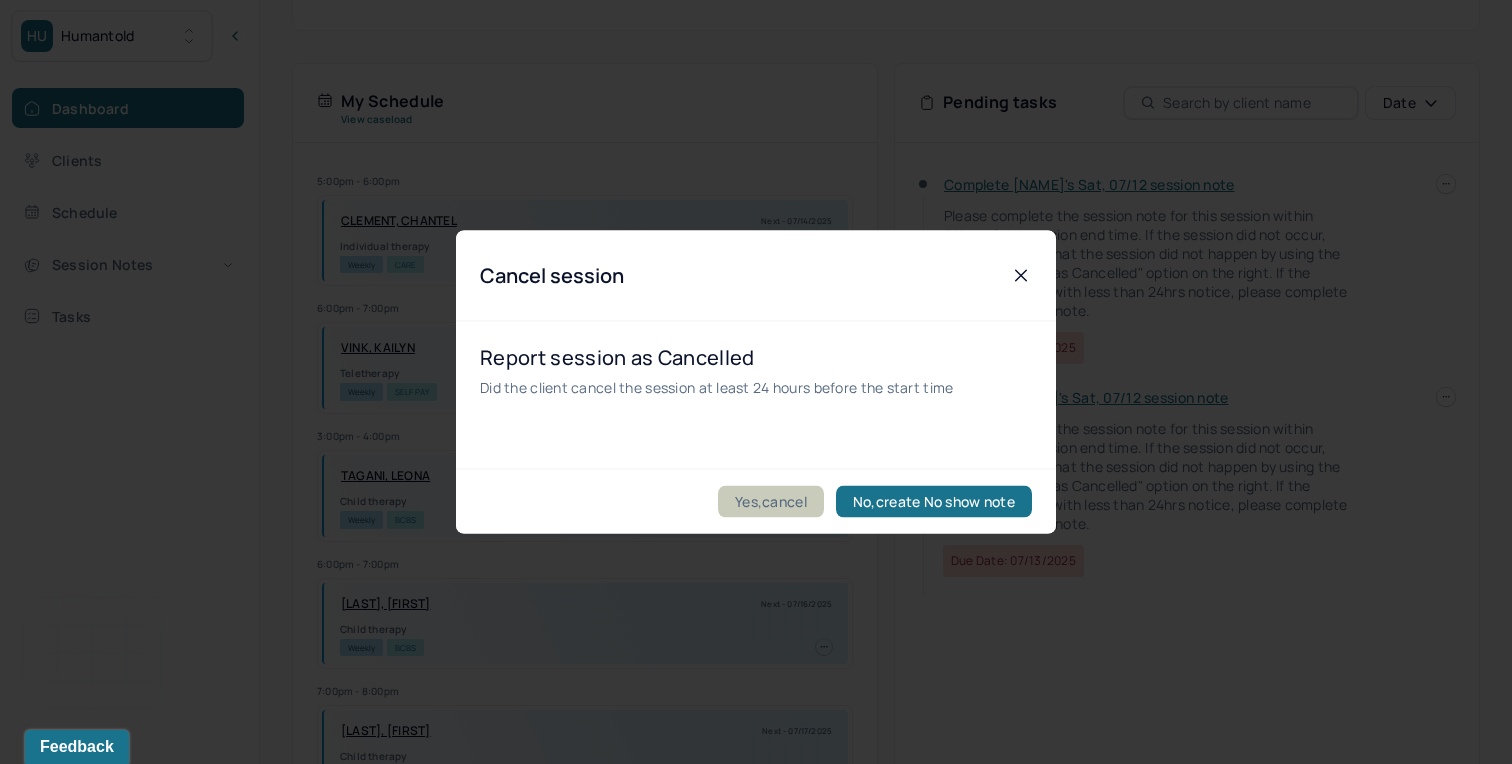 click on "Yes,cancel" at bounding box center [771, 502] 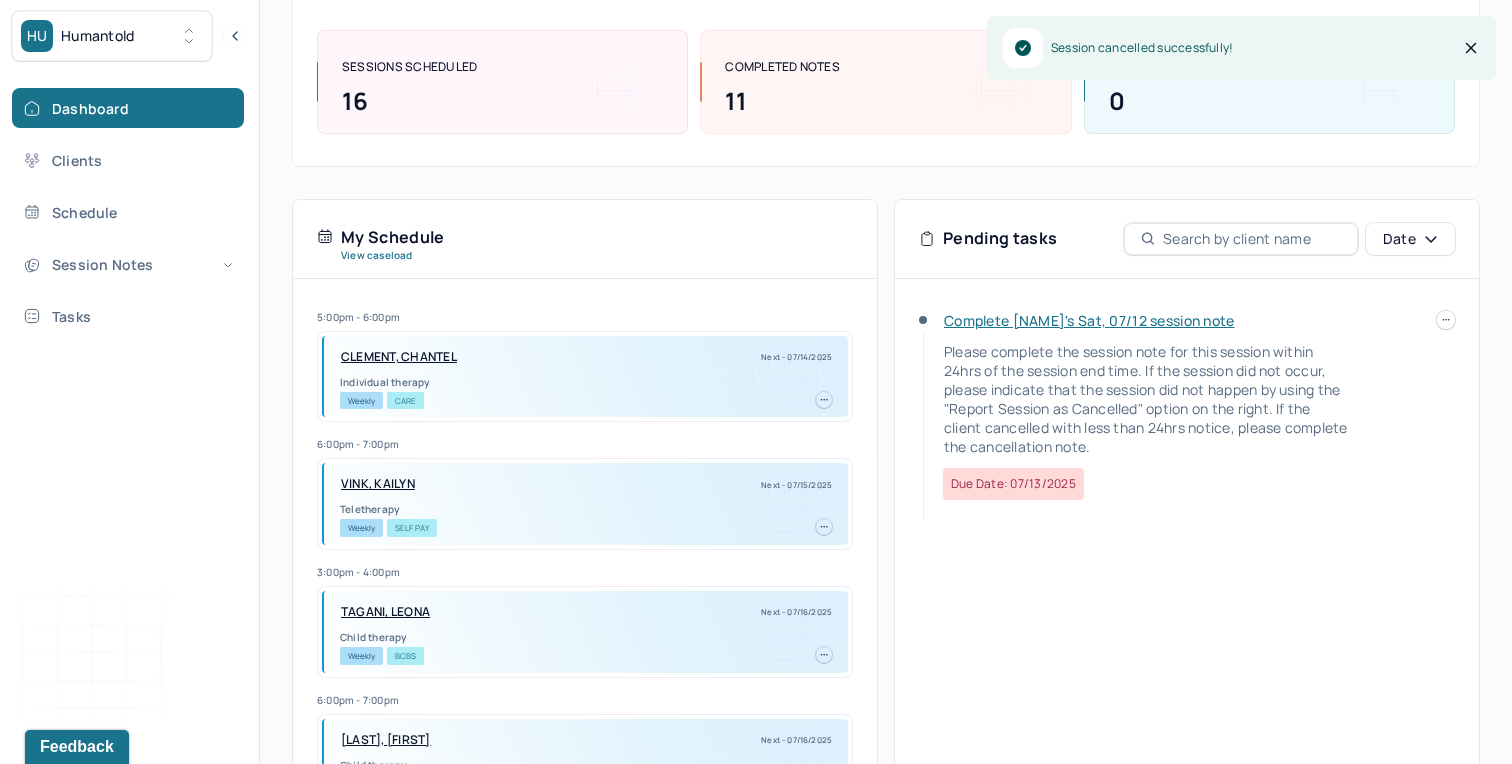 scroll, scrollTop: 252, scrollLeft: 0, axis: vertical 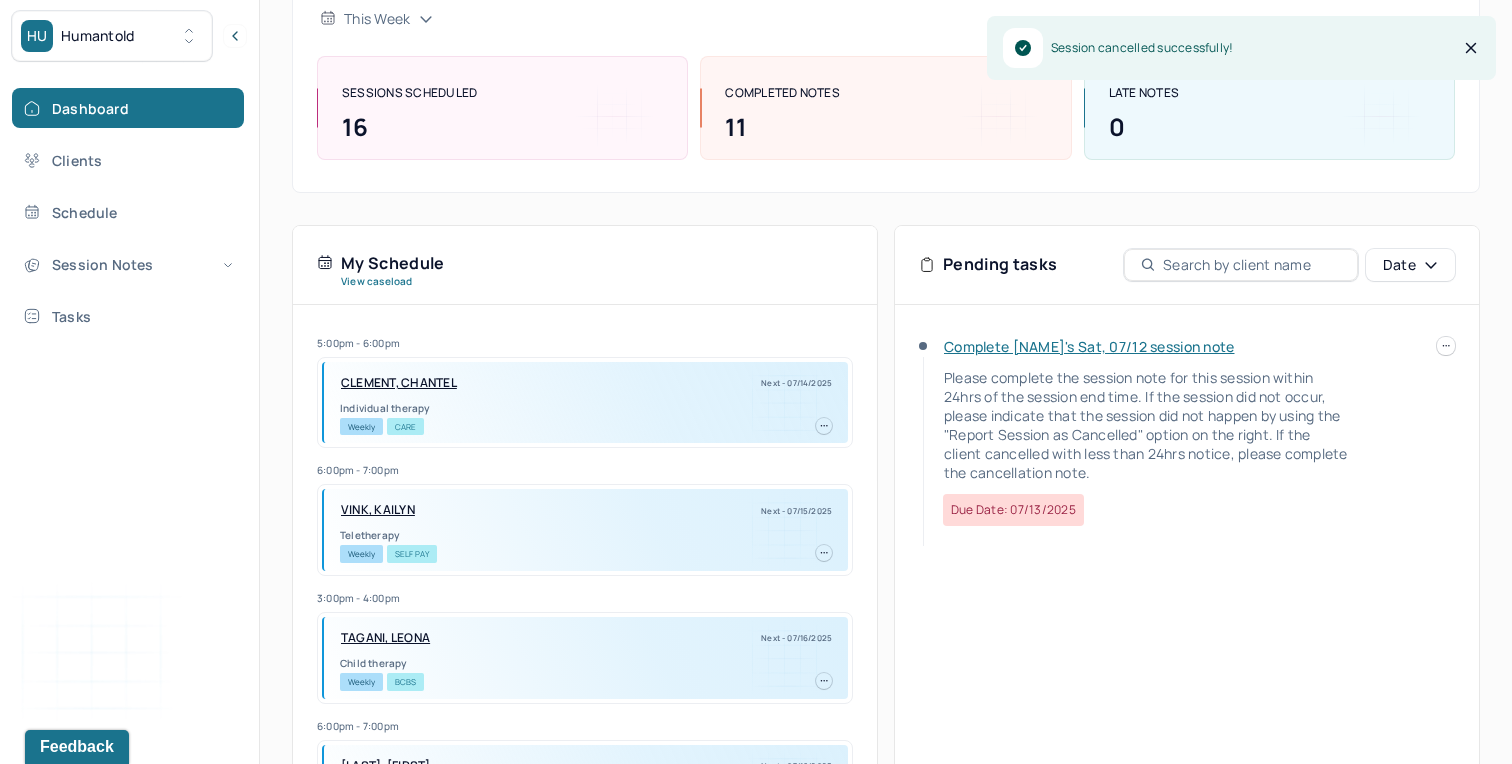 click on "Complete [NAME]'s Sat, 07/12 session note" at bounding box center (1089, 346) 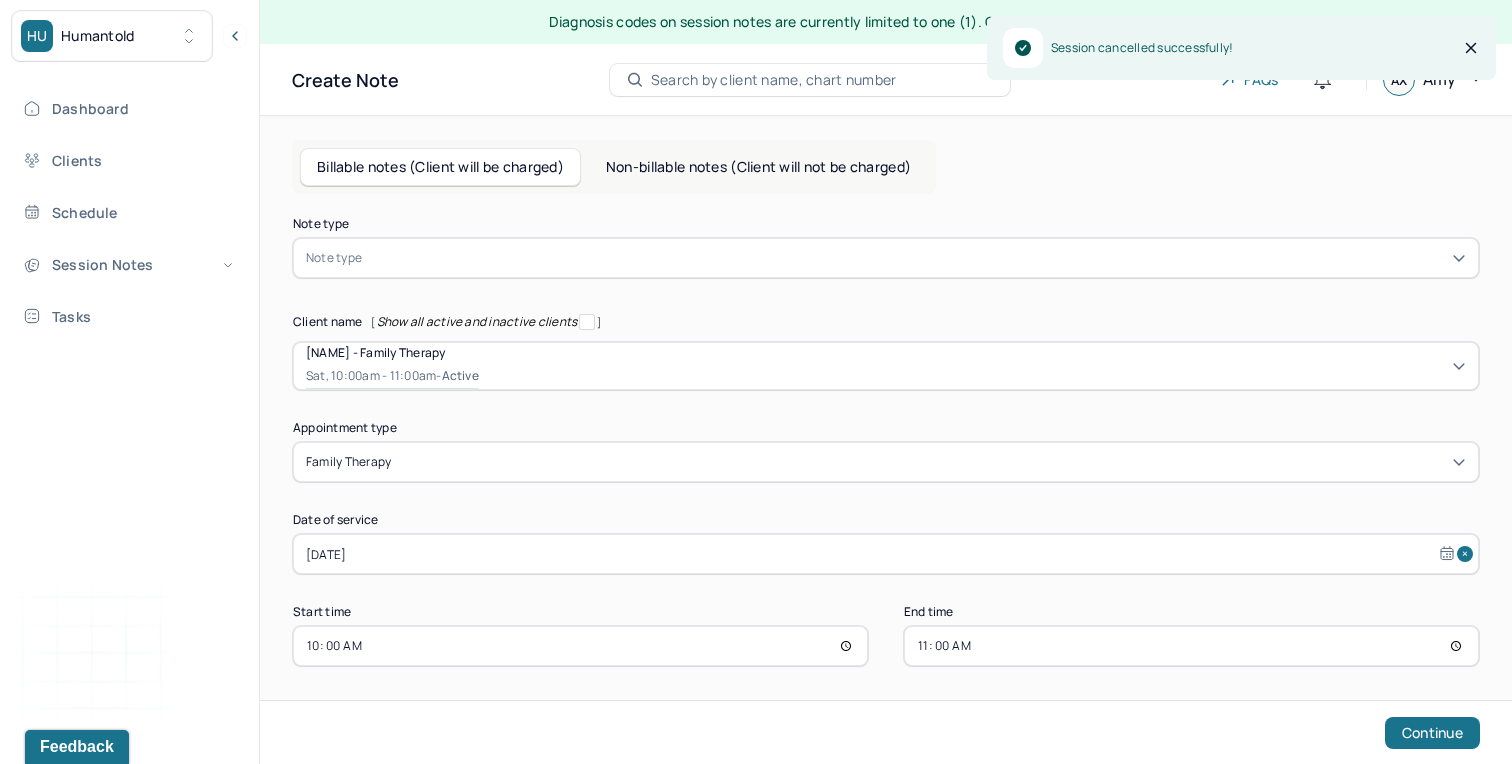 click at bounding box center (916, 258) 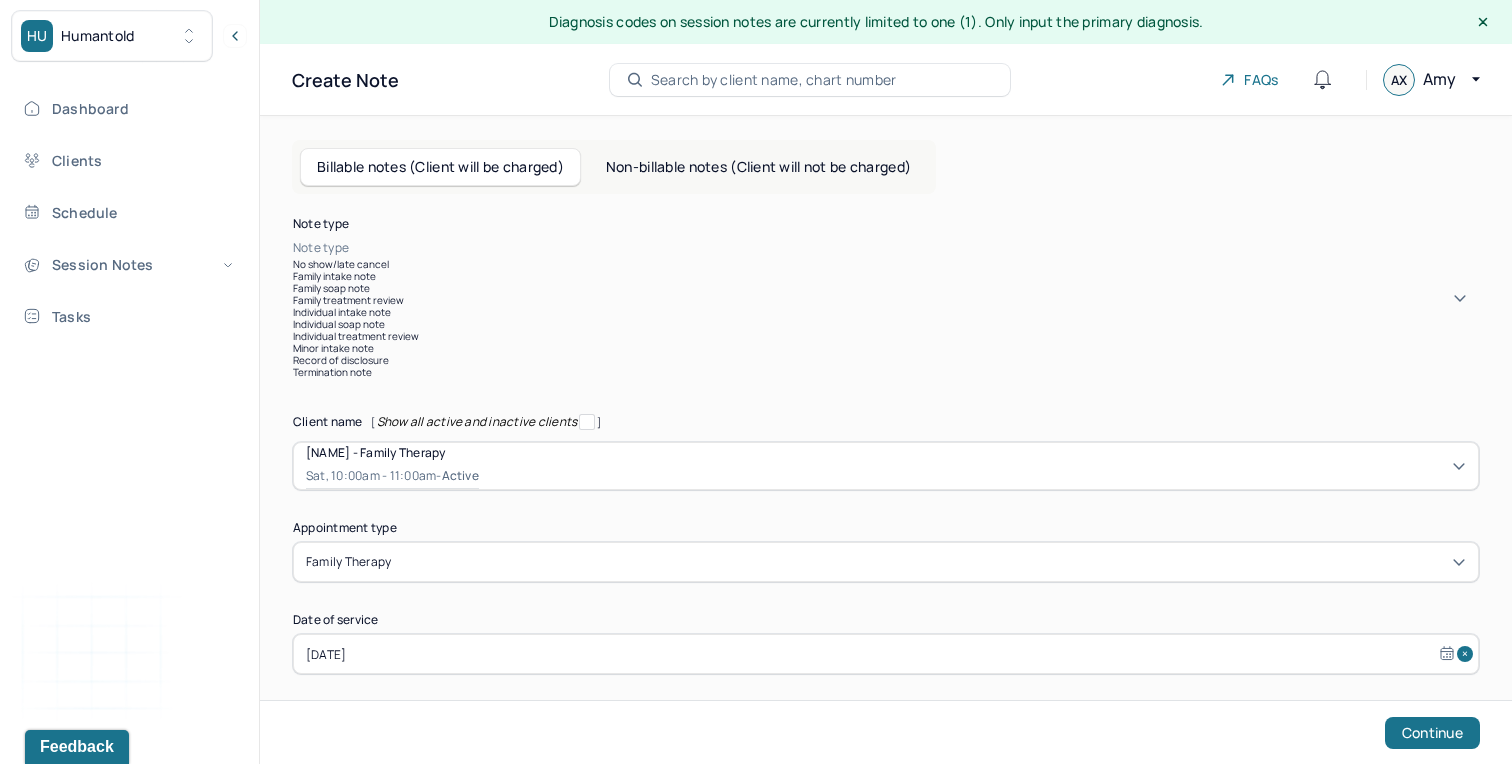 click on "Family soap note" at bounding box center [886, 288] 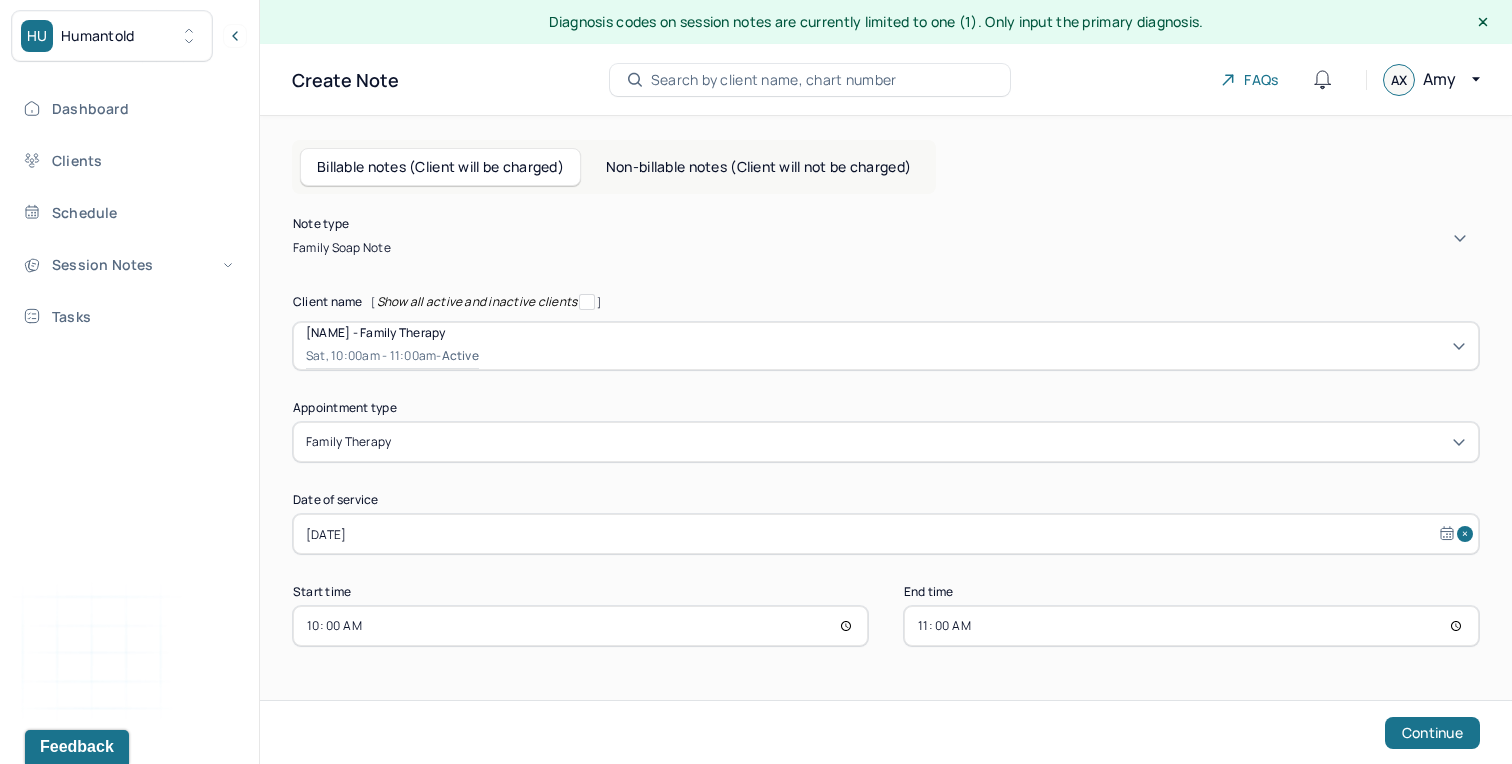 scroll, scrollTop: 7, scrollLeft: 0, axis: vertical 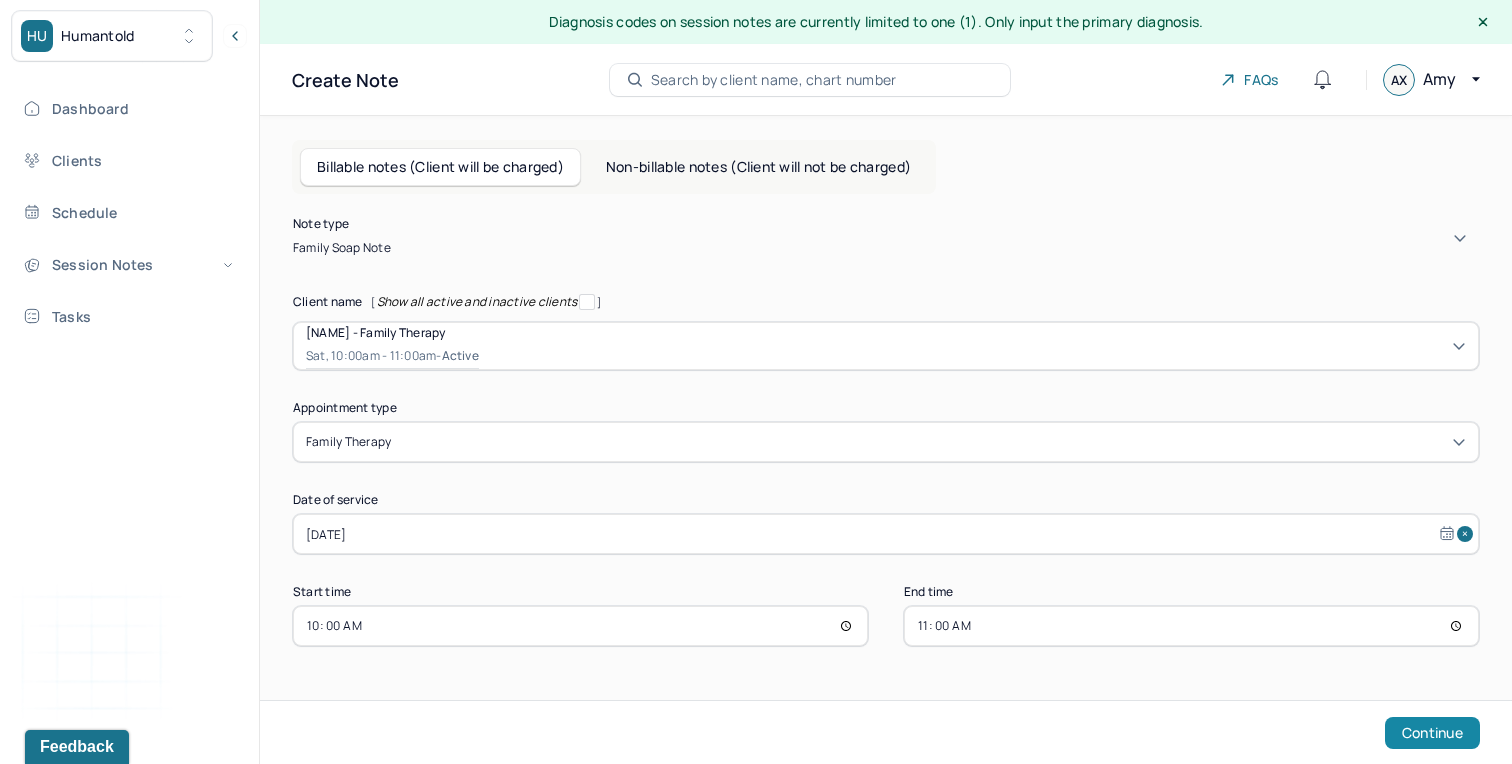 click on "Continue" at bounding box center (1432, 733) 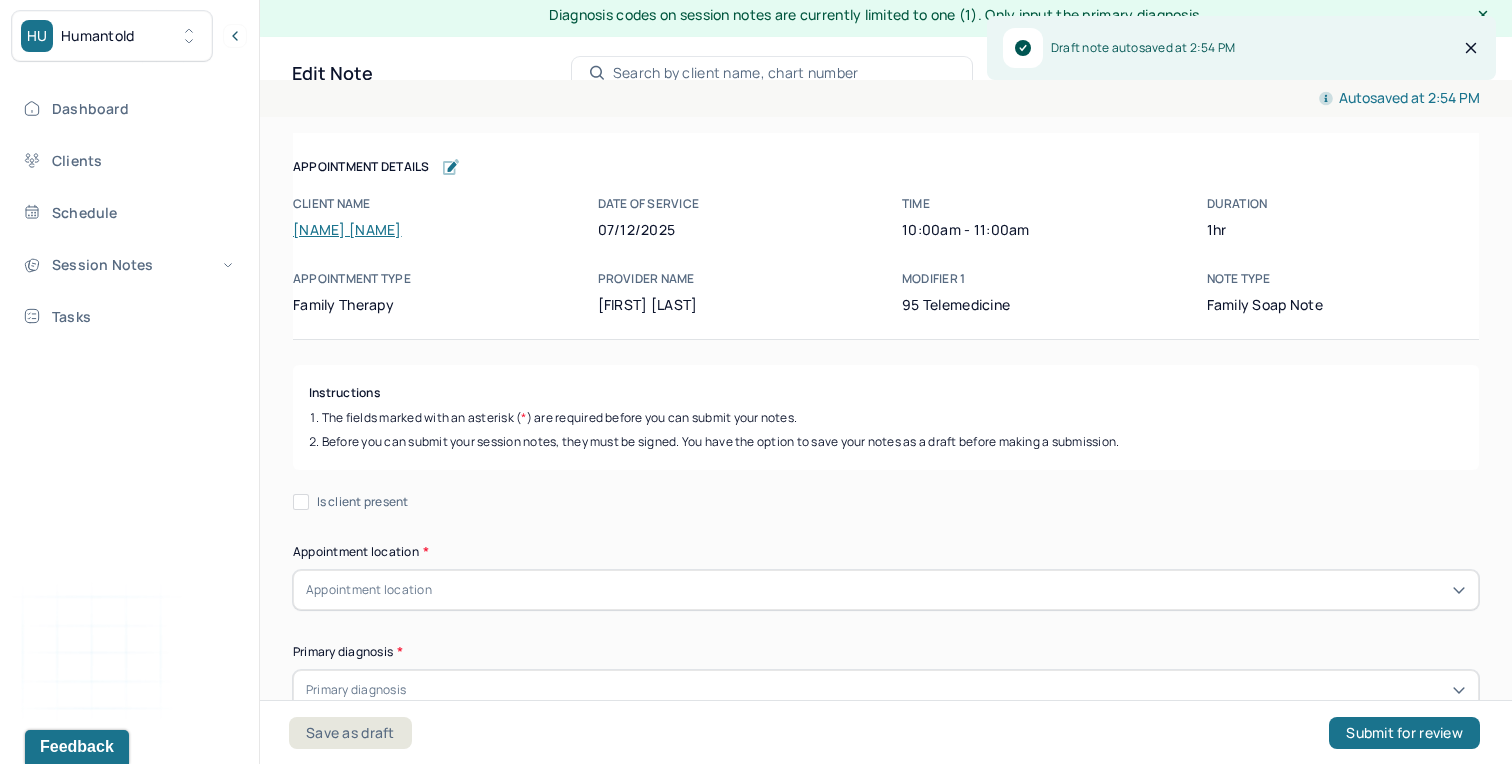 click on "Is client present" at bounding box center [363, 502] 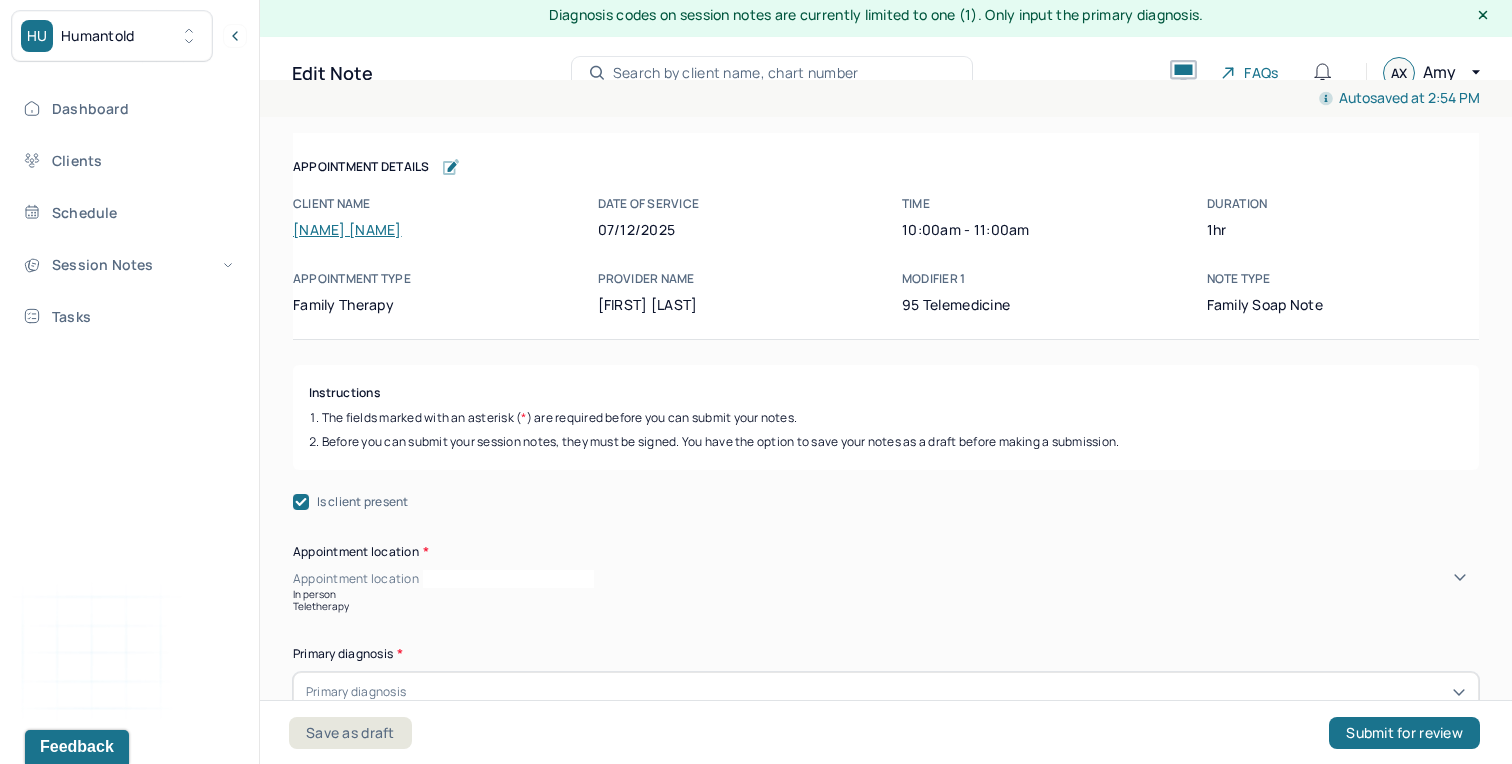 click on "Appointment location" at bounding box center (356, 579) 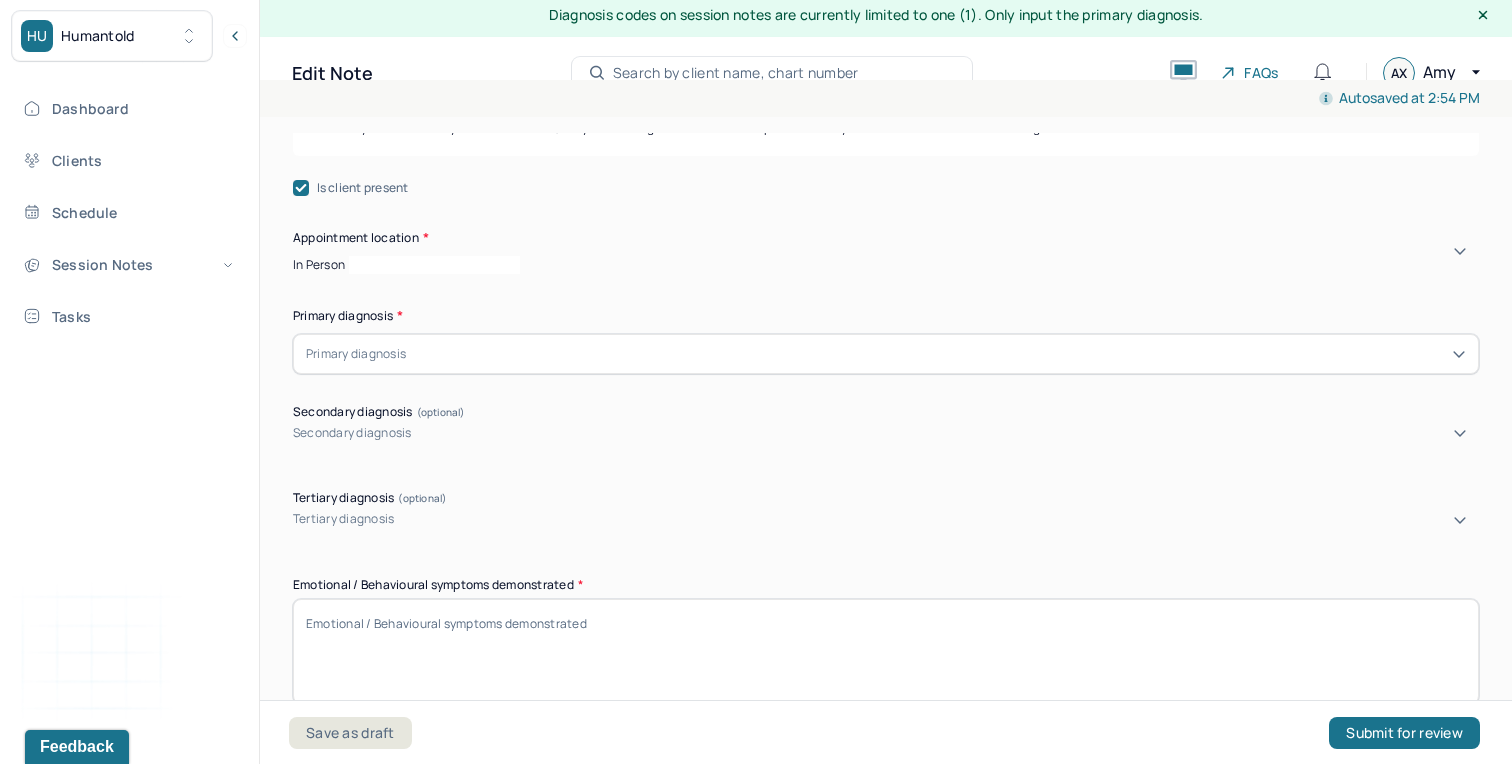 scroll, scrollTop: 316, scrollLeft: 0, axis: vertical 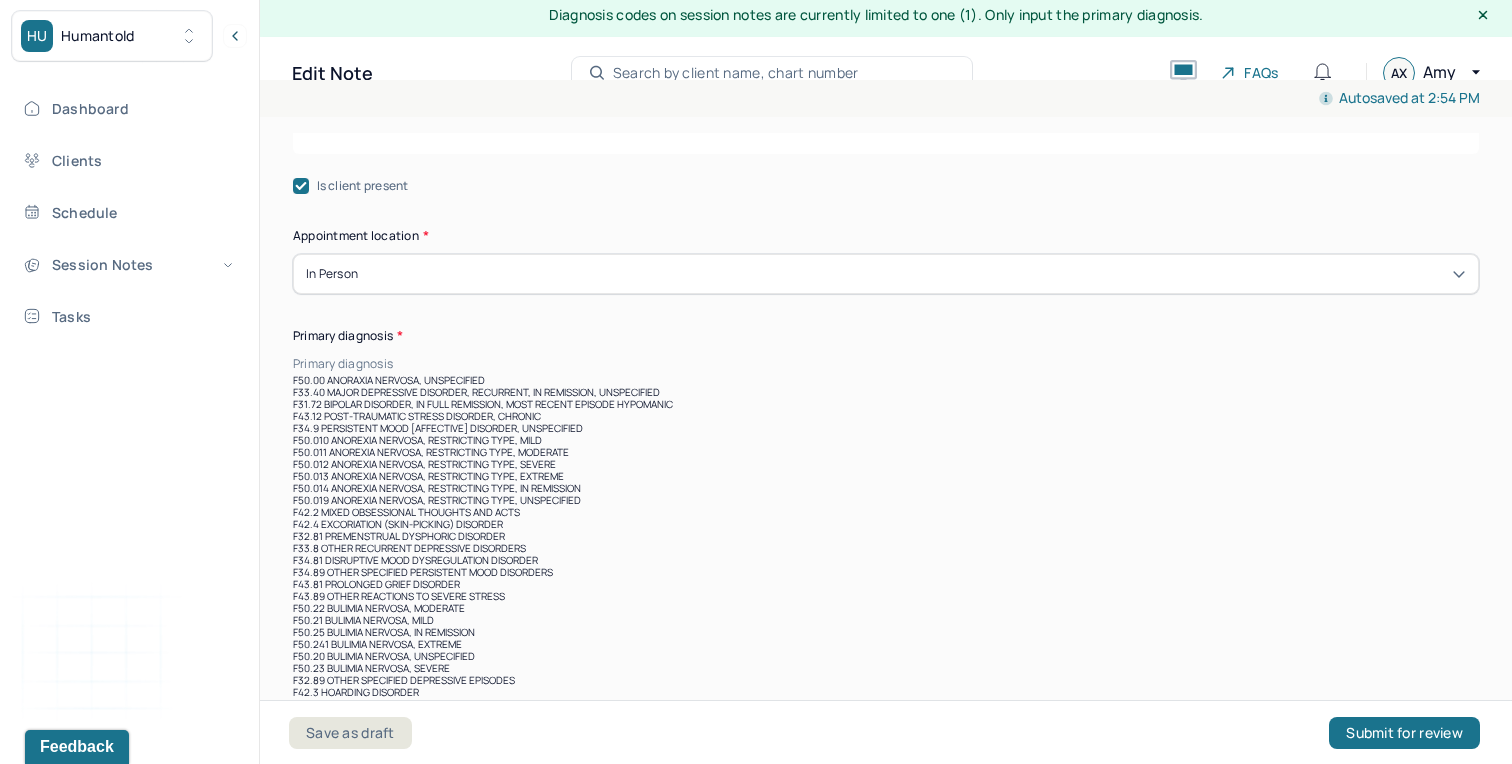 click at bounding box center [938, 364] 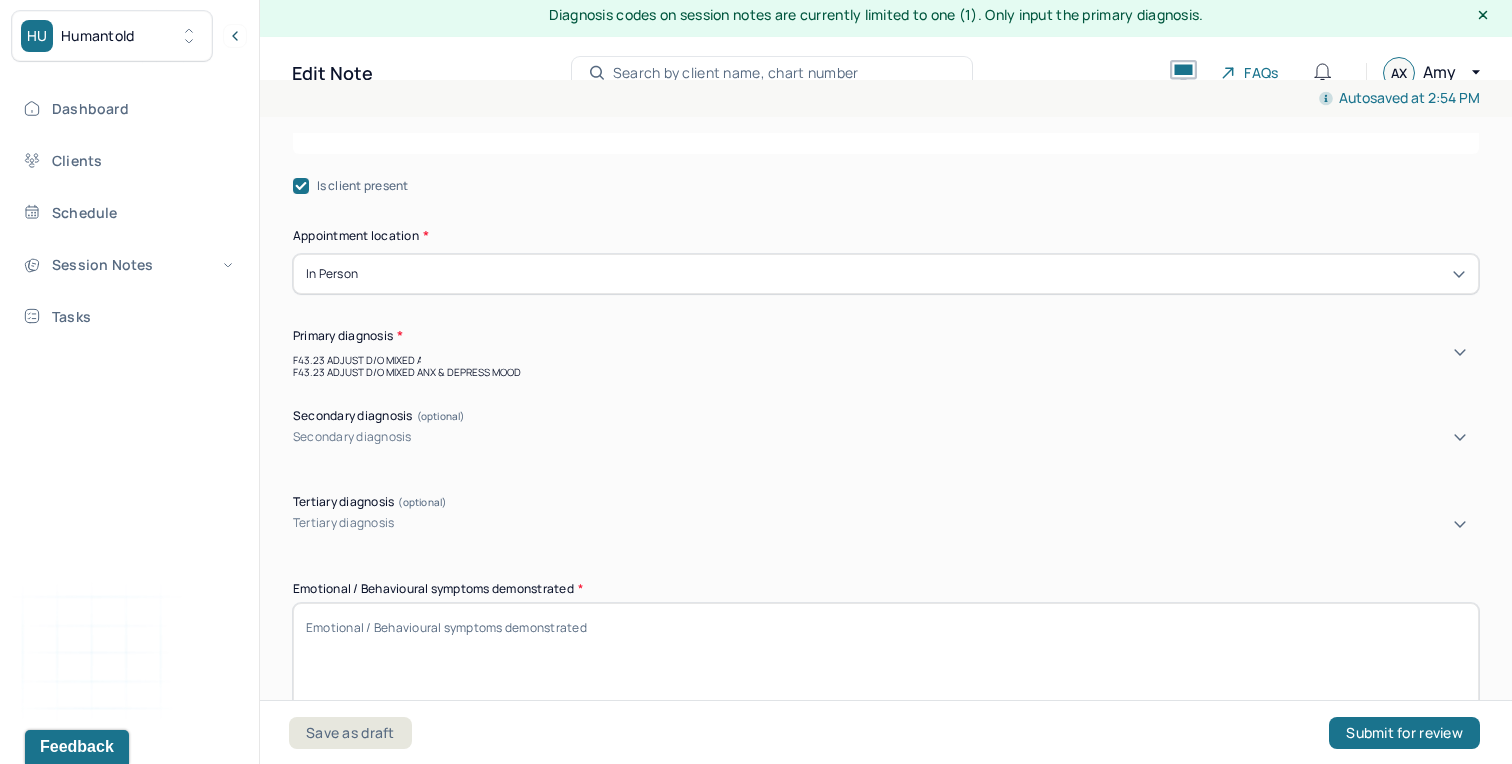 click on "F43.23 ADJUST D/O MIXED ANX & DEPRESS MOOD" at bounding box center (886, 372) 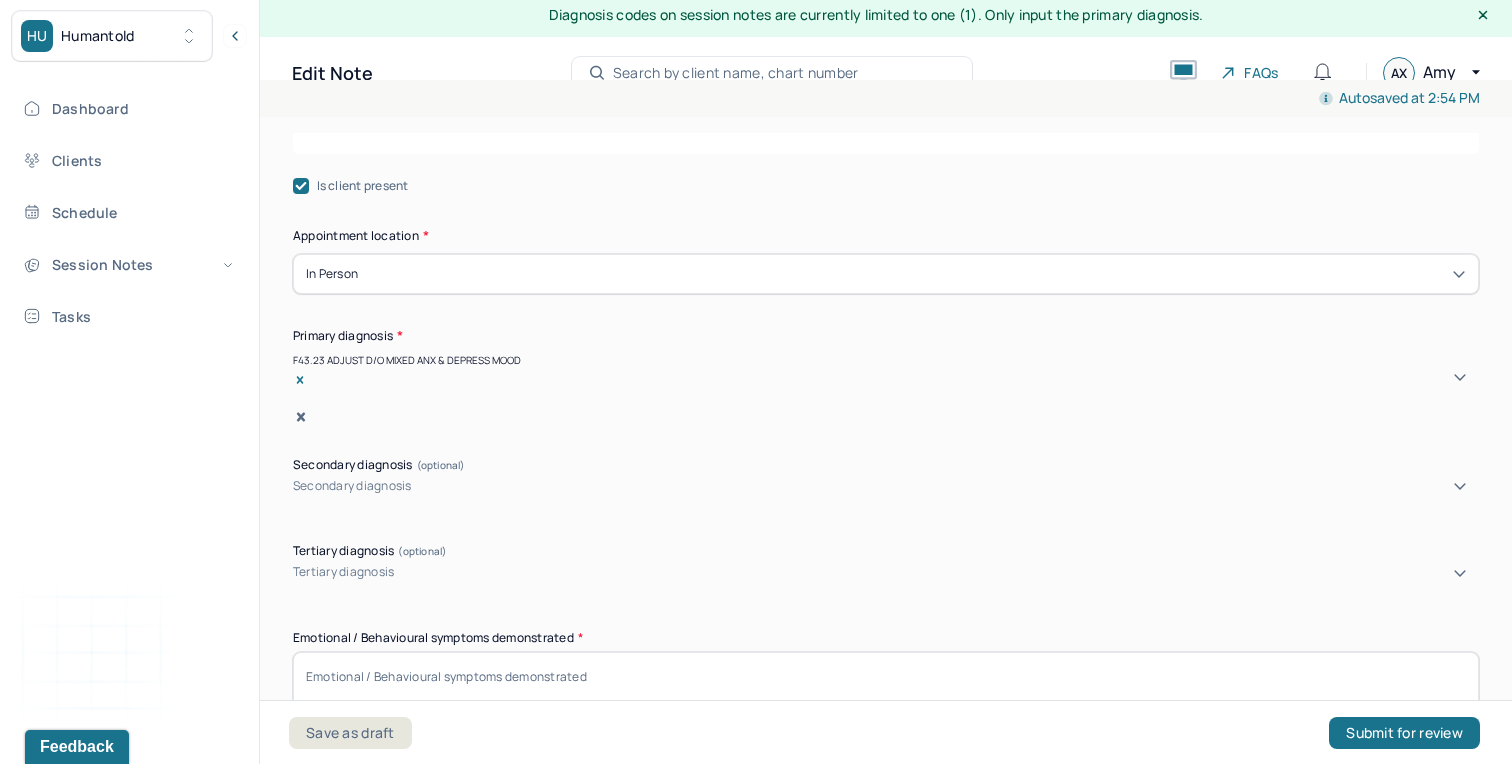 click on "Primary diagnosis * F43.23 ADJUST D/O MIXED ANX & DEPRESS MOOD" at bounding box center [886, 376] 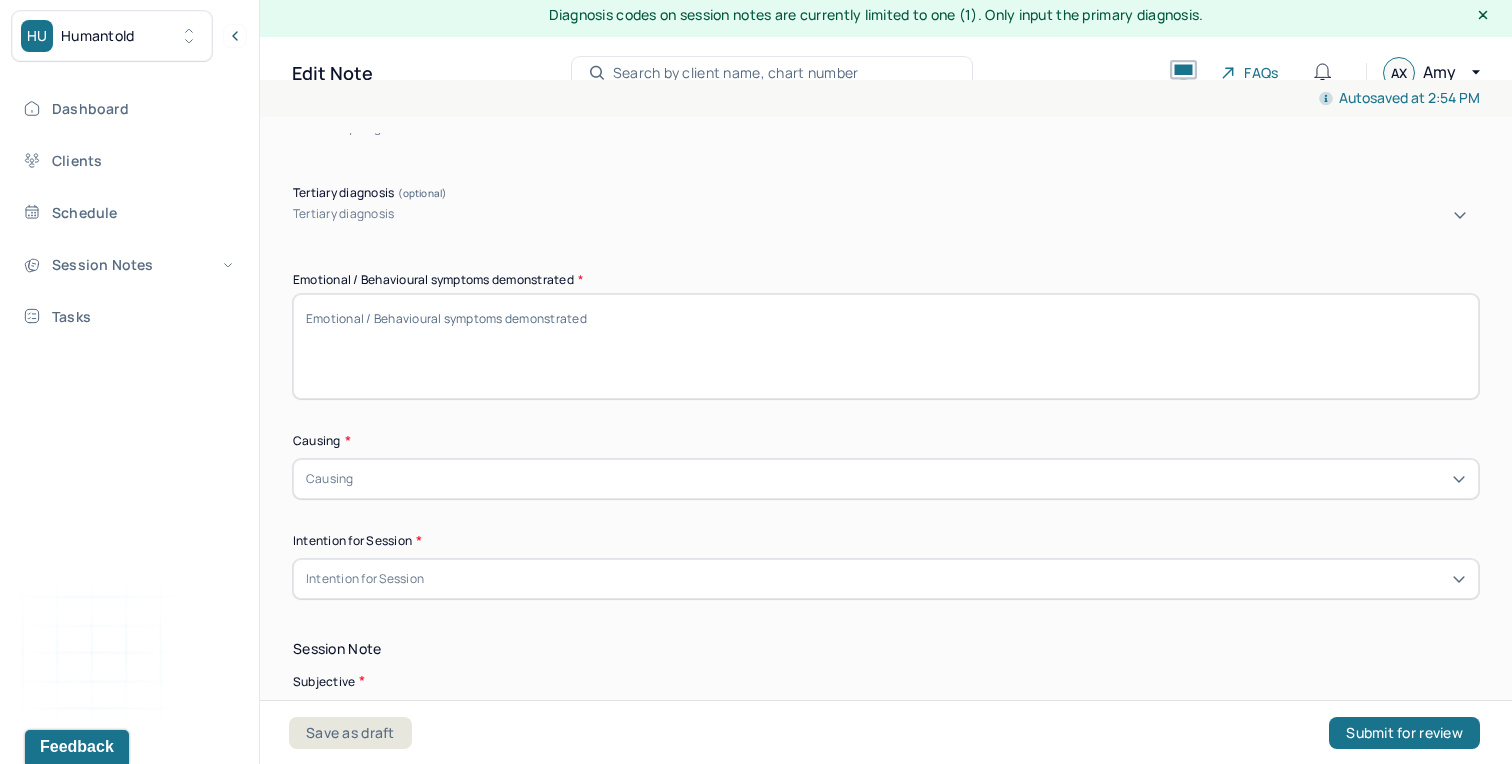 scroll, scrollTop: 697, scrollLeft: 0, axis: vertical 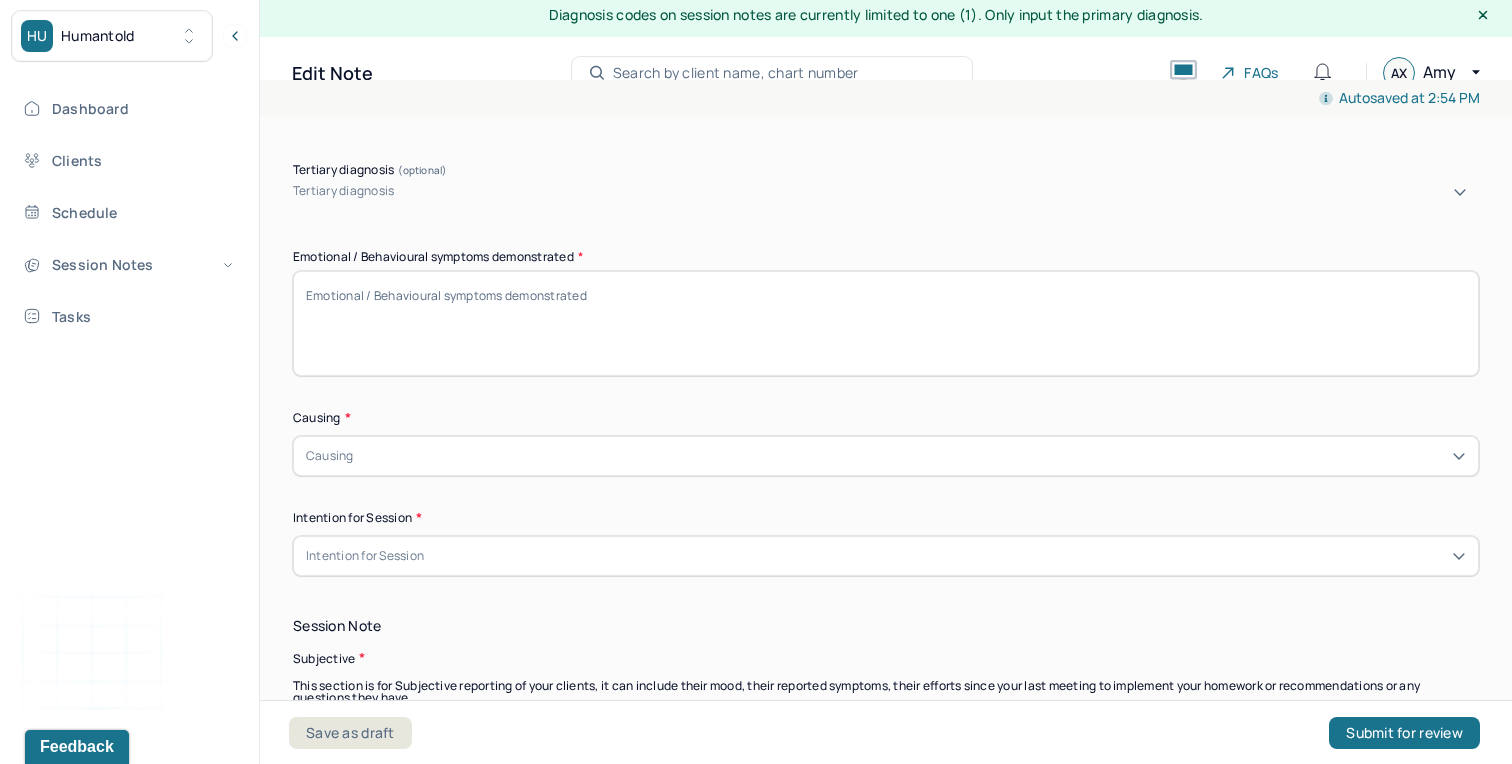 click on "Emotional / Behavioural symptoms demonstrated *" at bounding box center [886, 323] 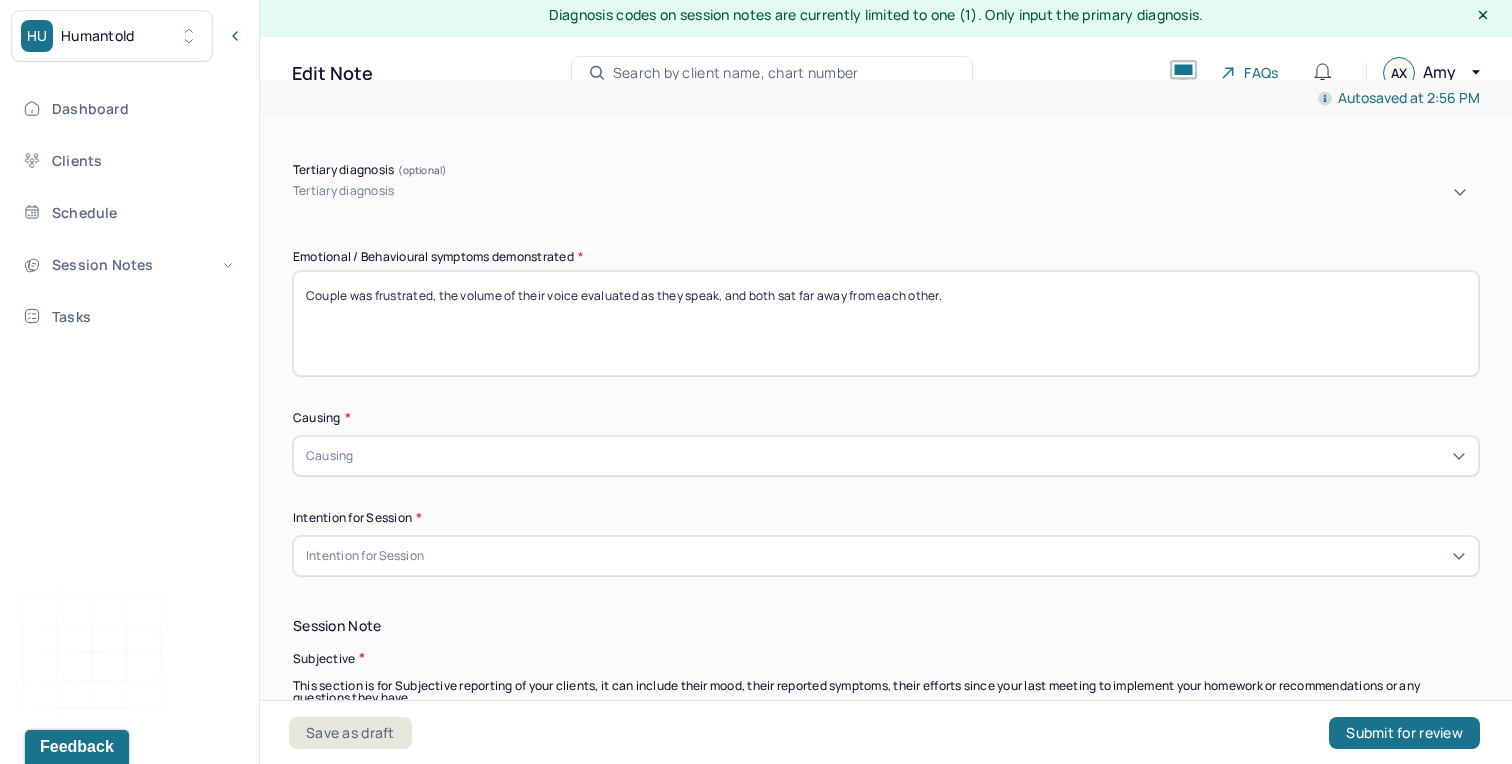 type on "Couple was frustrated, the volume of their voice evaluated as they speak, and both sat far away from each other." 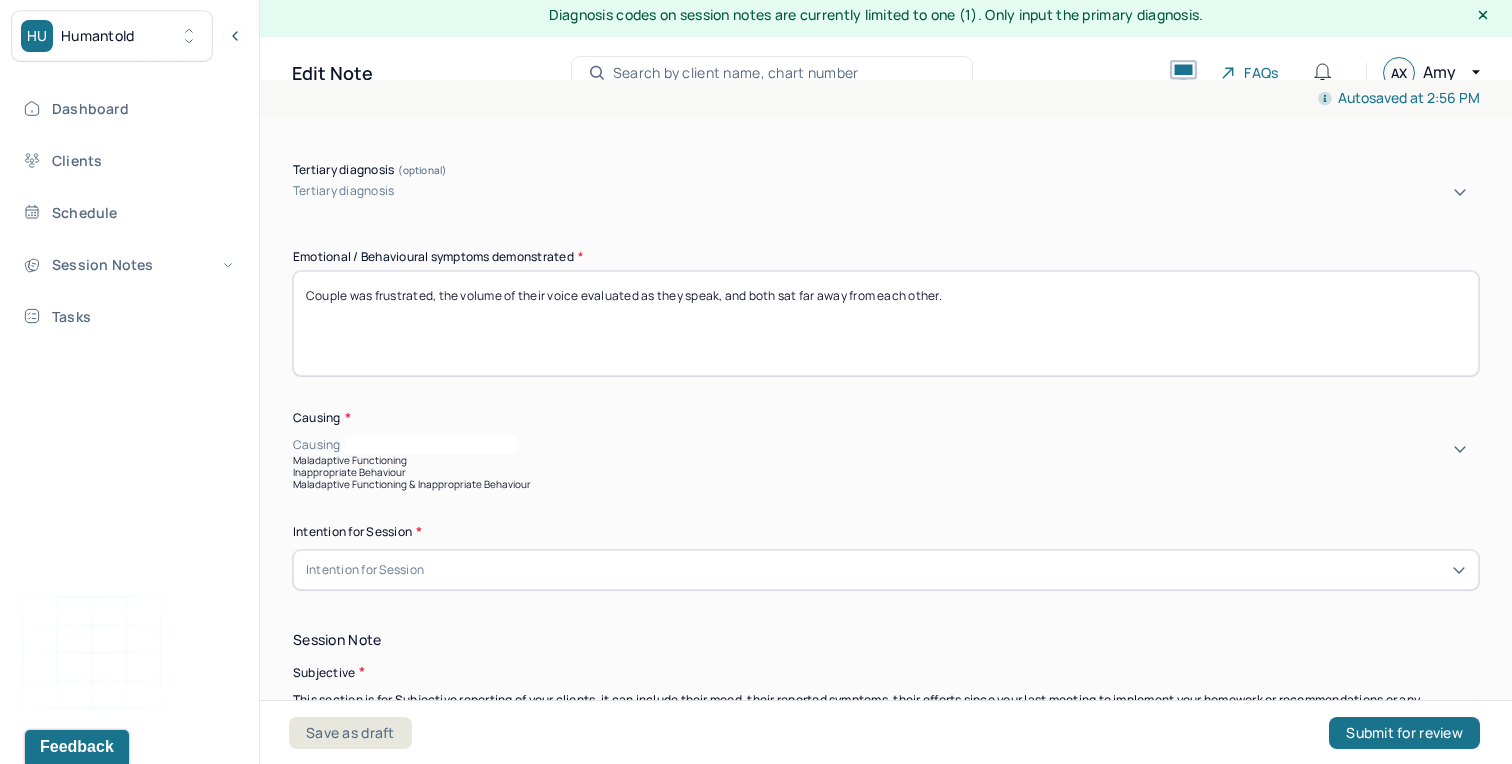 click on "Maladaptive Functioning" at bounding box center (886, 460) 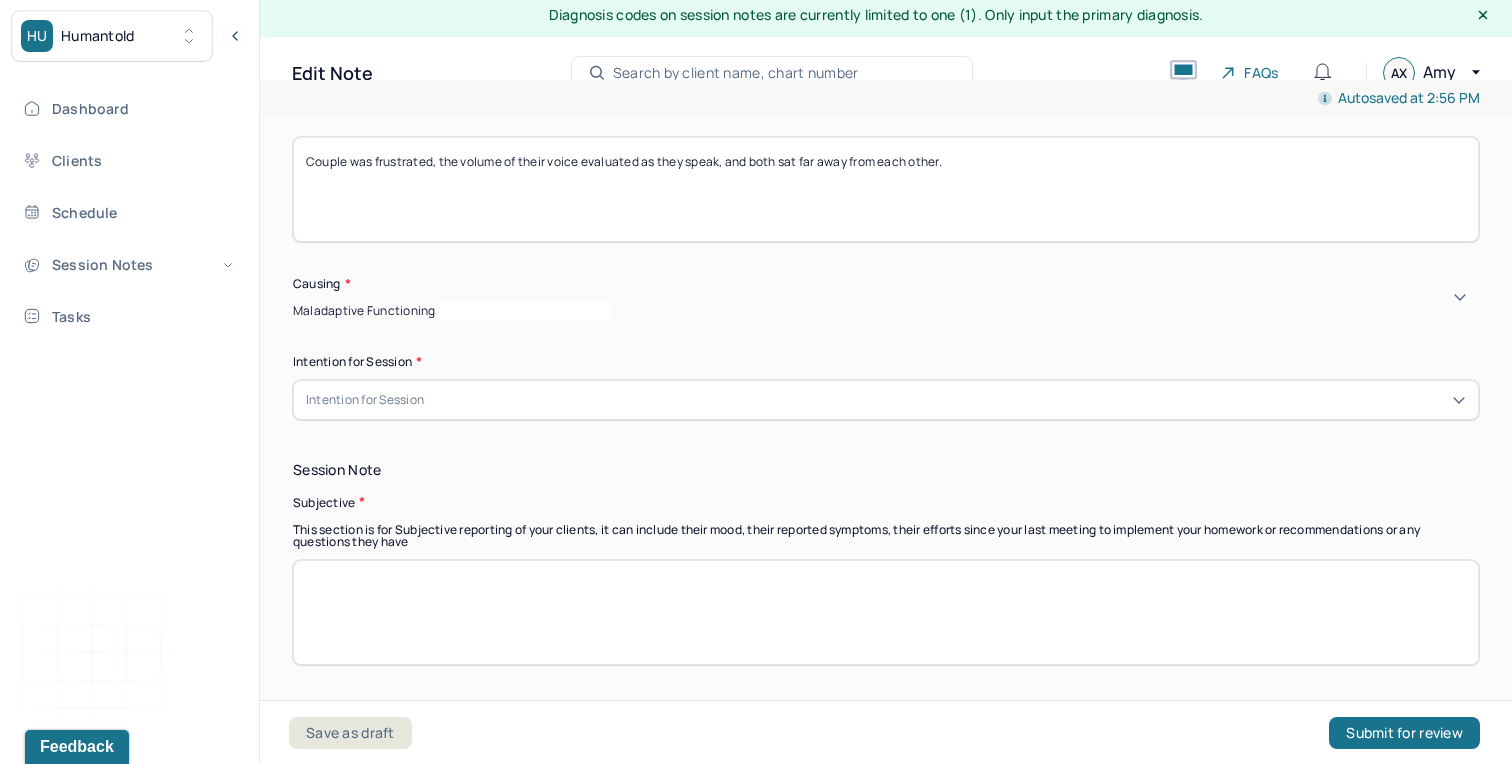scroll, scrollTop: 855, scrollLeft: 0, axis: vertical 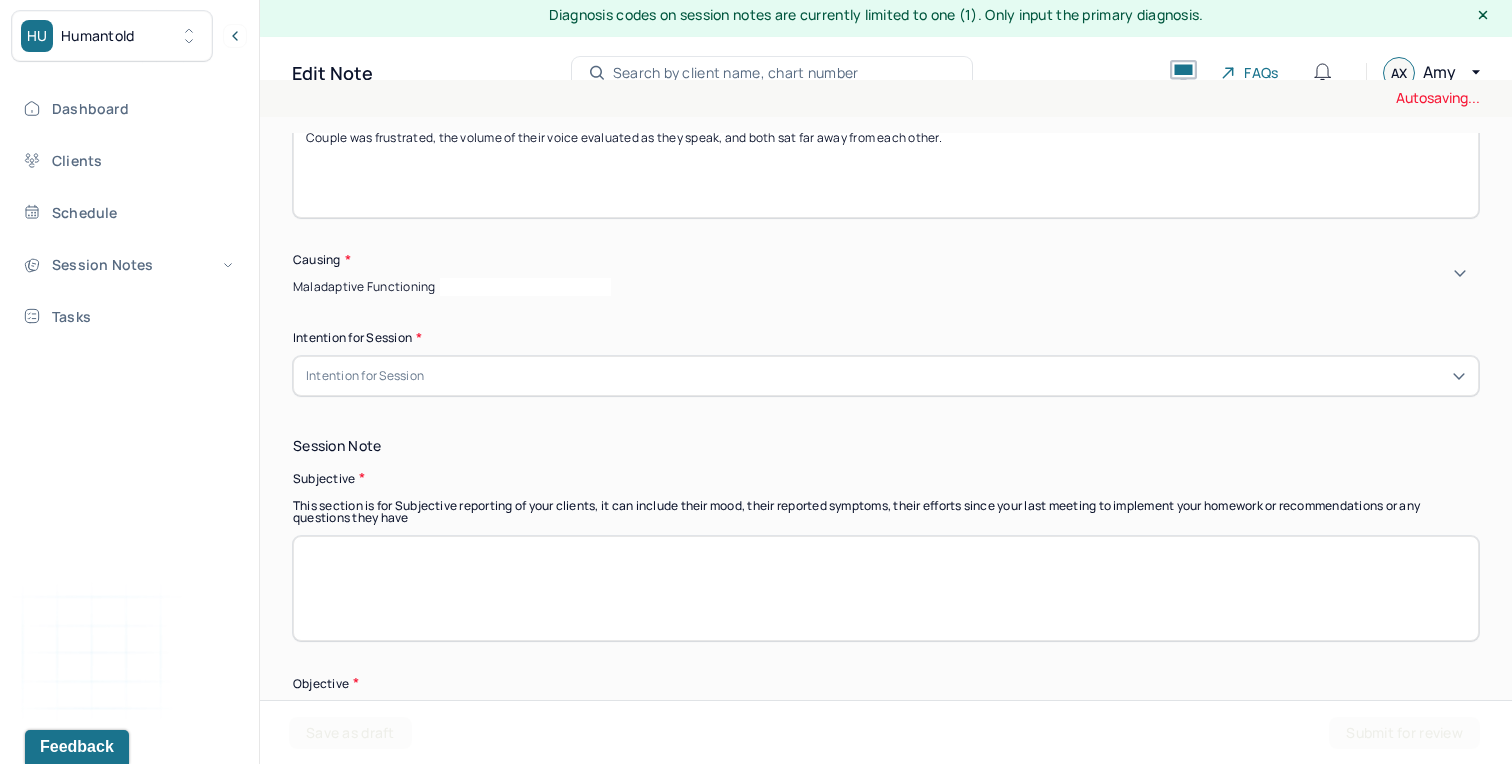 click on "Intention for Session" at bounding box center [886, 376] 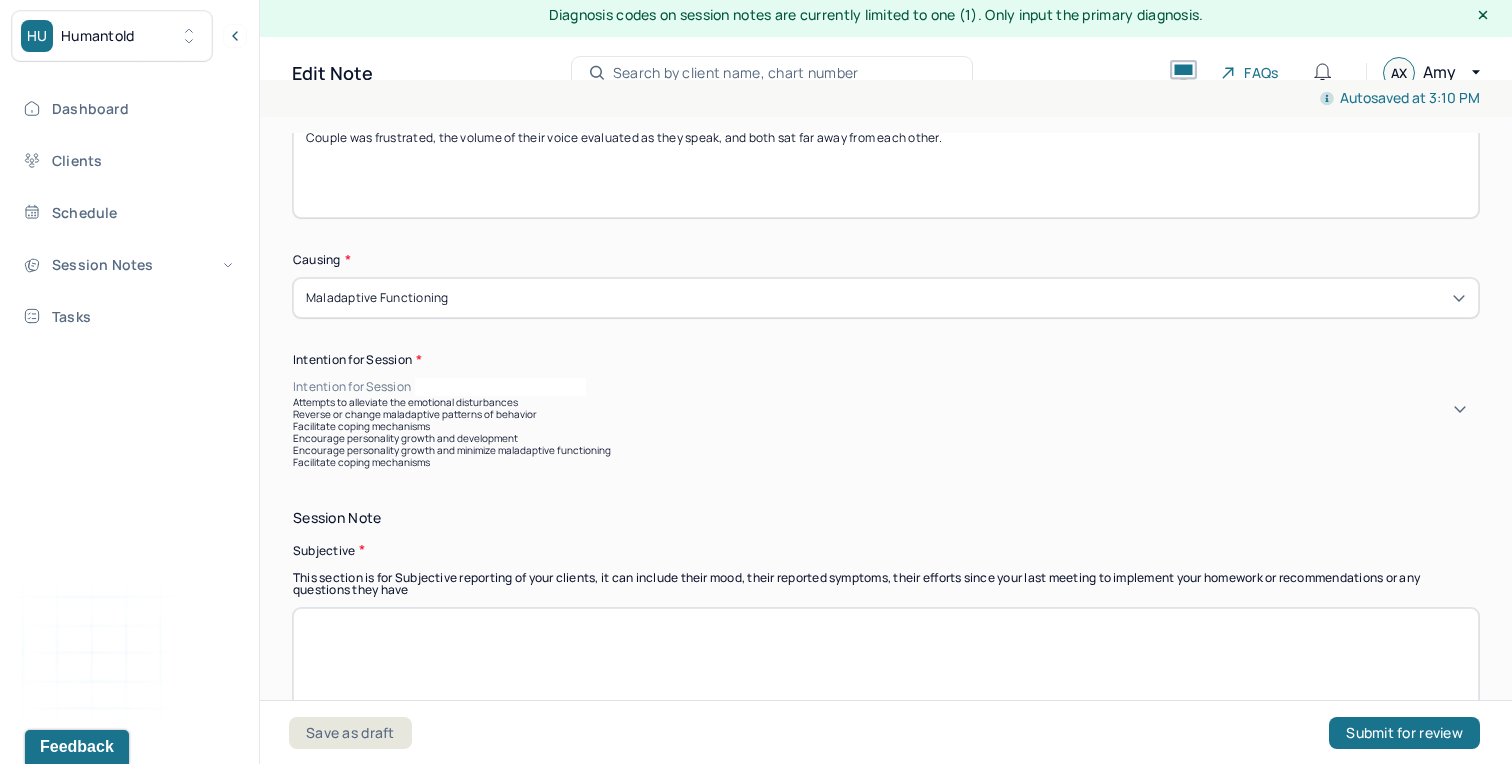 click on "Reverse or change maladaptive patterns of behavior" at bounding box center [886, 414] 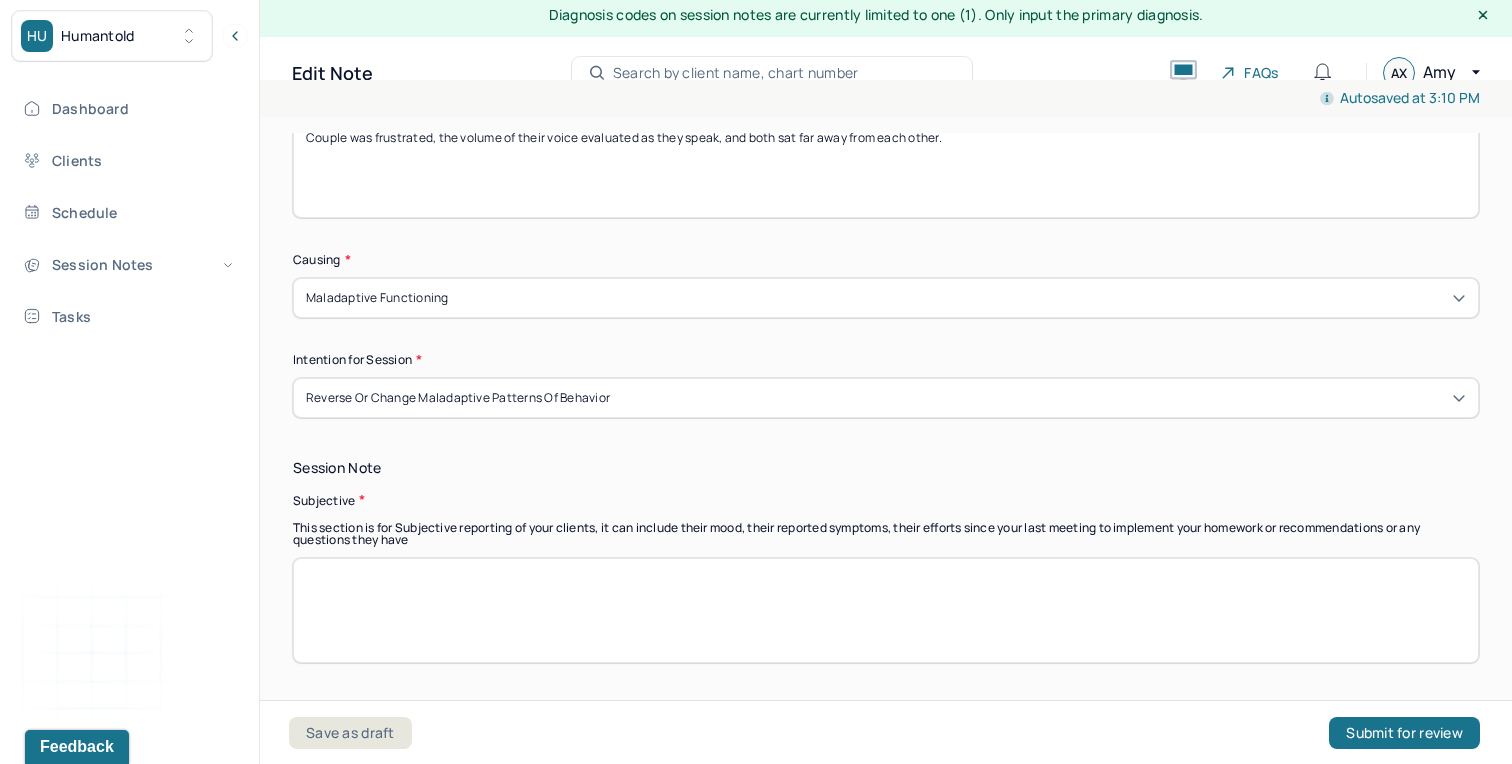click on "Session Note Subjective This section is for Subjective reporting of your clients, it can include their mood, their reported symptoms, their efforts since your last meeting to implement your homework or recommendations or any questions they have Objective What were the behaviors, nonverbal expressions,gestures, postures, and overall presentation of the client? Consider client's mood and affect,client's response to treatment, any use of assessments. How did they present themselves? Was there nervous talking or lack of eye contact? Assessment This section is using clinical judgment and analysis to provide a combined summary of session's focus. This should not be a mere repeat of the S & O sections, but rather a synthesis of those sections that displays a greater understanding of the client as revealed during that particular therapy session. Which clinical themes are present? What do the subjective reports of the client and objective observations really show about the current state of the client?" at bounding box center [886, 775] 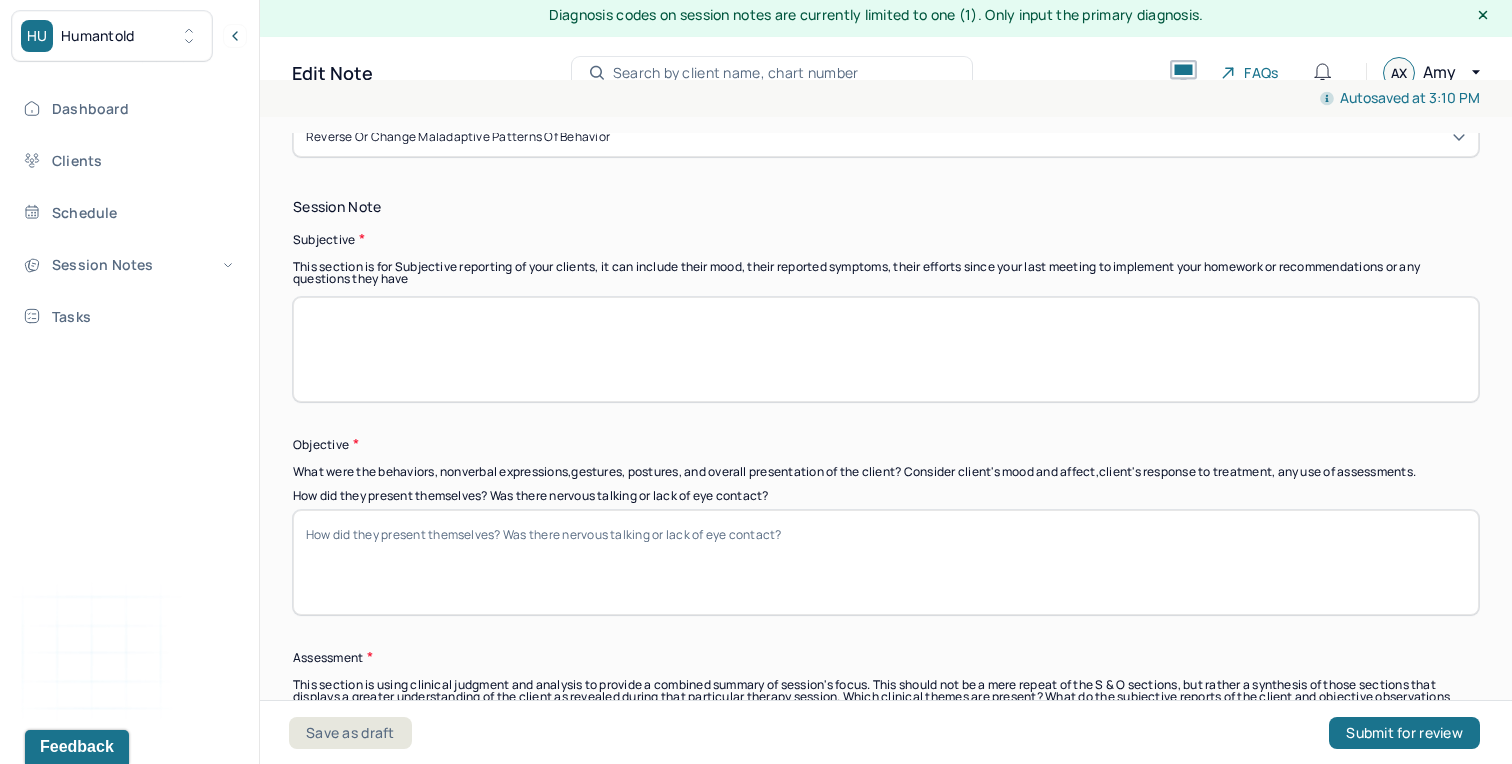 scroll, scrollTop: 1118, scrollLeft: 0, axis: vertical 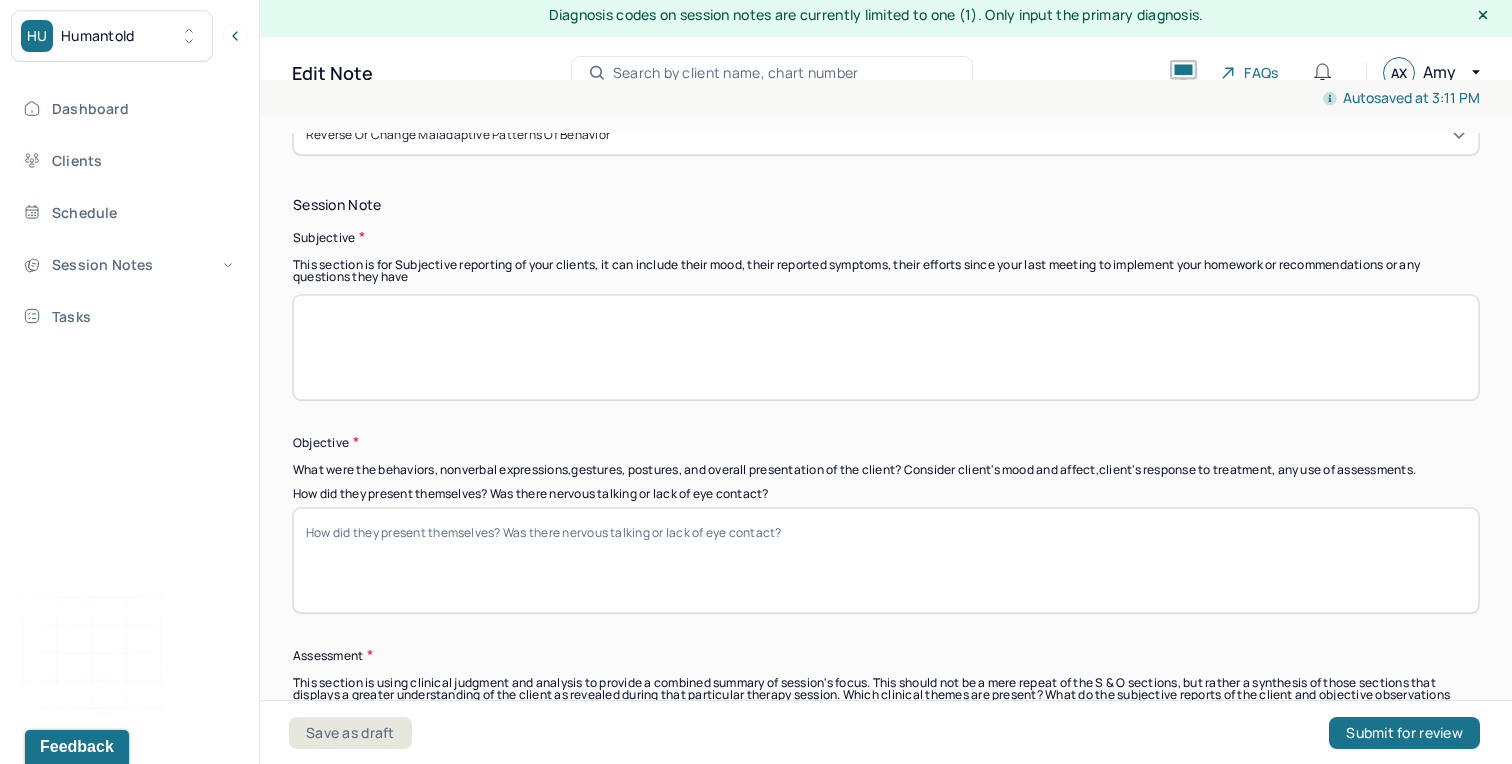 click at bounding box center (886, 347) 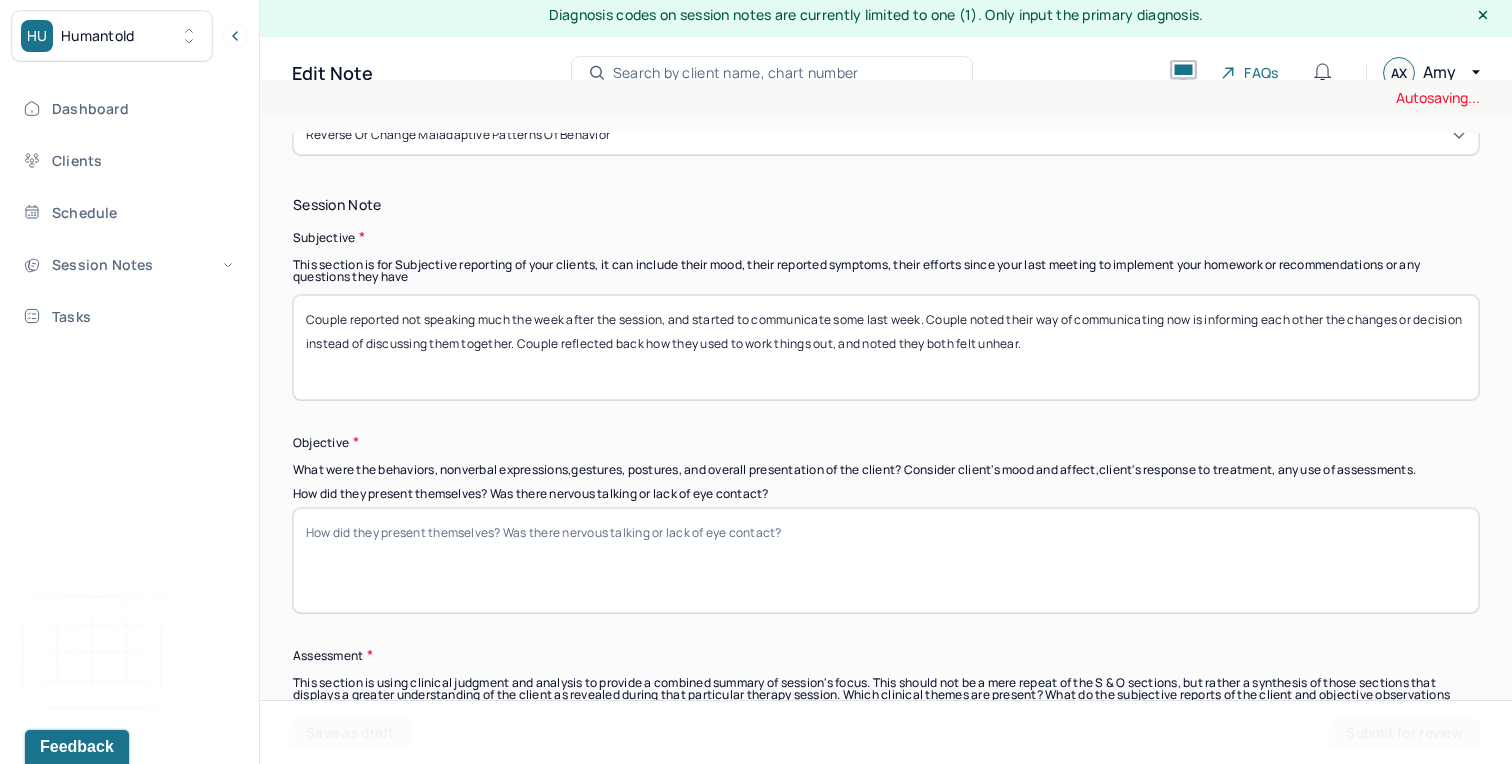 click on "Couple reported not speaking much the week after the session, and started to communicate some last week. Couple noted their way of communicating now is informing each other the changes or decision instead of discussing them together. Couple reflected back how they used to work things out, and noted they both felt" at bounding box center (886, 347) 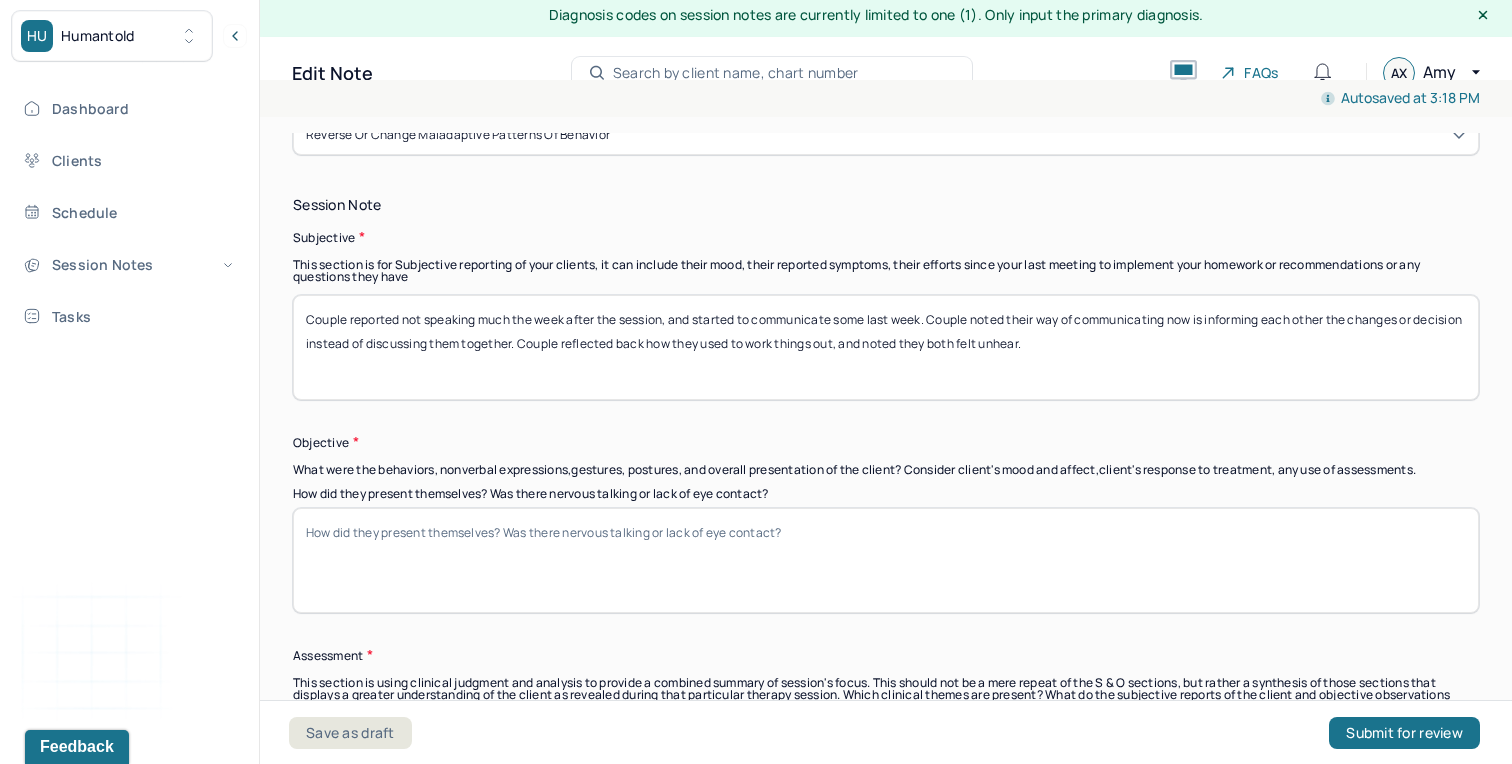 type on "Couple reported not speaking much the week after the session, and started to communicate some last week. Couple noted their way of communicating now is informing each other the changes or decision instead of discussing them together. Couple reflected back how they used to work things out, and noted they both felt unhear." 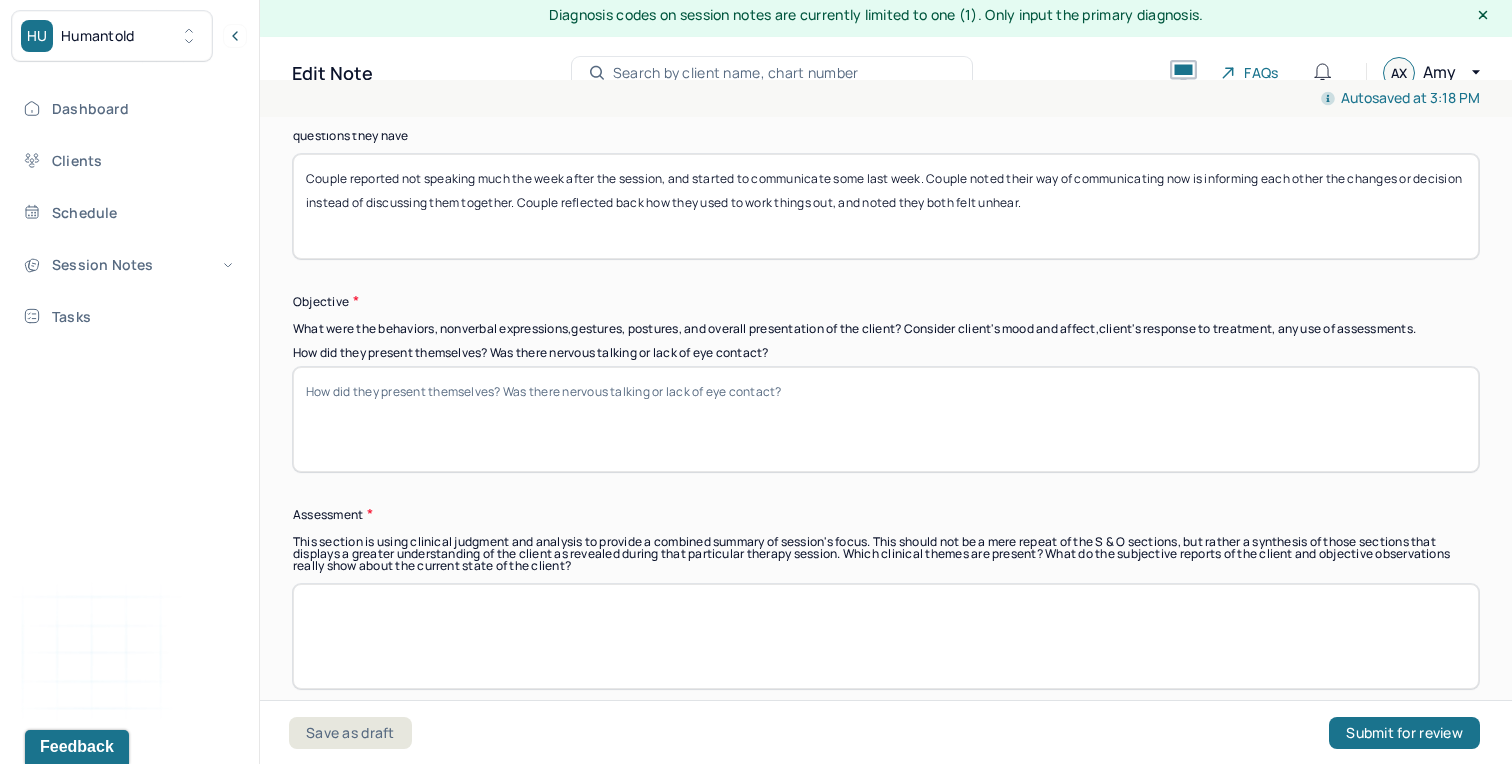 scroll, scrollTop: 1275, scrollLeft: 0, axis: vertical 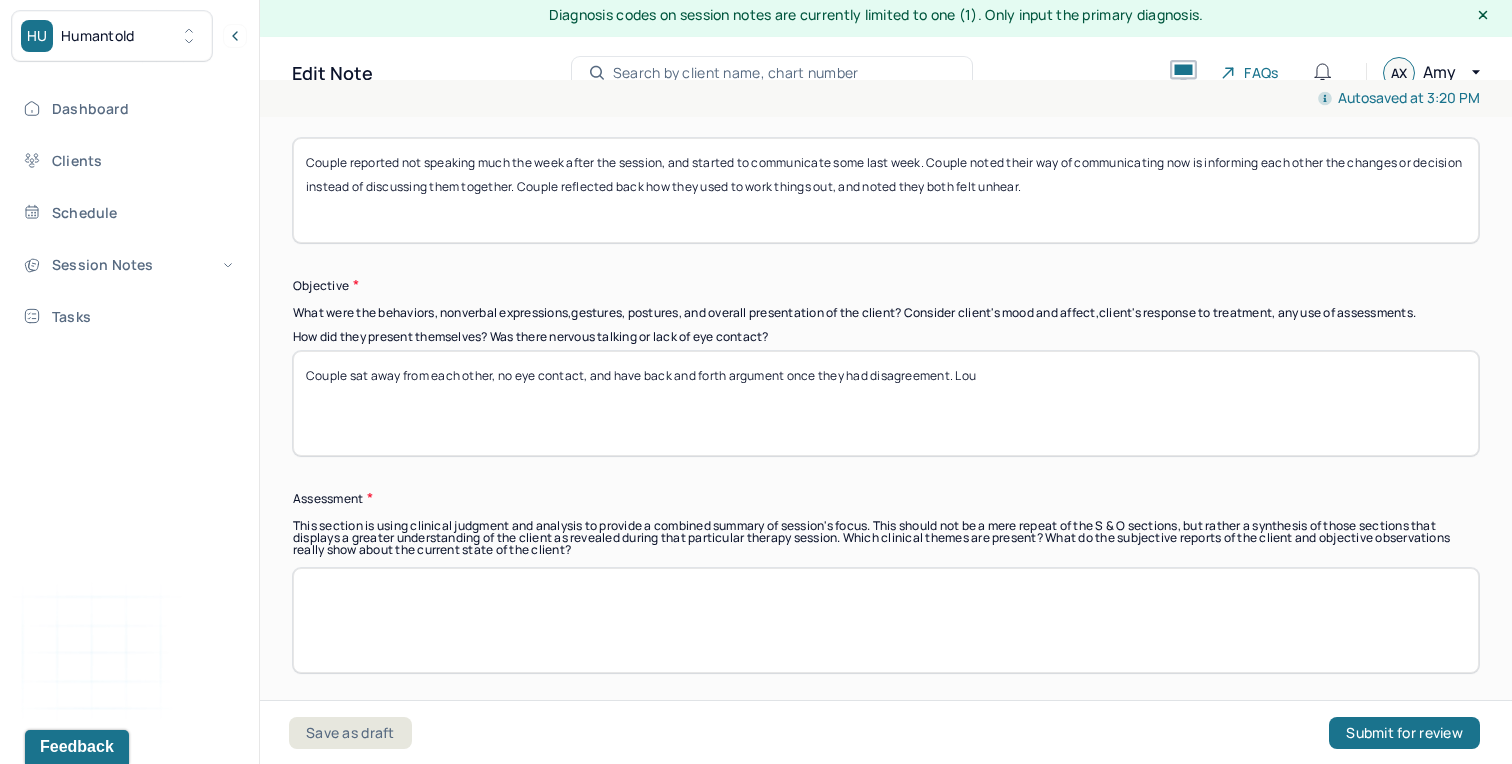 click on "Couple sat away from each other, no eye contact, and have back and forth argument once they had disagreement. Lou" at bounding box center (886, 403) 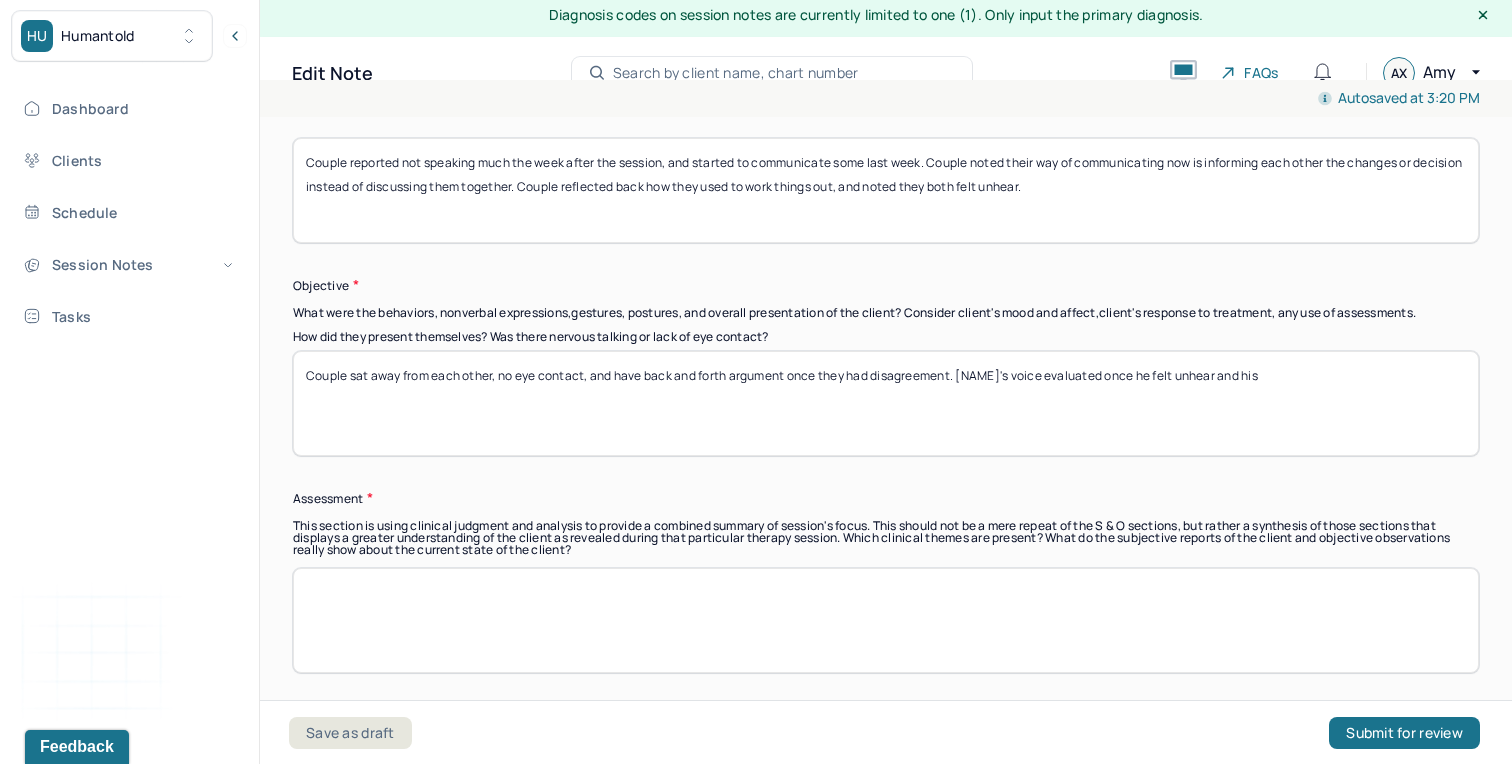 click on "Couple sat away from each other, no eye contact, and have back and forth argument once they had disagreement. [NAME]'s voice evaluated once he felt unhear and his" at bounding box center (886, 403) 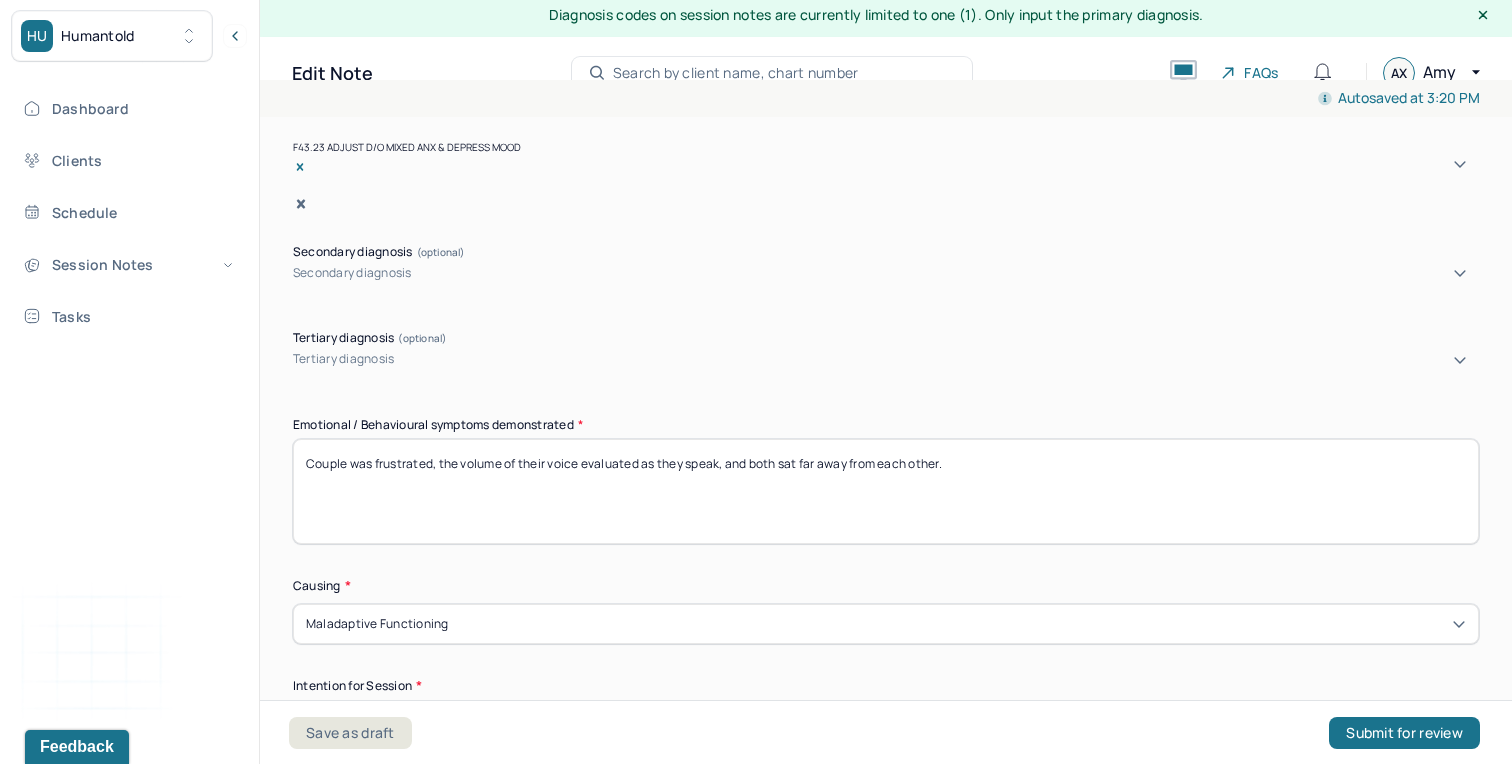 scroll, scrollTop: 617, scrollLeft: 0, axis: vertical 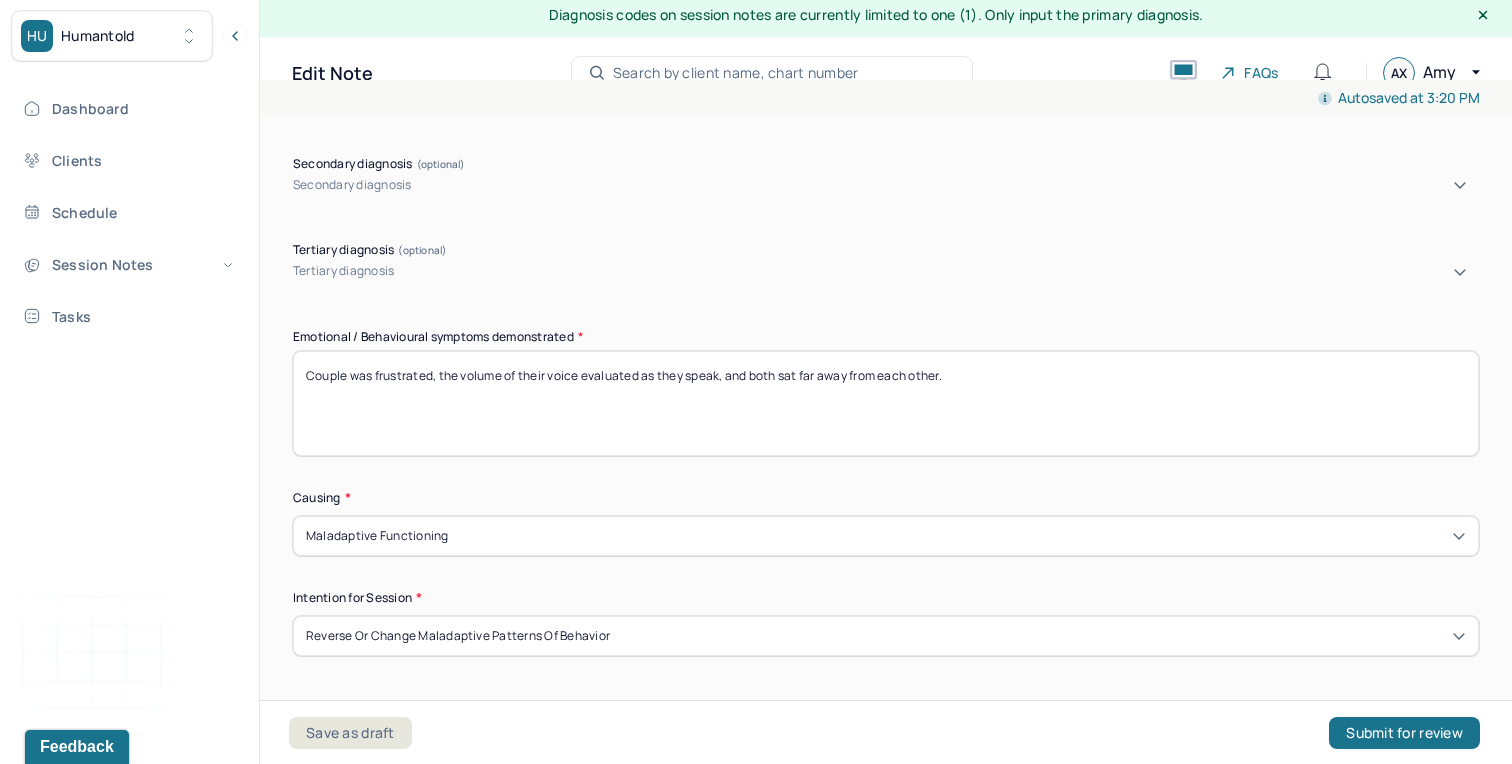 click on "Couple was frustrated, the volume of their voice evaluated as they speak, and both sat far away from each other." at bounding box center (886, 403) 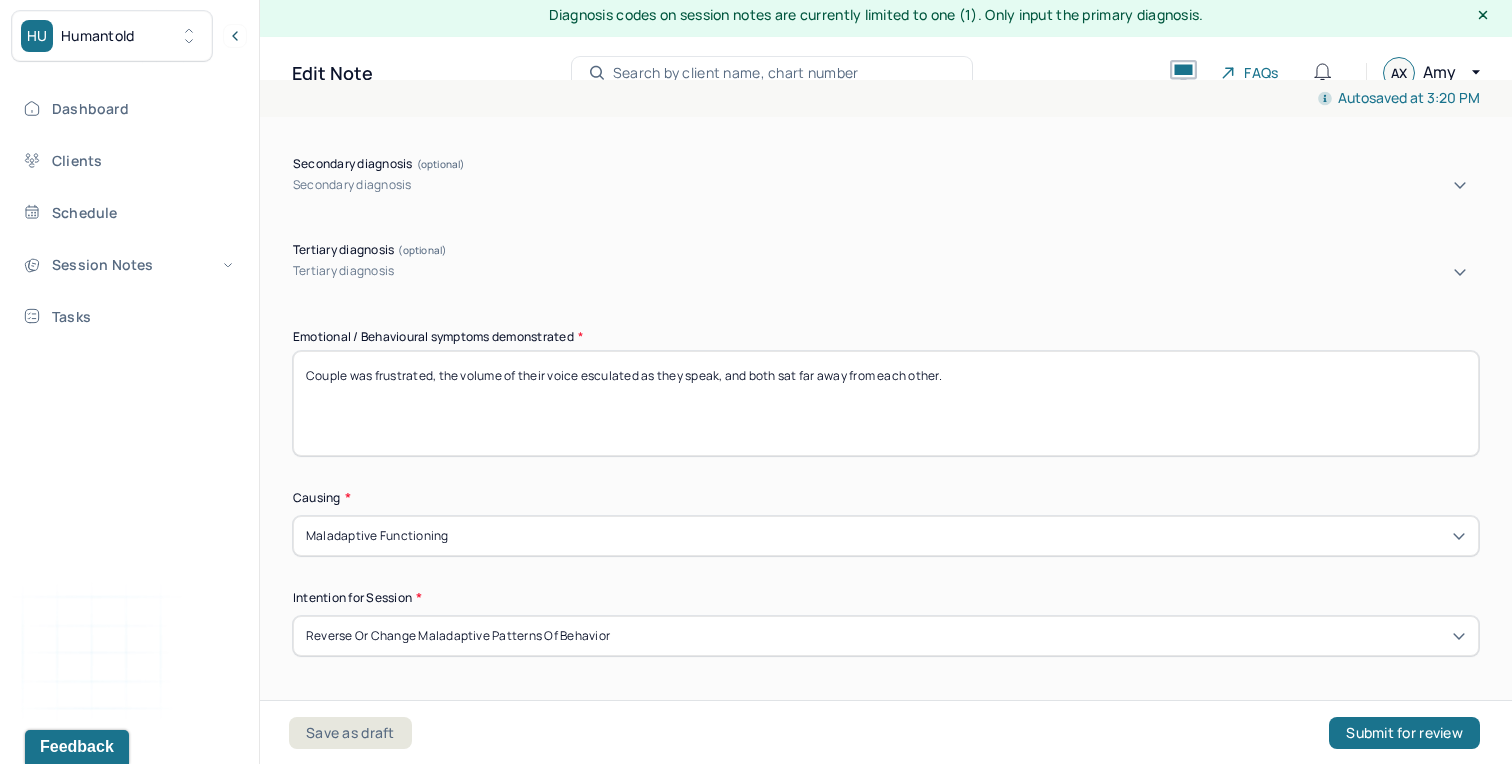 click on "Couple was frustrated, the volume of their voice esc as they speak, and both sat far away from each other." at bounding box center [886, 403] 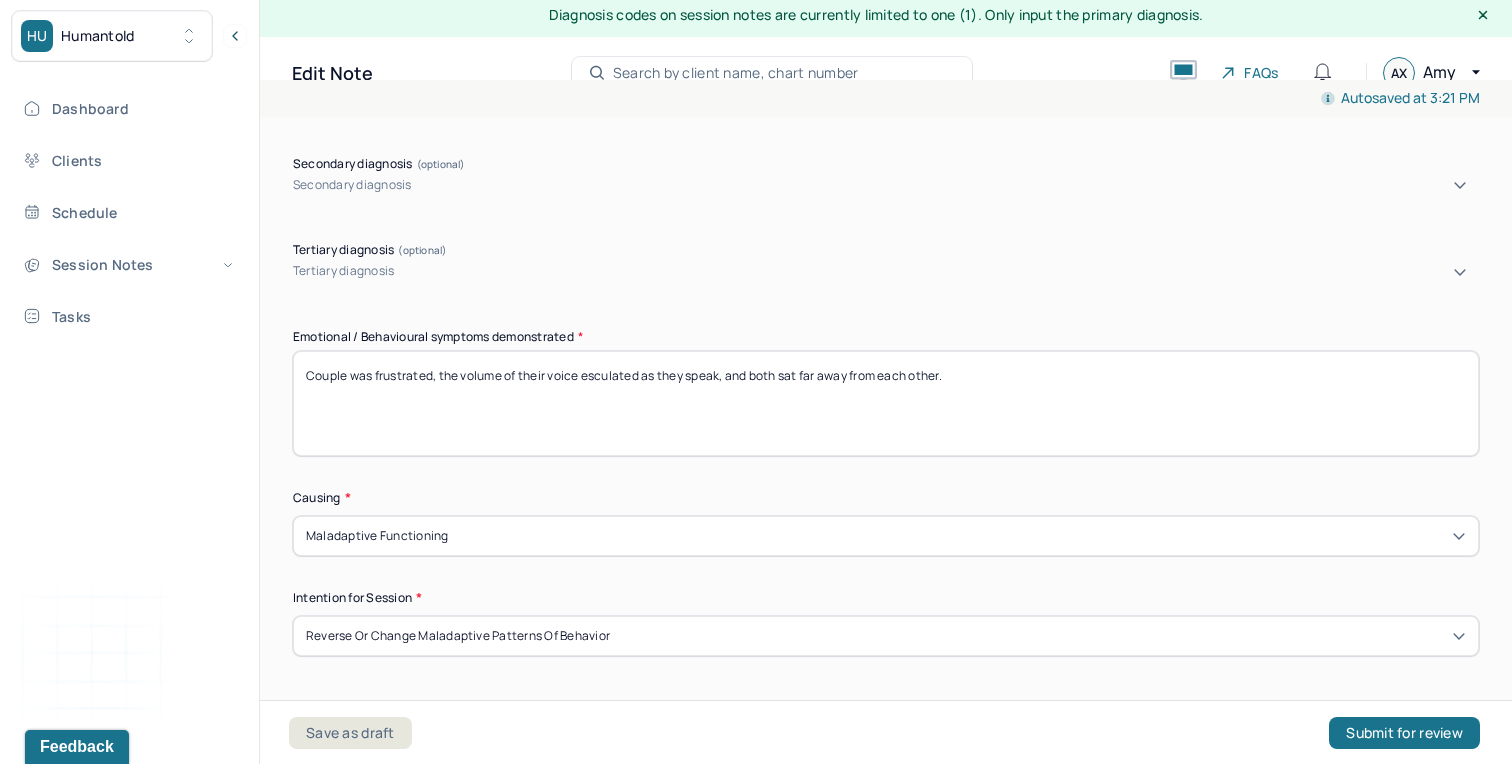 paste on "a" 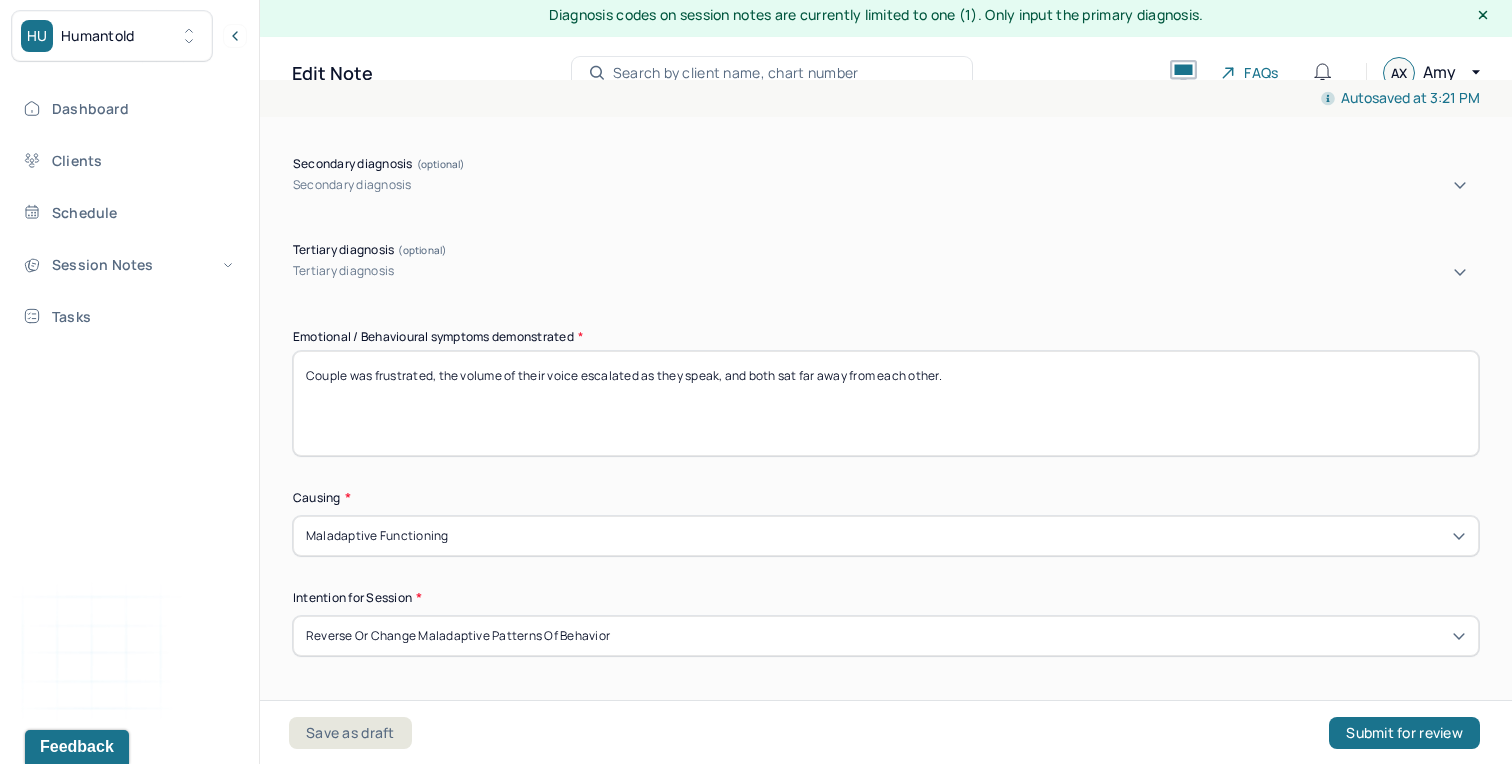 click on "Couple was frustrated, the volume of their voice esculated as they speak, and both sat far away from each other." at bounding box center [886, 403] 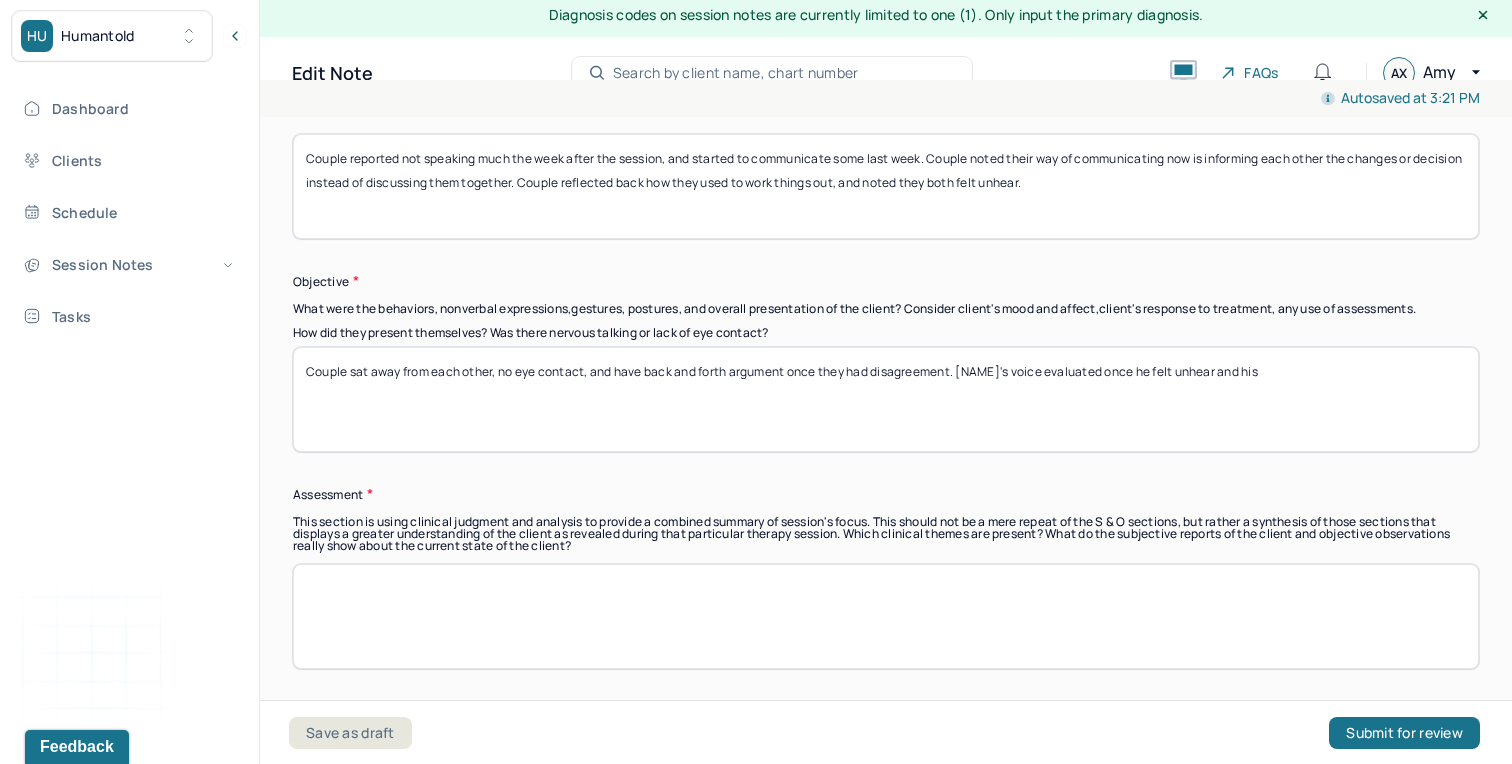 scroll, scrollTop: 1296, scrollLeft: 0, axis: vertical 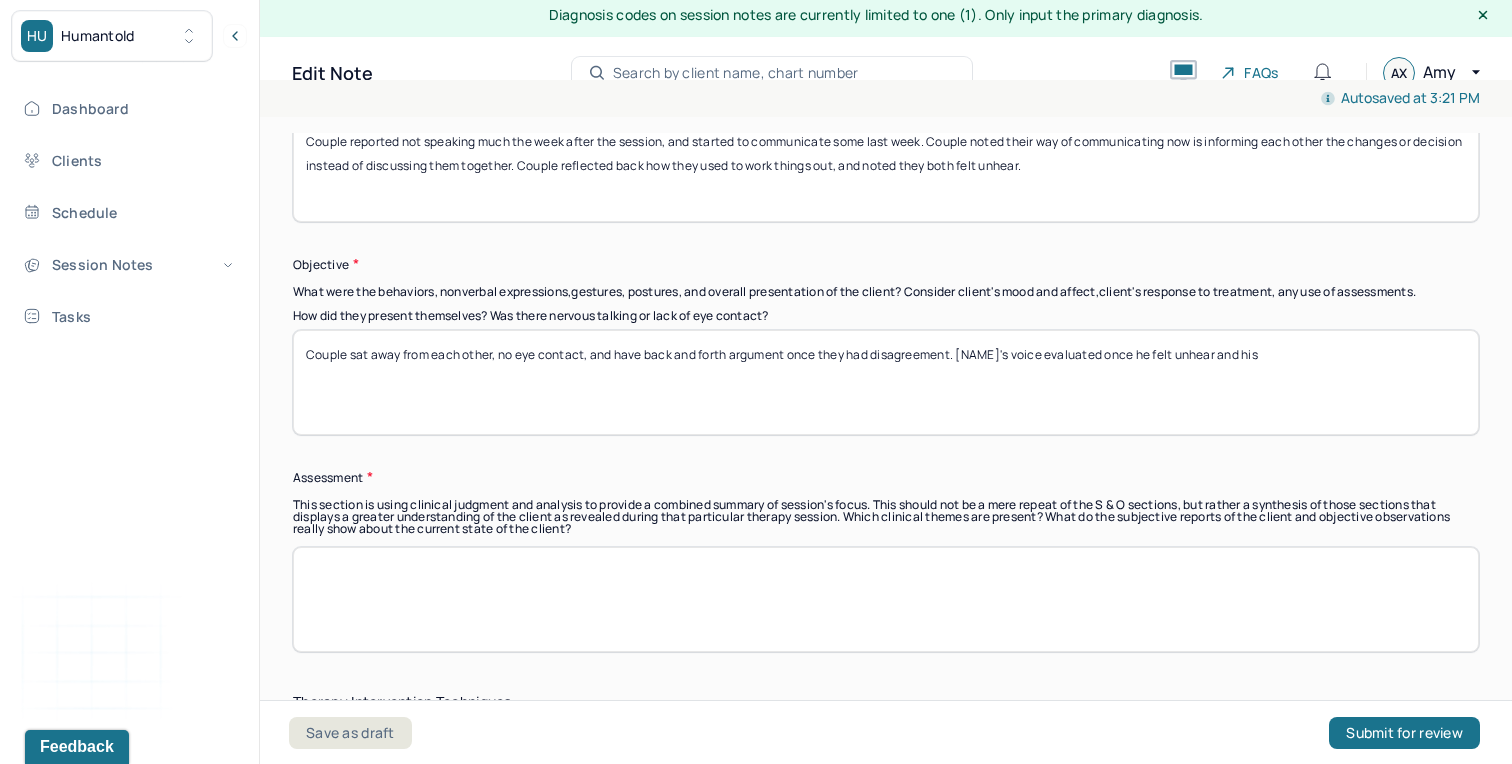 type on "Couple was frustrated, the volume of their voice escalated as they speak, and both sat far away from each other." 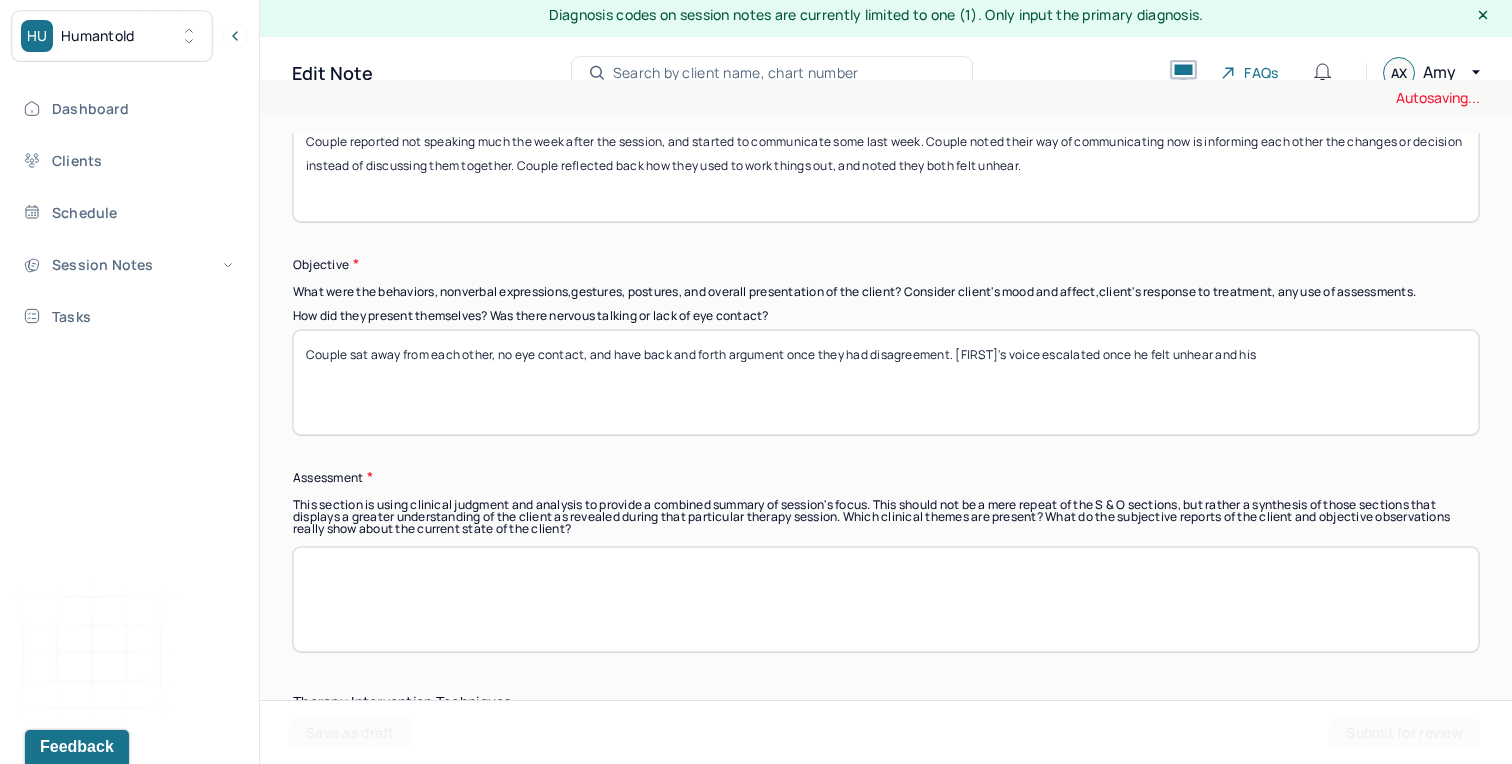 click on "Couple sat away from each other, no eye contact, and have back and forth argument once they had disagreement. [NAME]'s voice evaluated once he felt unhear and his" at bounding box center (886, 382) 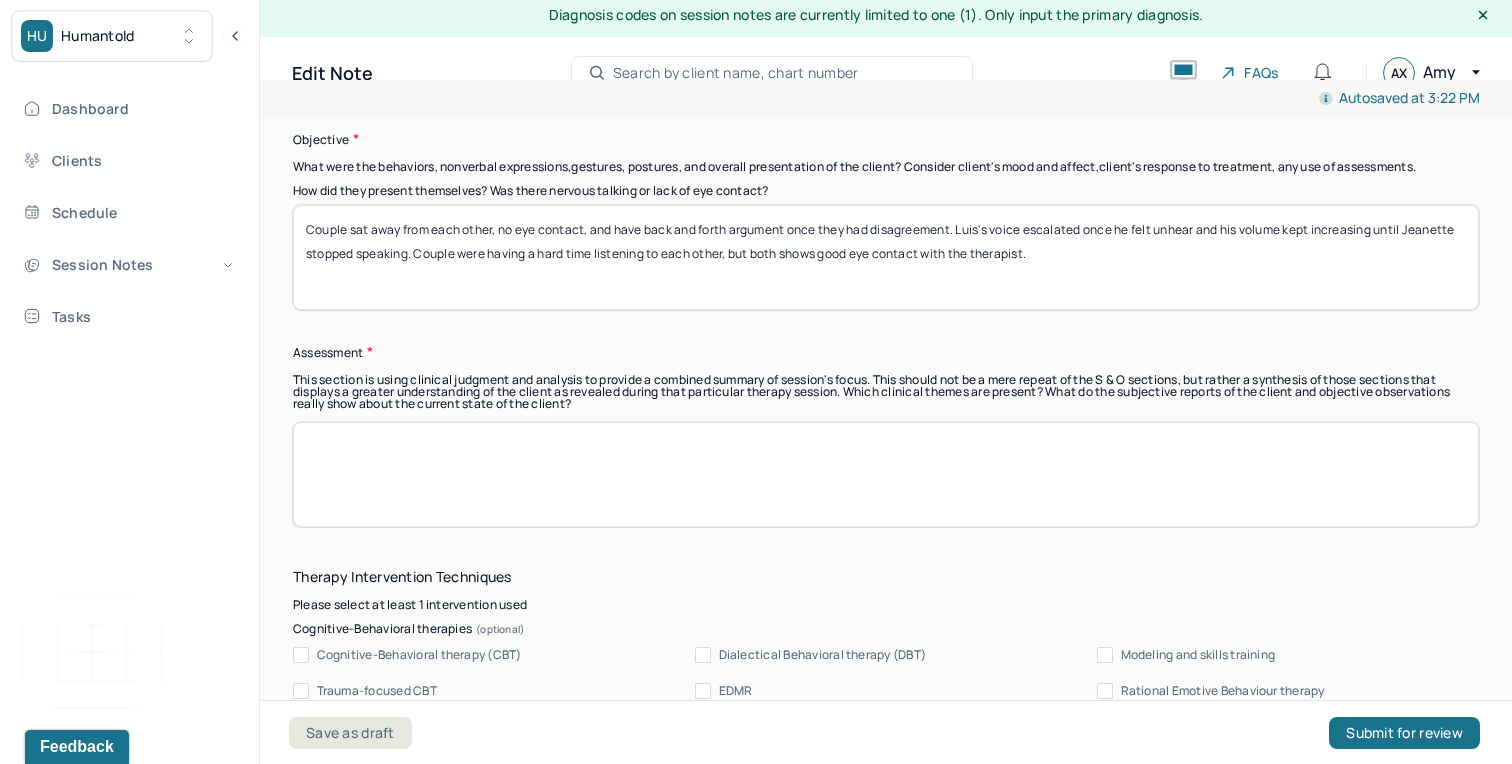 scroll, scrollTop: 1435, scrollLeft: 0, axis: vertical 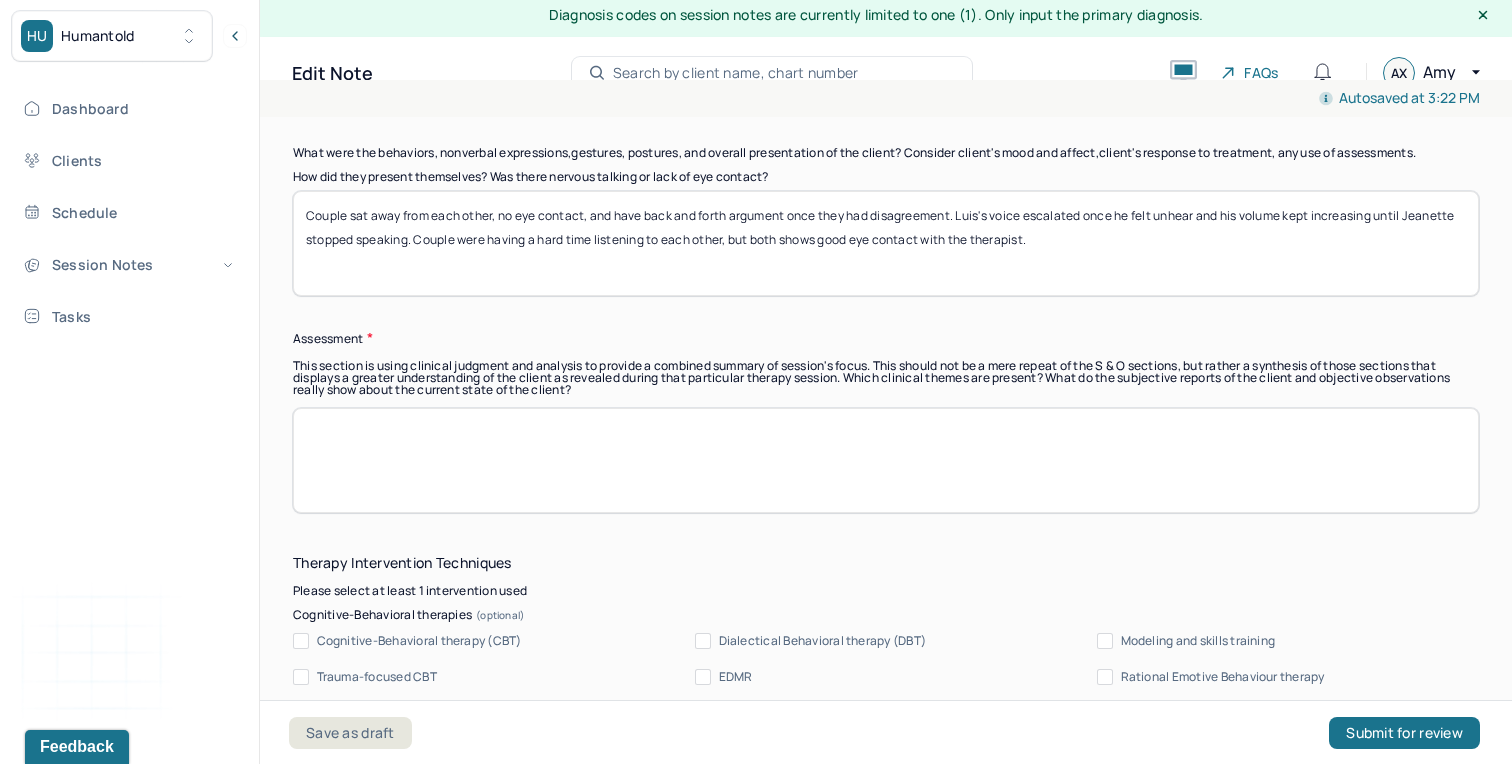 type on "Couple sat away from each other, no eye contact, and have back and forth argument once they had disagreement. Luis's voice escalated once he felt unhear and his volume kept increasing until Jeanette stopped speaking. Couple were having a hard time listening to each other, but both shows good eye contact with the therapist." 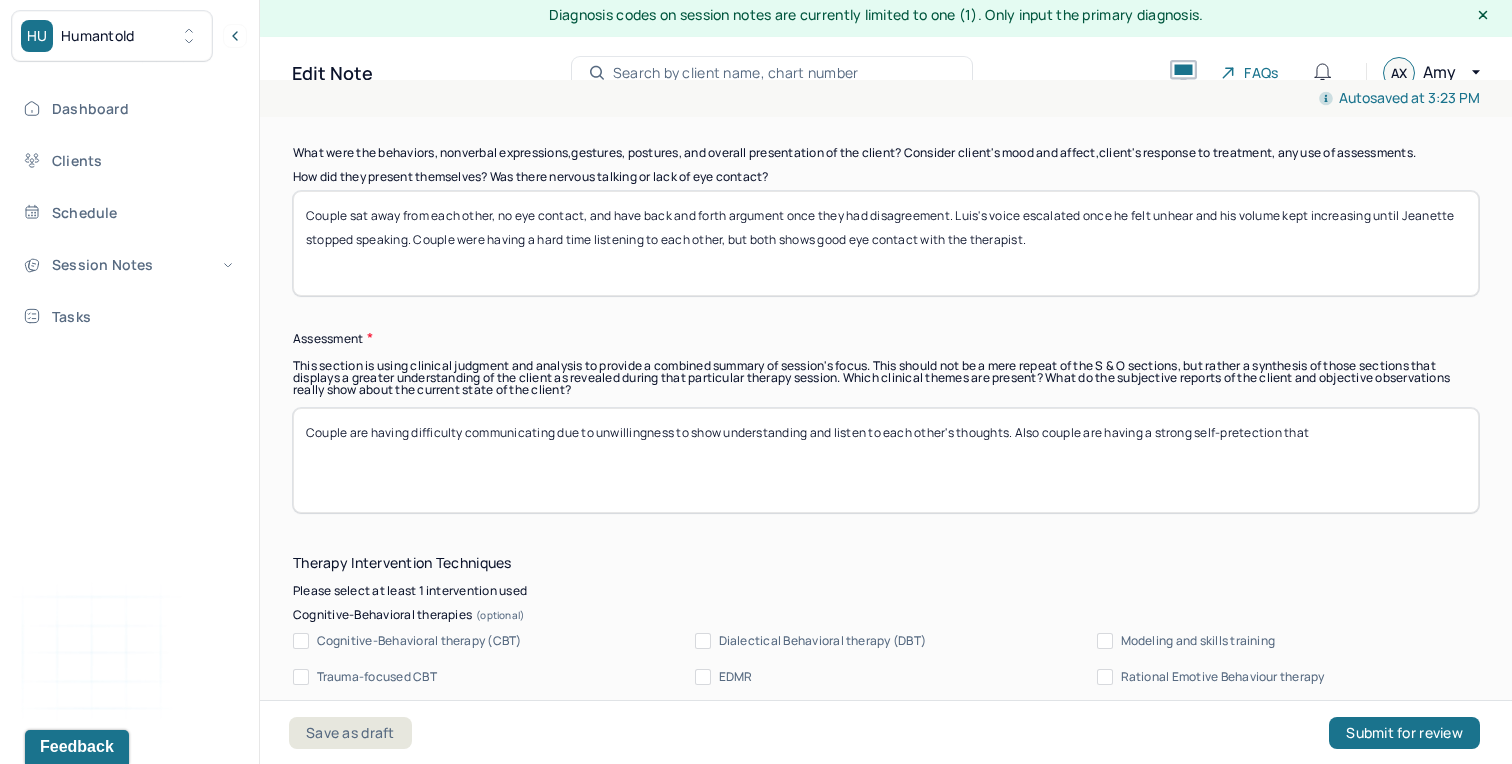 click on "Couple are having difficulty communicating due to unwillingness to show understanding and listen to each other's thoughts. Also couple are having a strong self-pretection that" at bounding box center [886, 460] 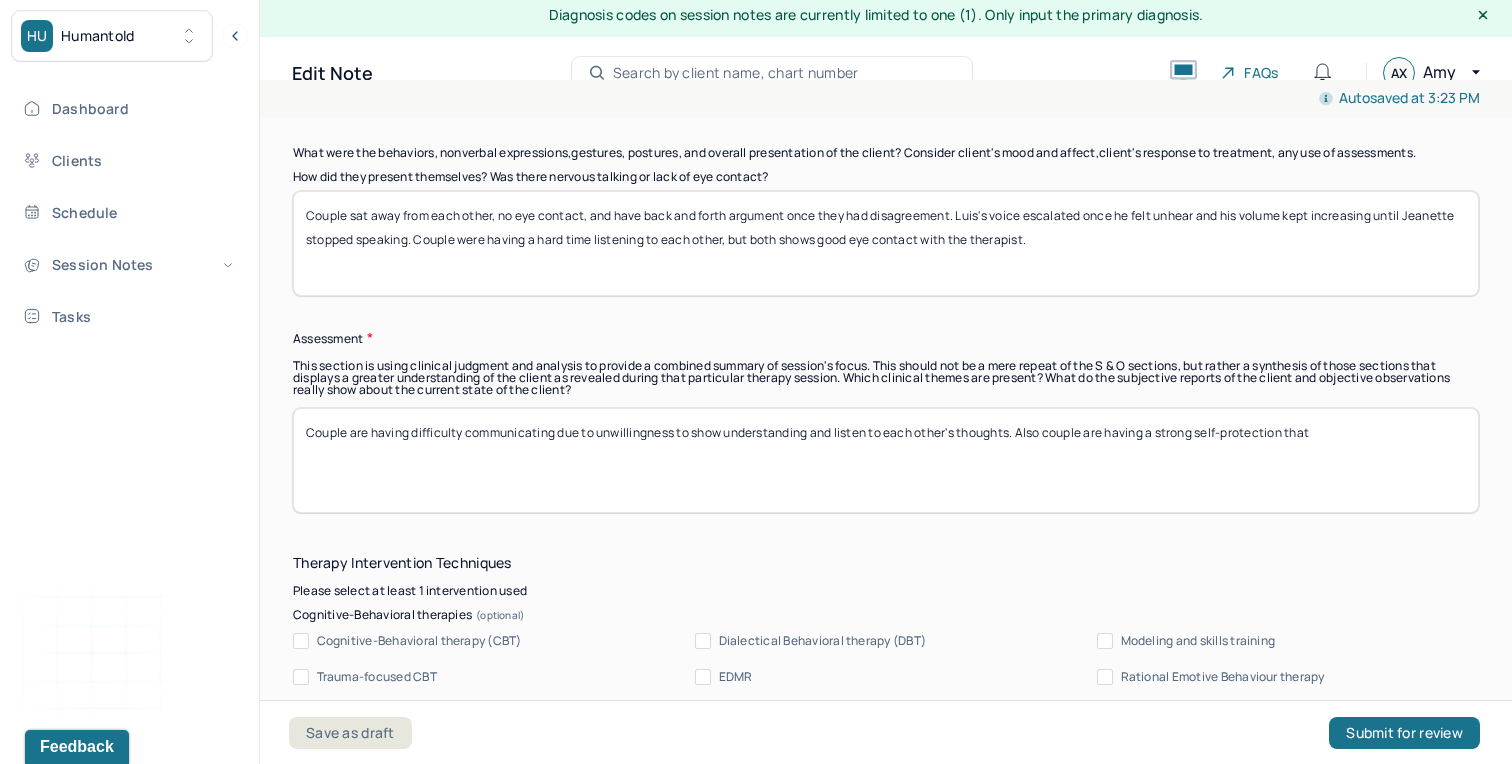 click on "Couple are having difficulty communicating due to unwillingness to show understanding and listen to each other's thoughts. Also couple are having a strong self-pretection that" at bounding box center [886, 460] 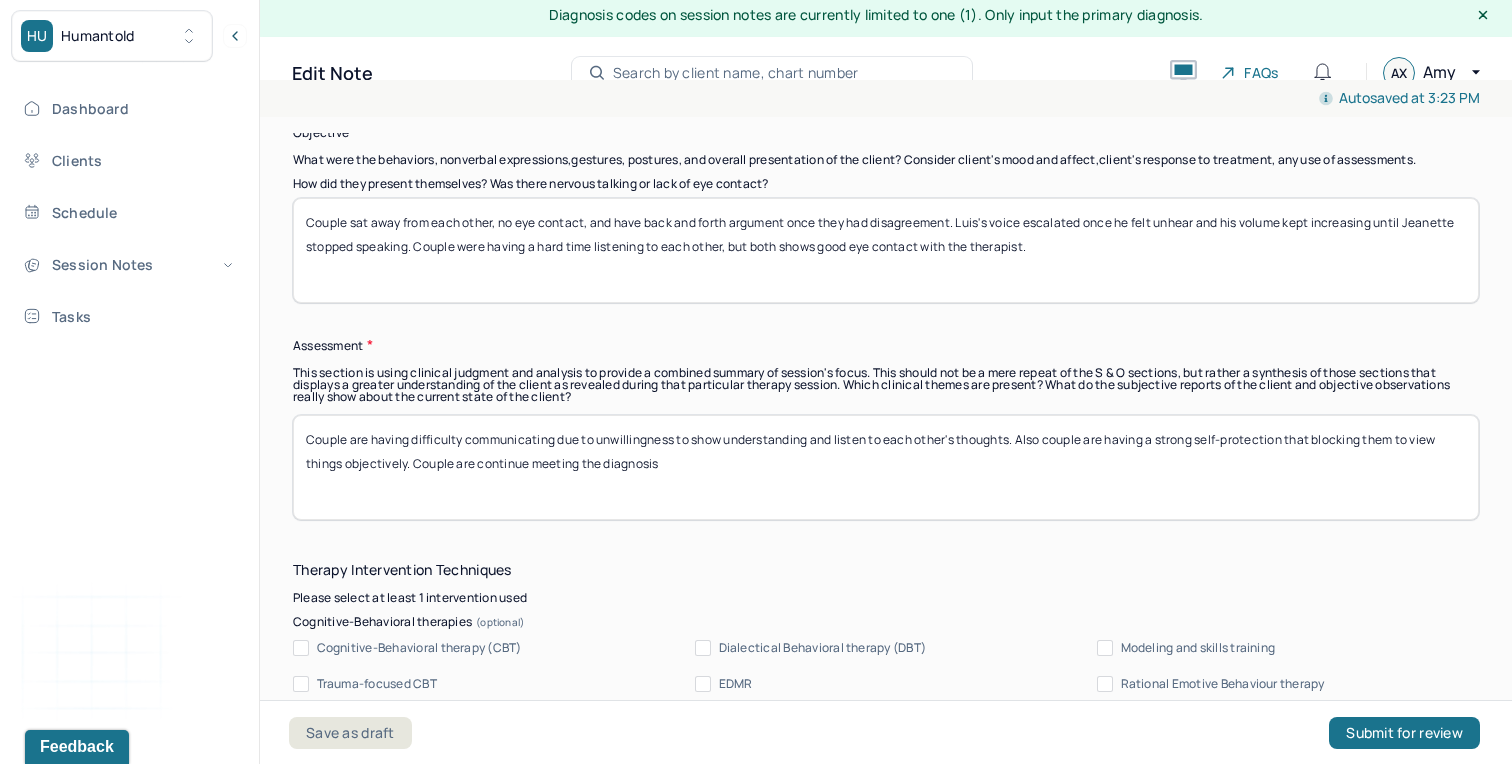 scroll, scrollTop: 1420, scrollLeft: 0, axis: vertical 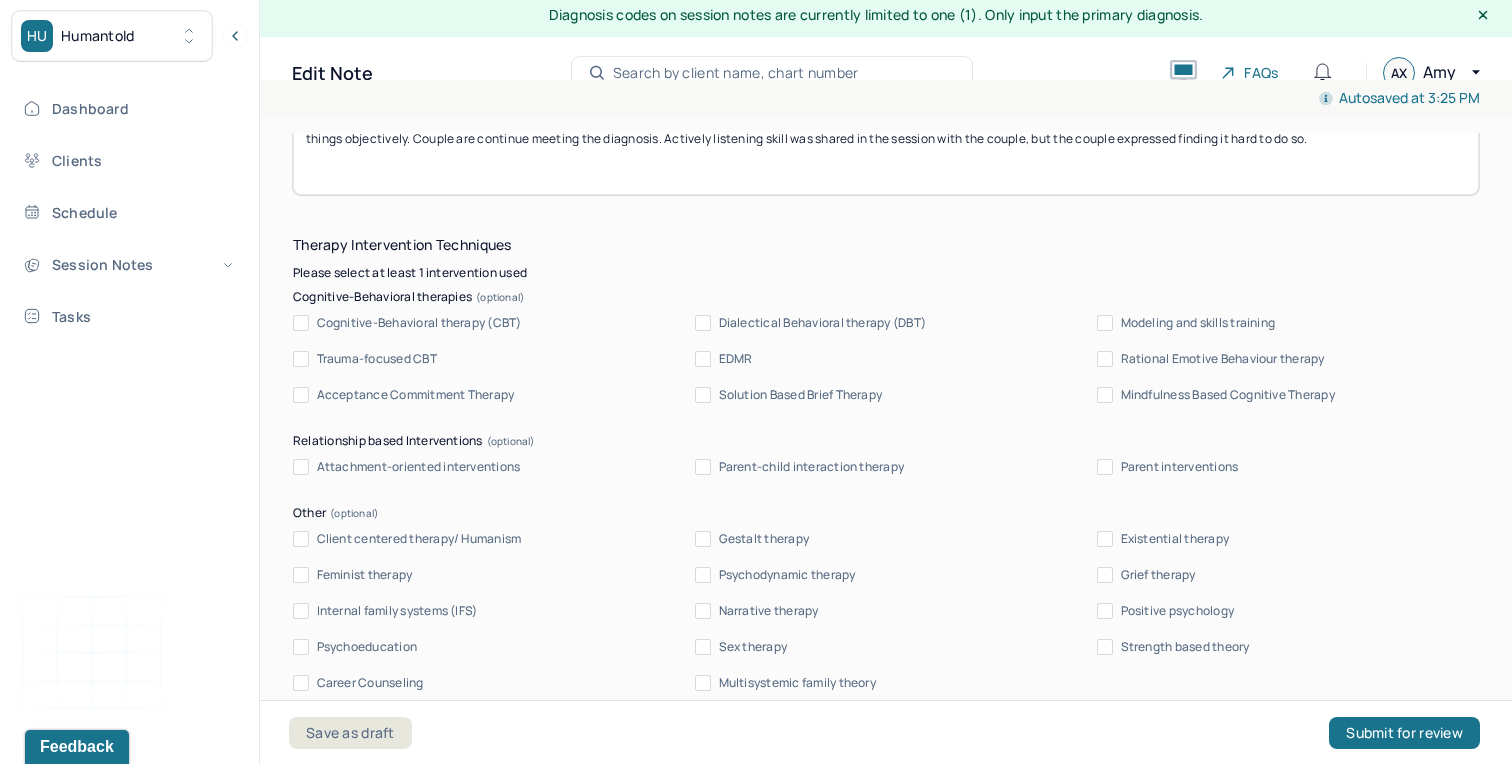 type on "Couple are having difficulty communicating due to unwillingness to show understanding and listen to each other's thoughts. Also couple are having a strong self-protection that blocking them to view things objectively. Couple are continue meeting the diagnosis. Actively listening skill was shared in the session with the couple, but the couple expressed finding it hard to do so." 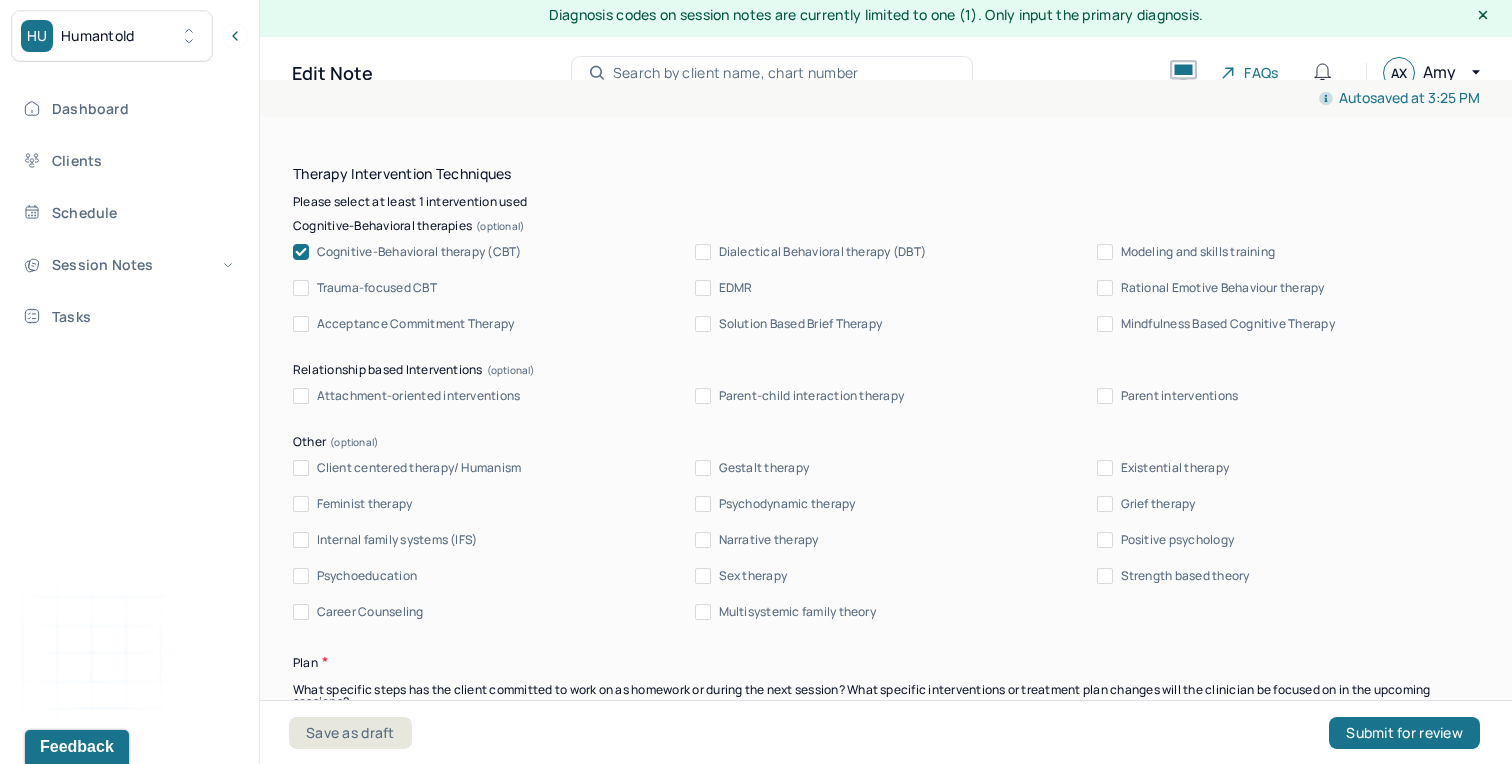 scroll, scrollTop: 1833, scrollLeft: 0, axis: vertical 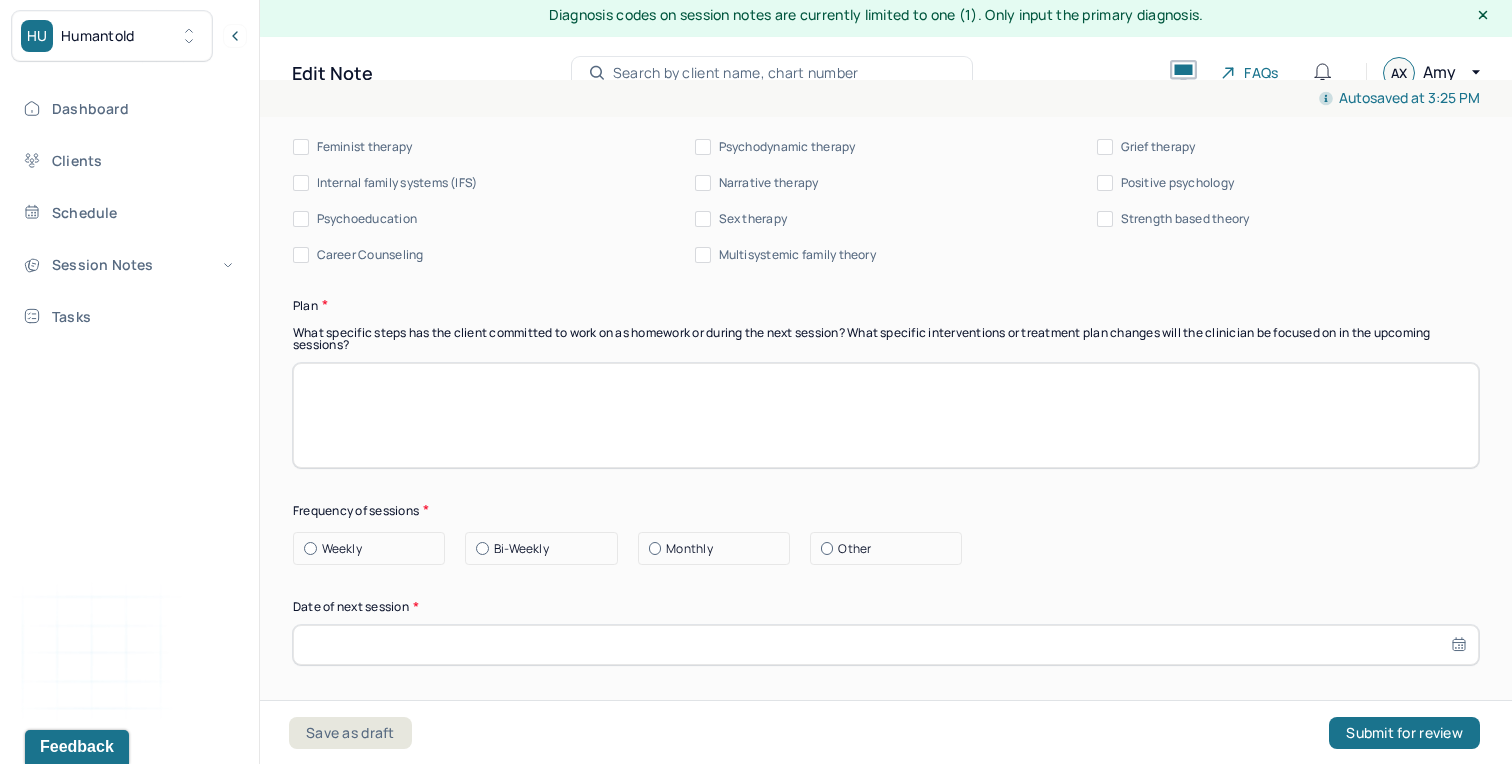 click on "Bi-Weekly" at bounding box center [546, 549] 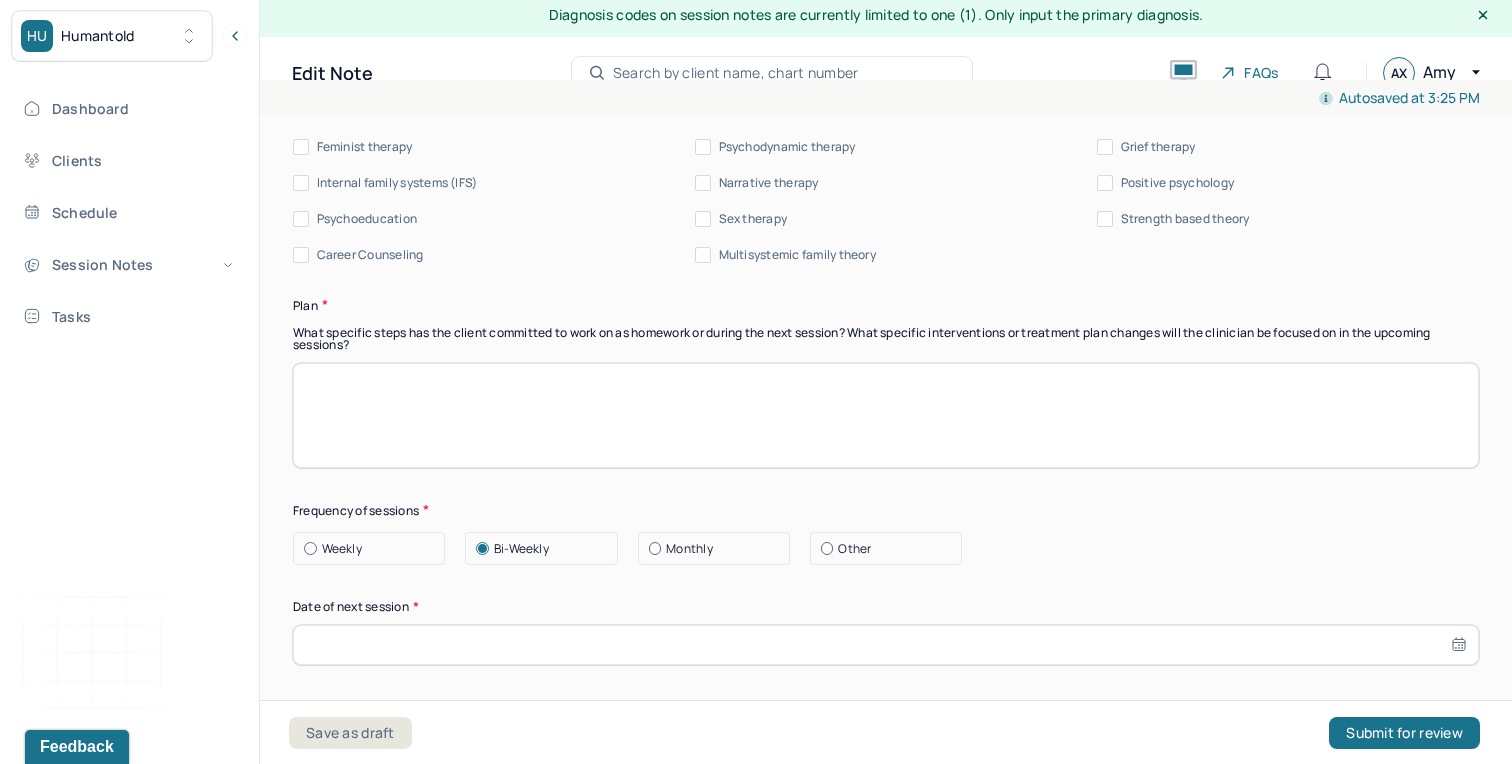 click at bounding box center (886, 645) 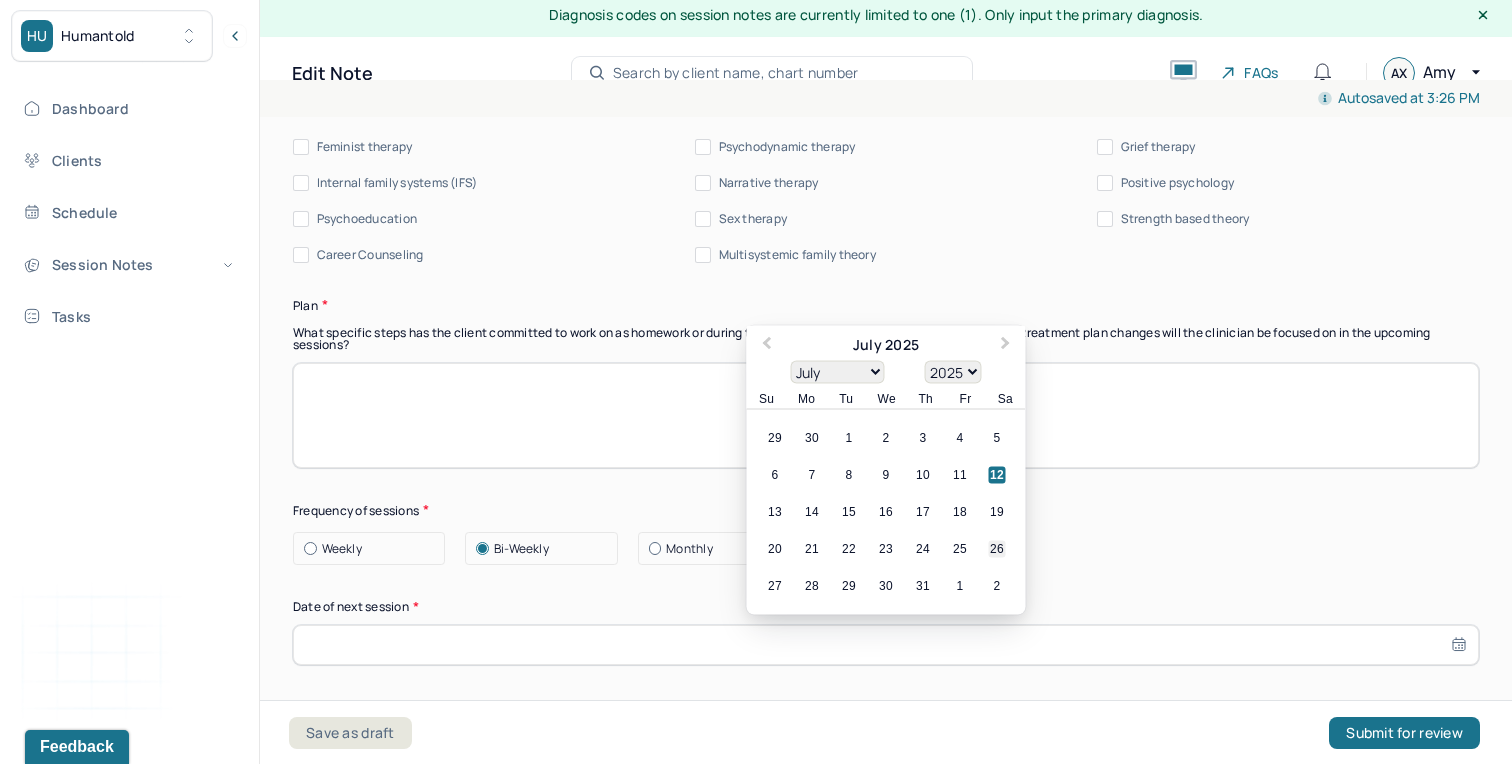 click on "26" at bounding box center [997, 549] 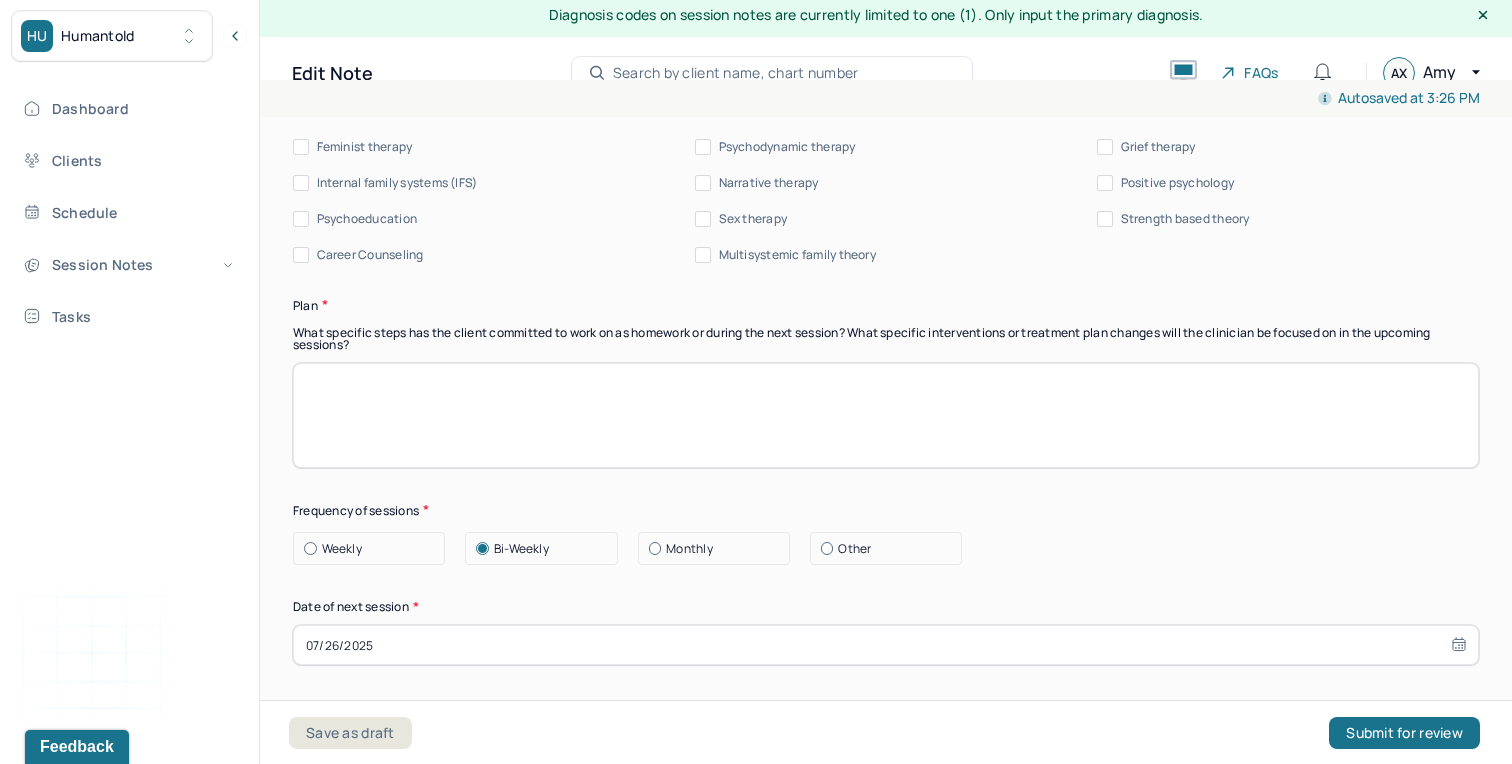 click at bounding box center [886, 415] 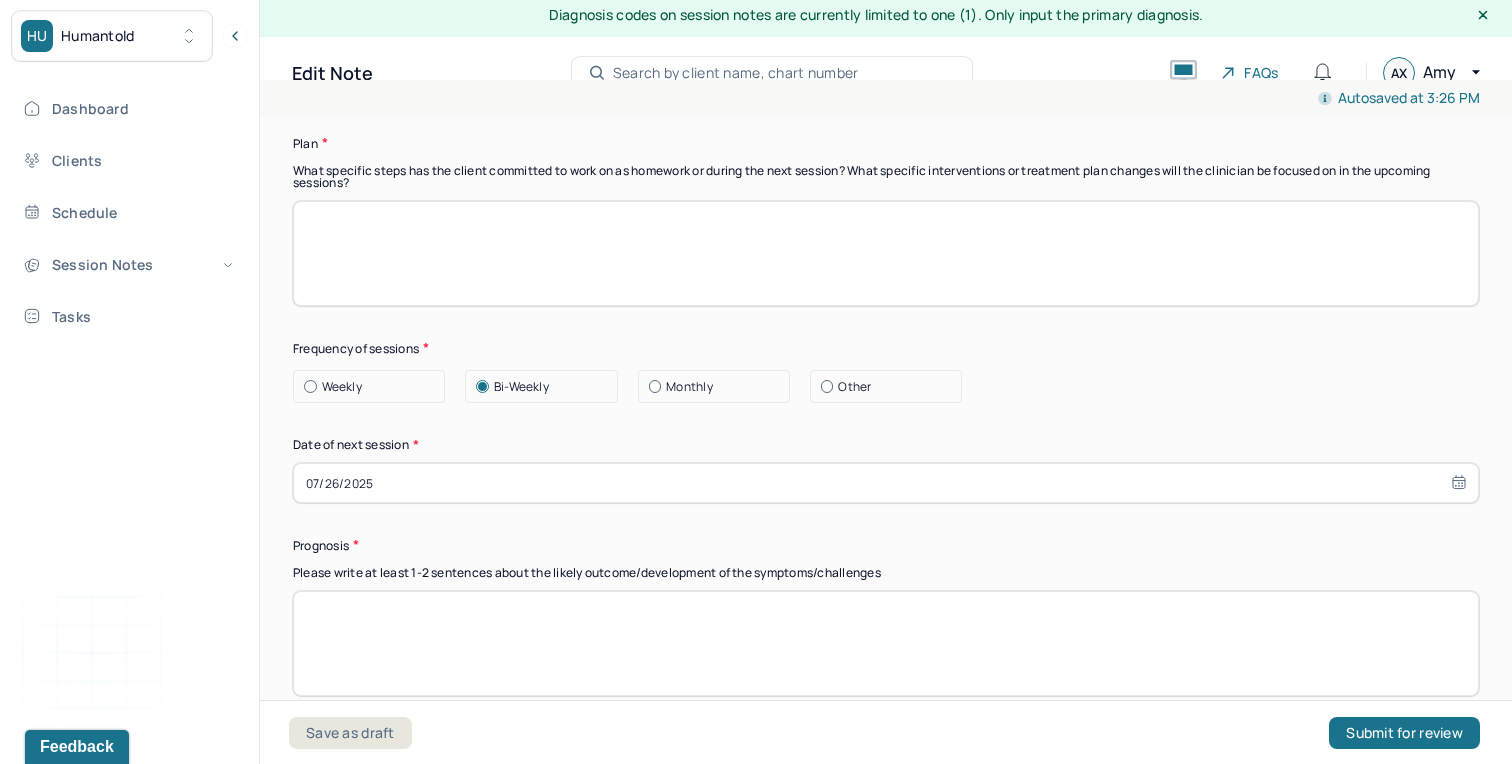 scroll, scrollTop: 2346, scrollLeft: 0, axis: vertical 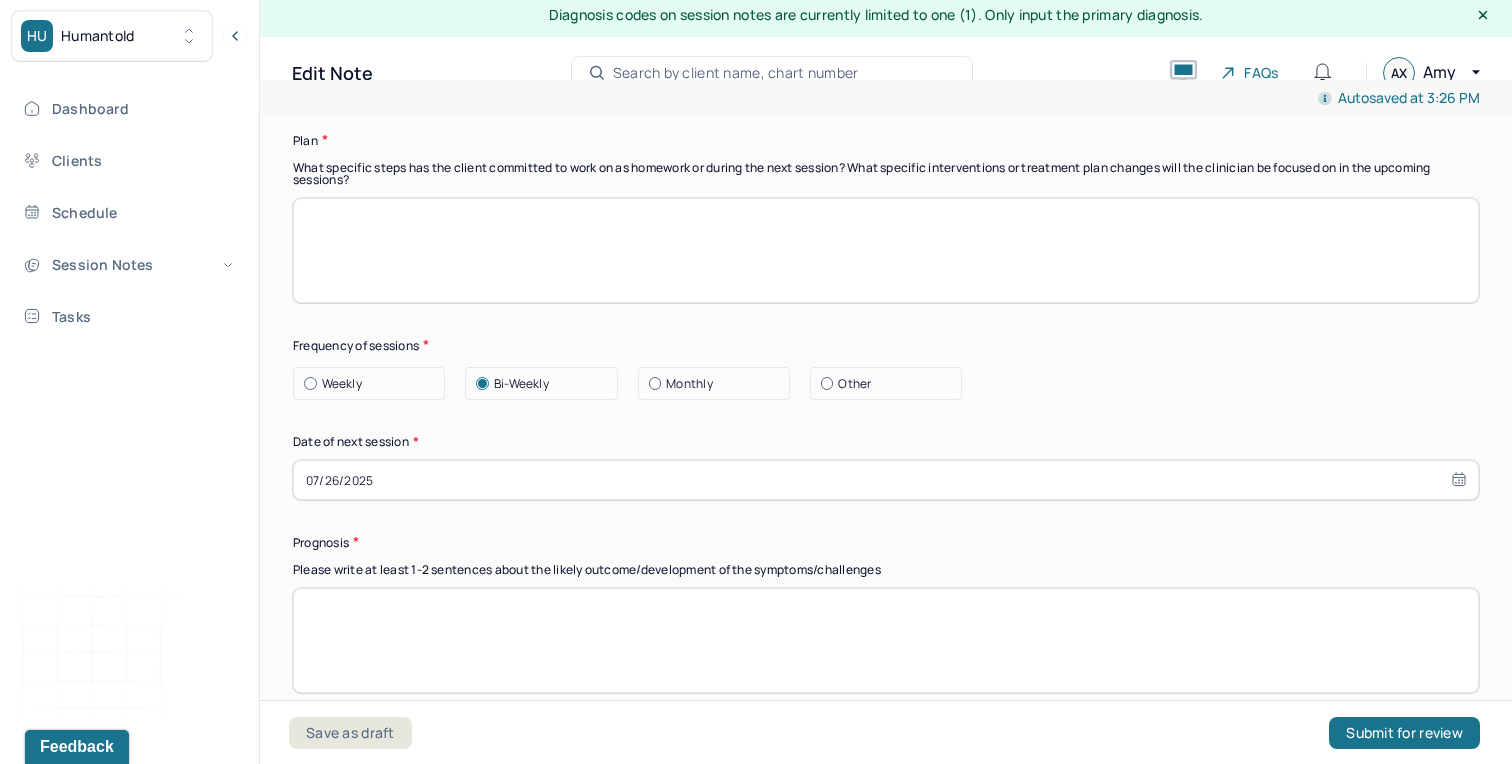 click at bounding box center (886, 640) 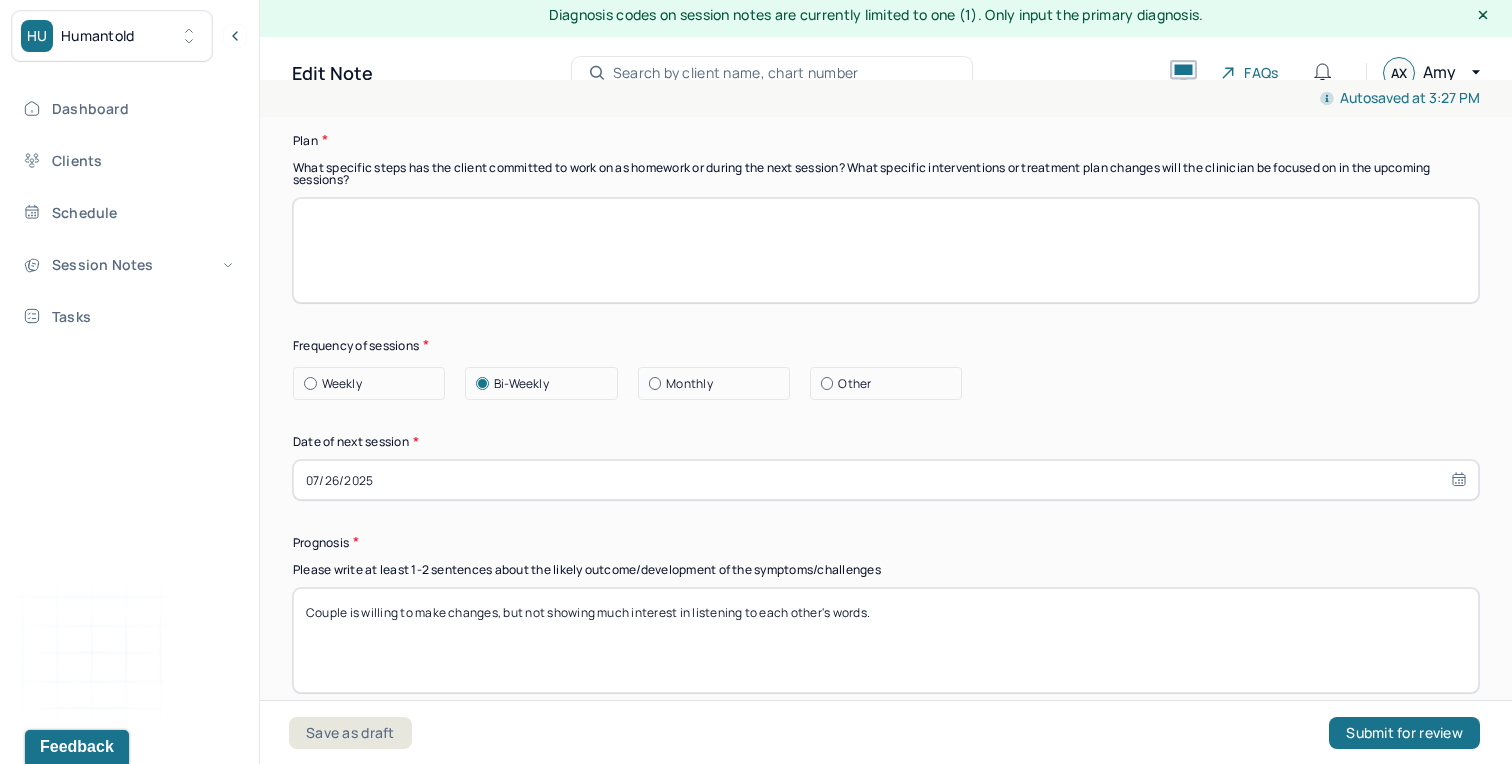 type on "Couple is willing to make changes, but not showing much interest in listening to each other's words." 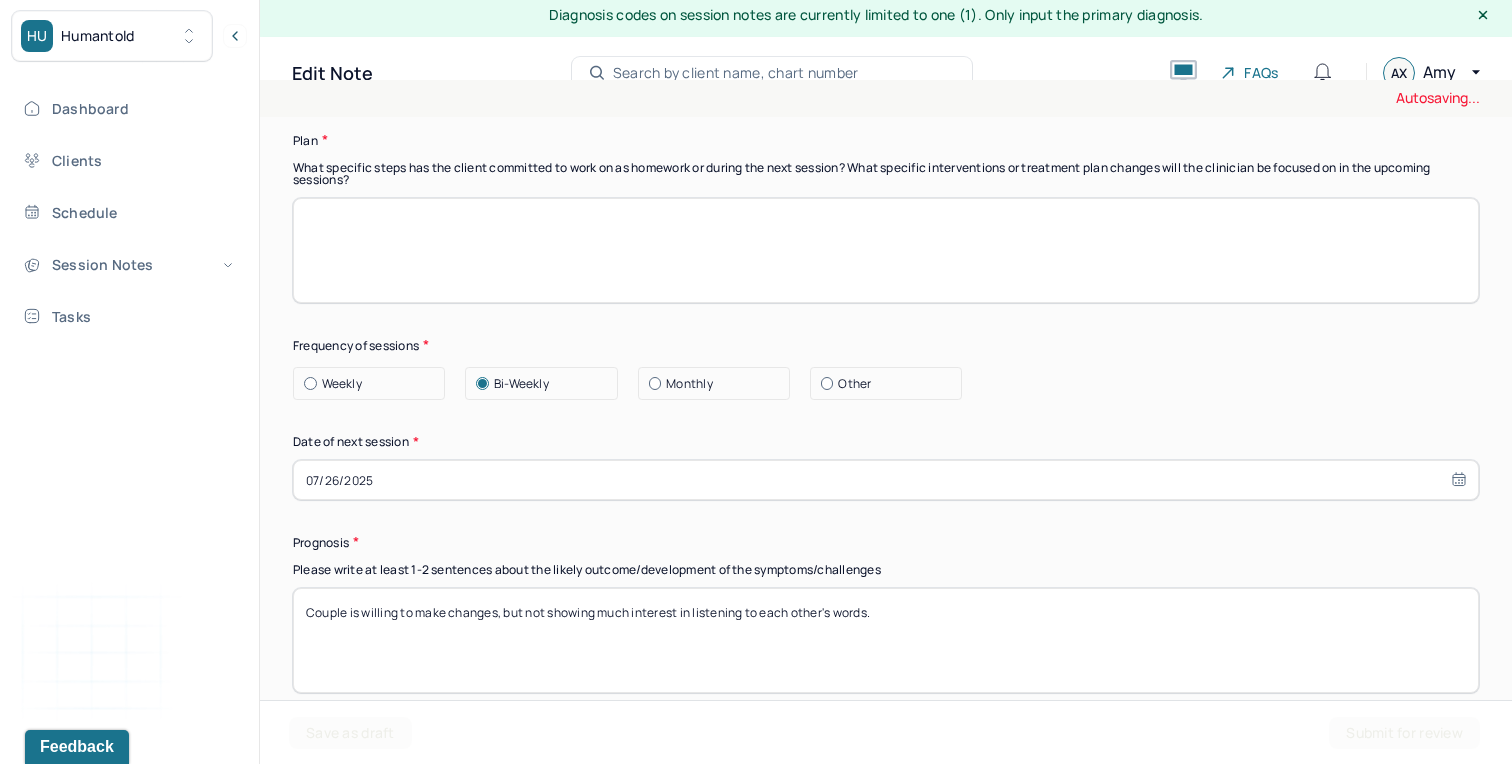 click at bounding box center [886, 250] 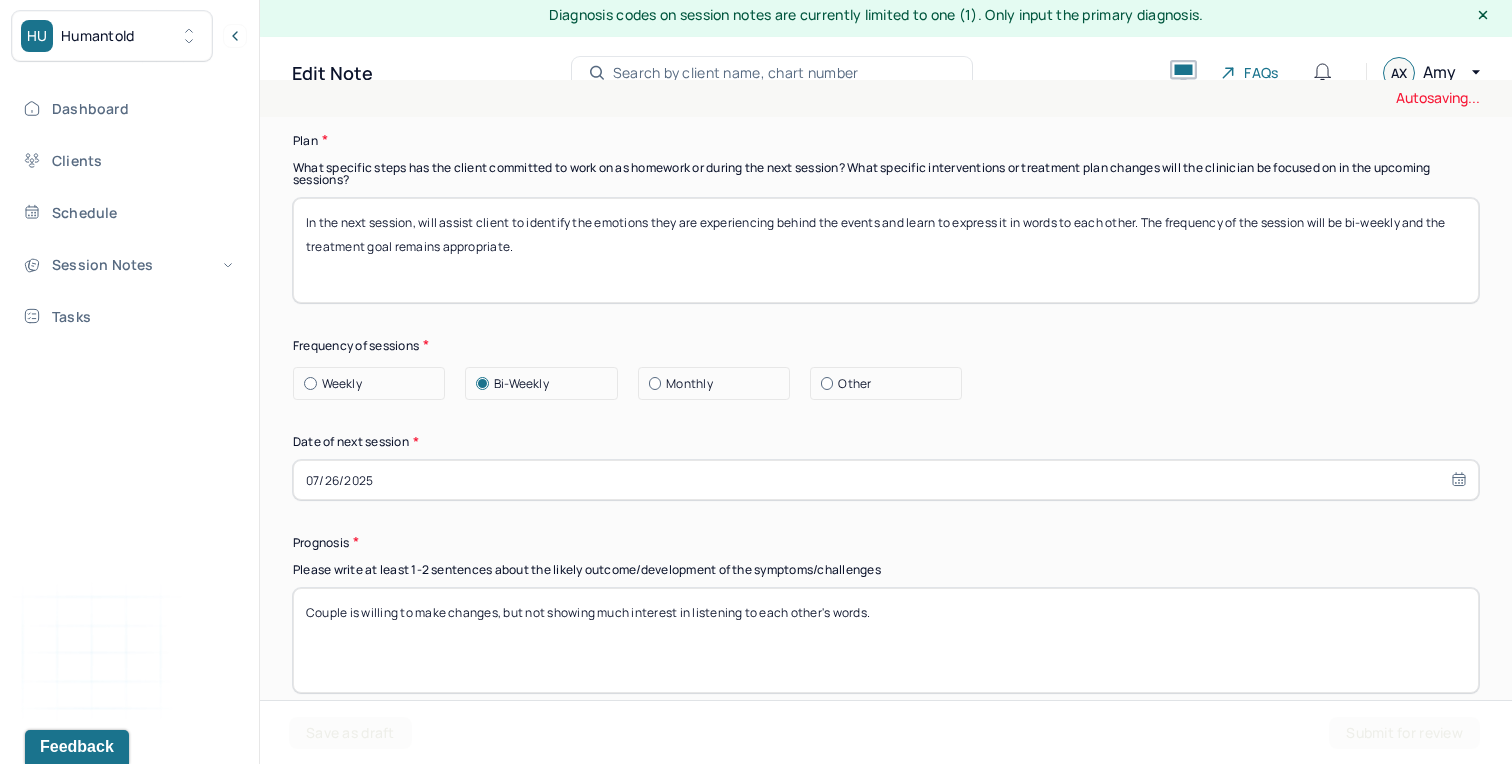 type on "In the next session, will assist client to identify the emotions they are experiencing behind the events and learn to express it in words to each other. The frequency of the session will be bi-weekly and the treatment goal remains appropriate." 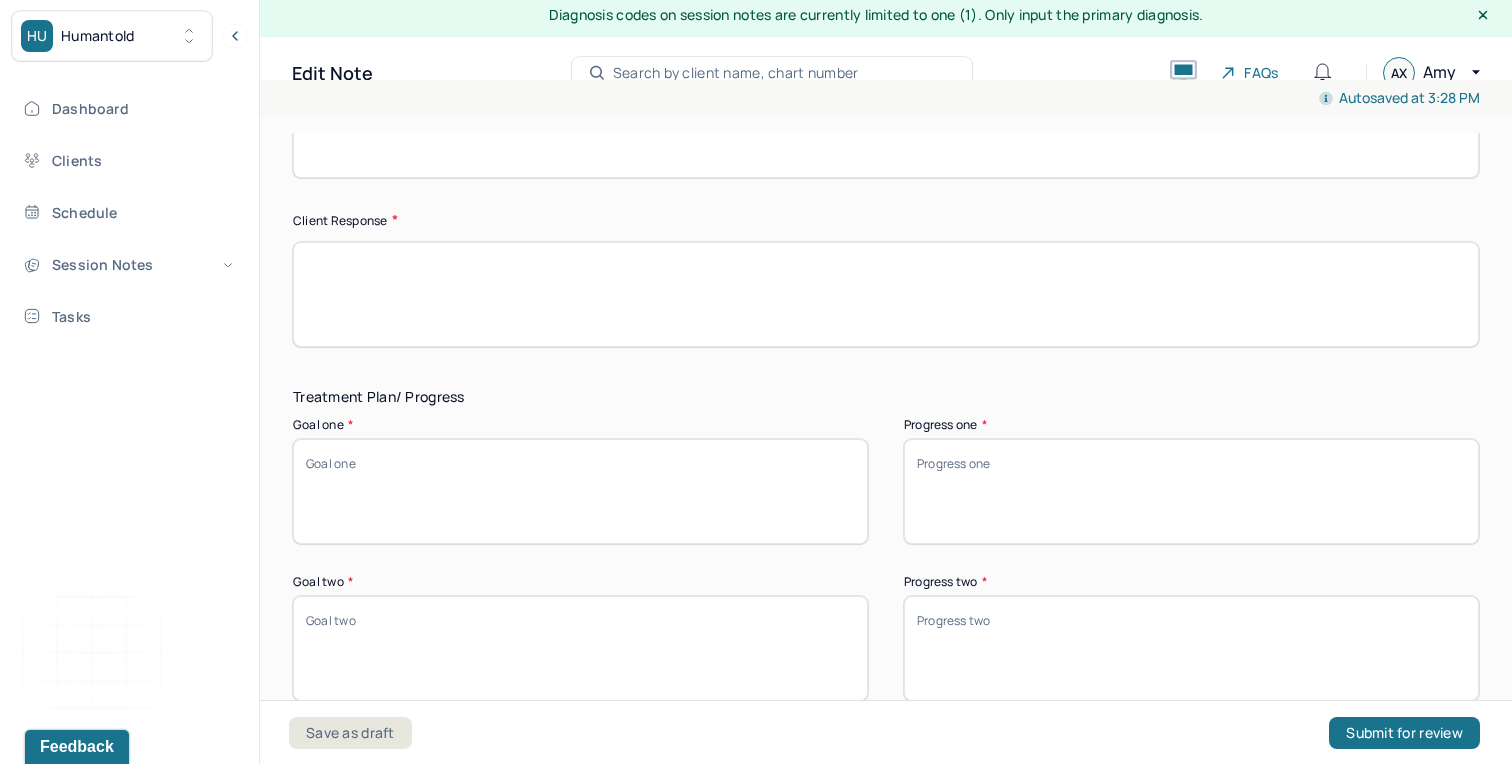 scroll, scrollTop: 2871, scrollLeft: 0, axis: vertical 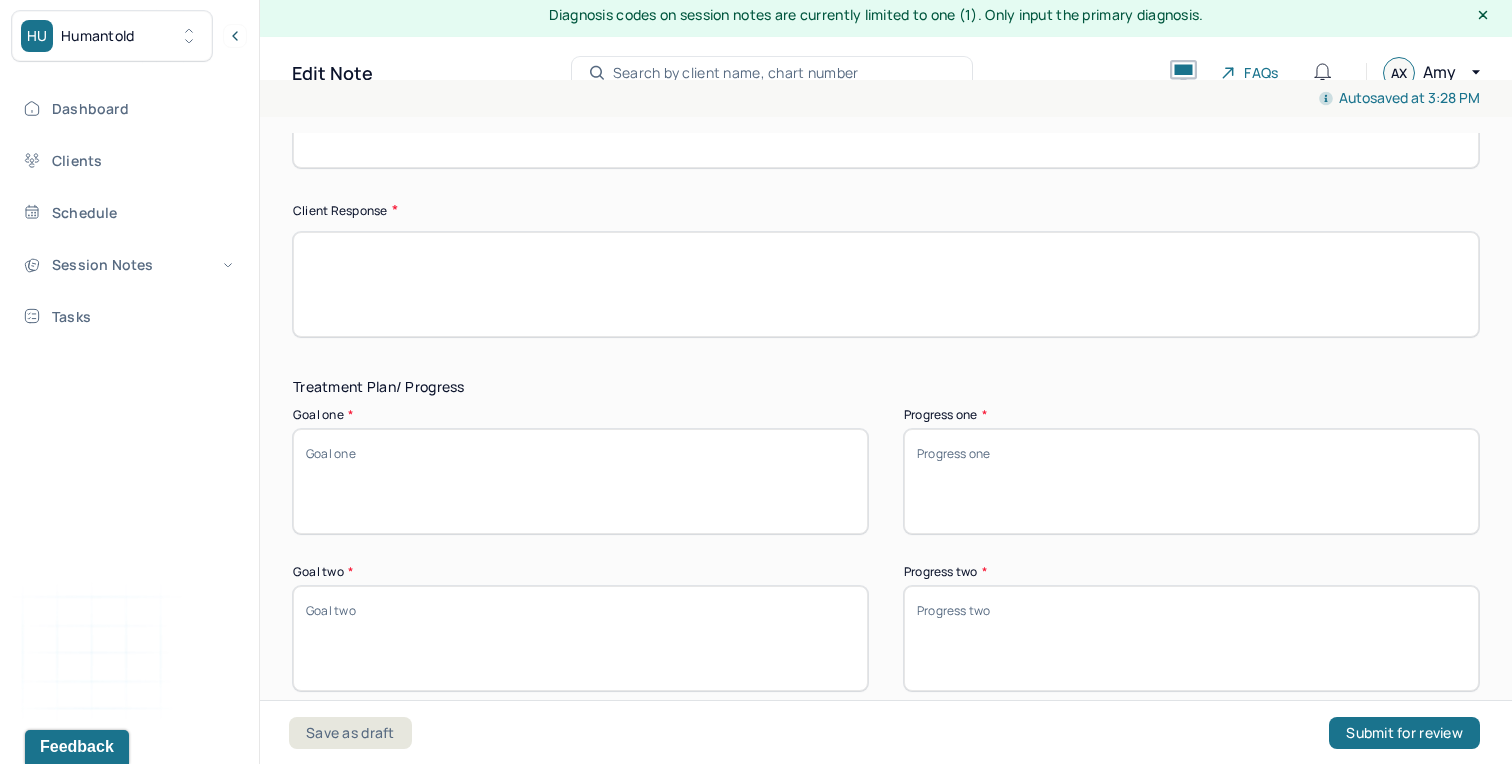 click on "Goal one *" at bounding box center [580, 481] 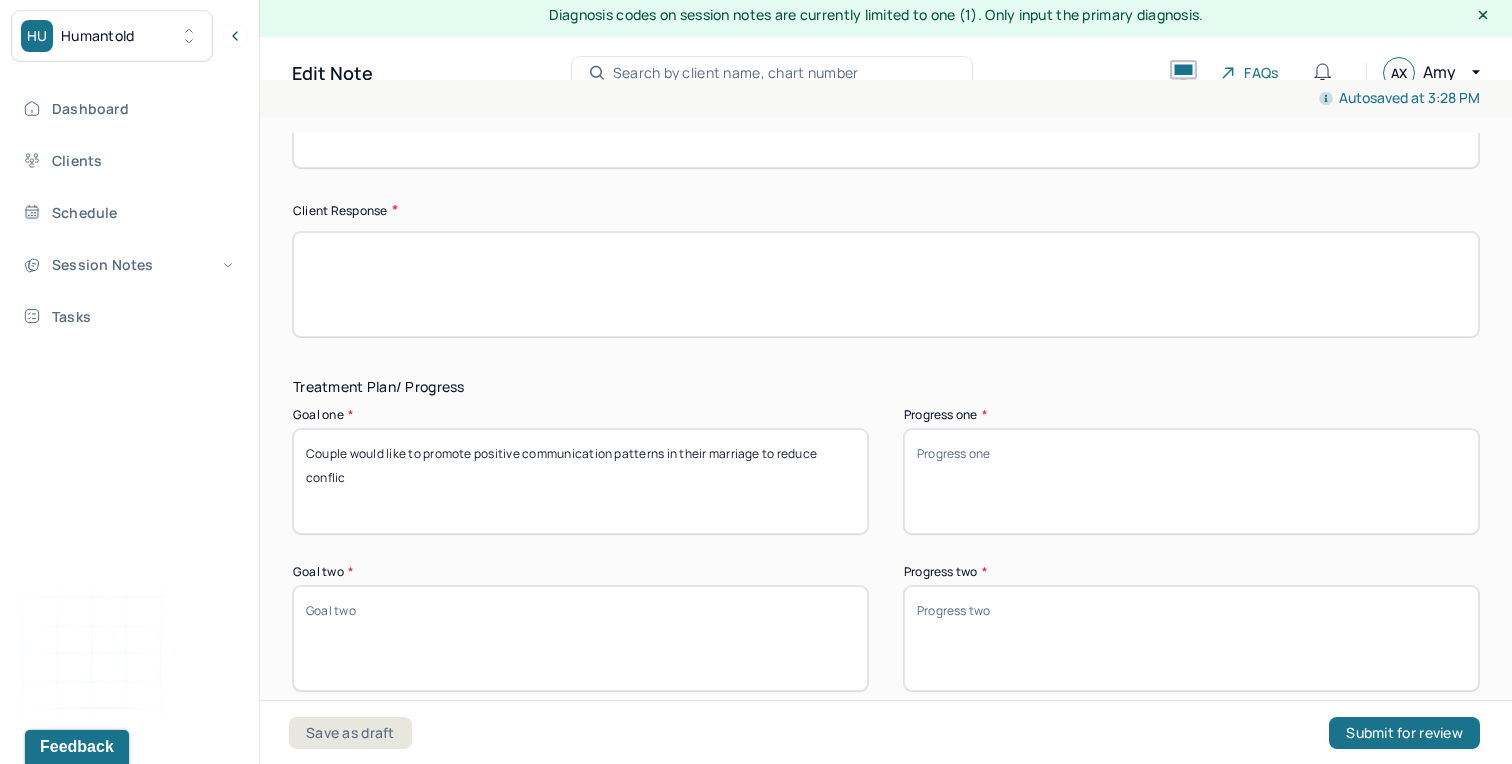 type on "Couple would like to promote positive communication patterns in their marriage to reduce conflic" 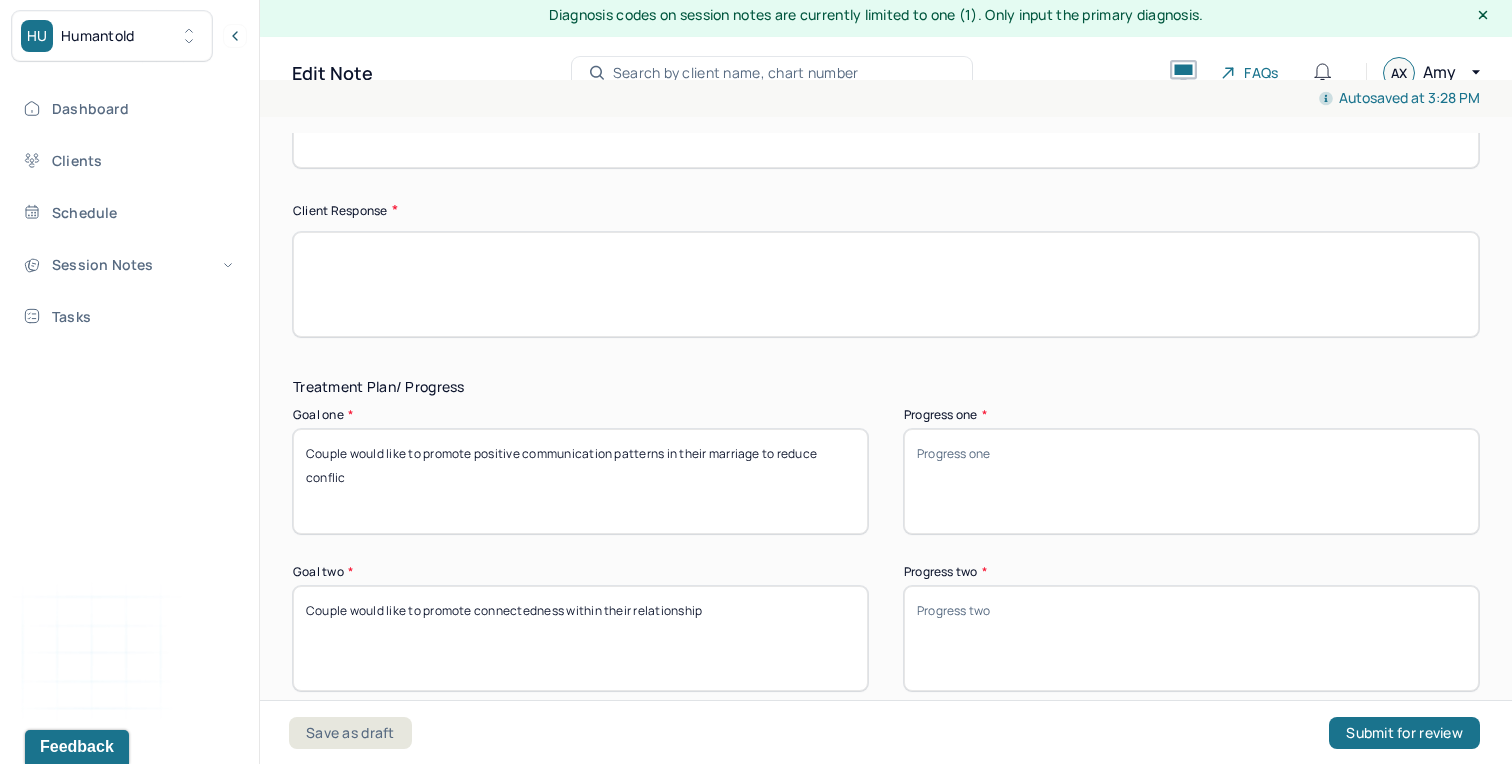 type on "Couple would like to promote connectedness within their relationship" 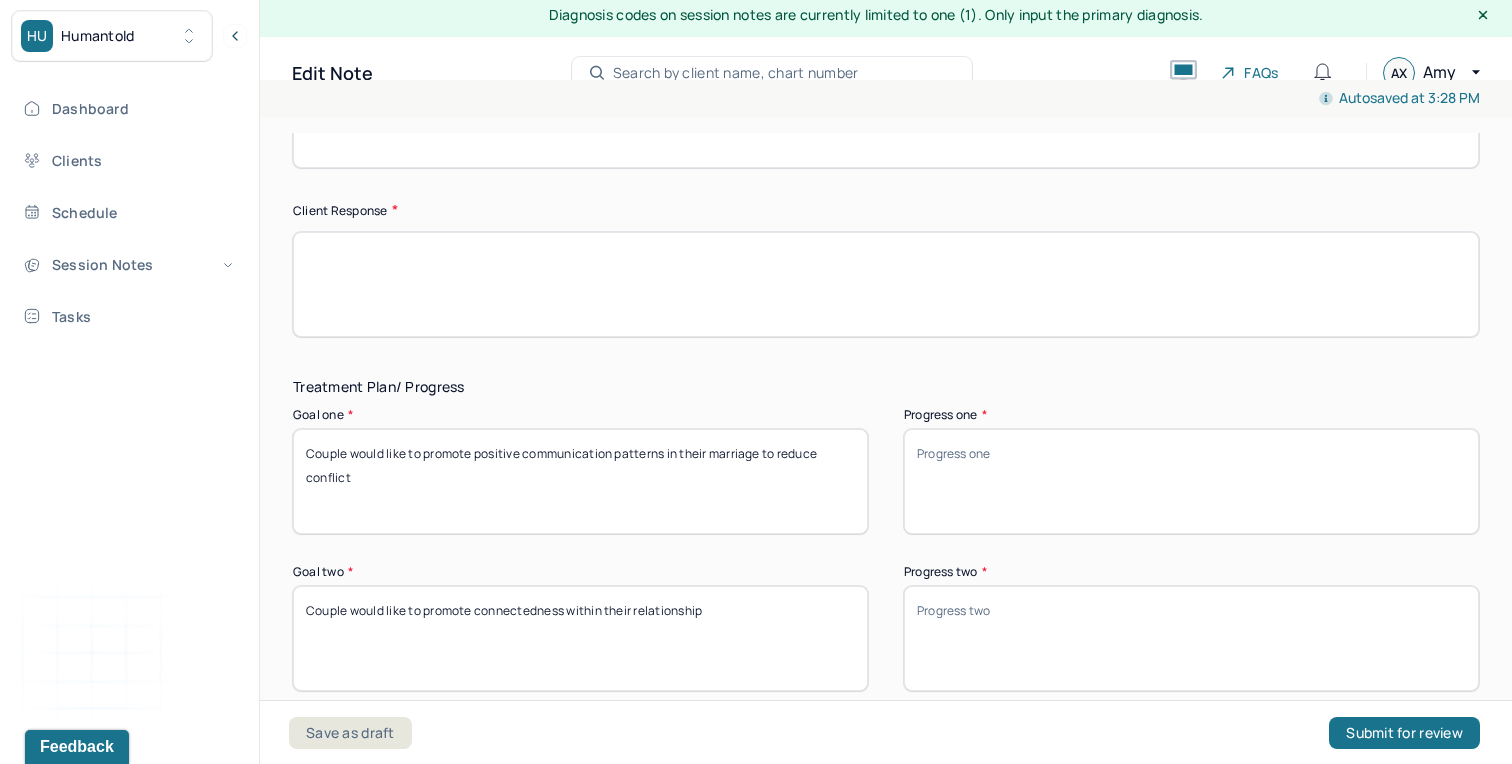 type on "Couple would like to promote positive communication patterns in their marriage to reduce conflict" 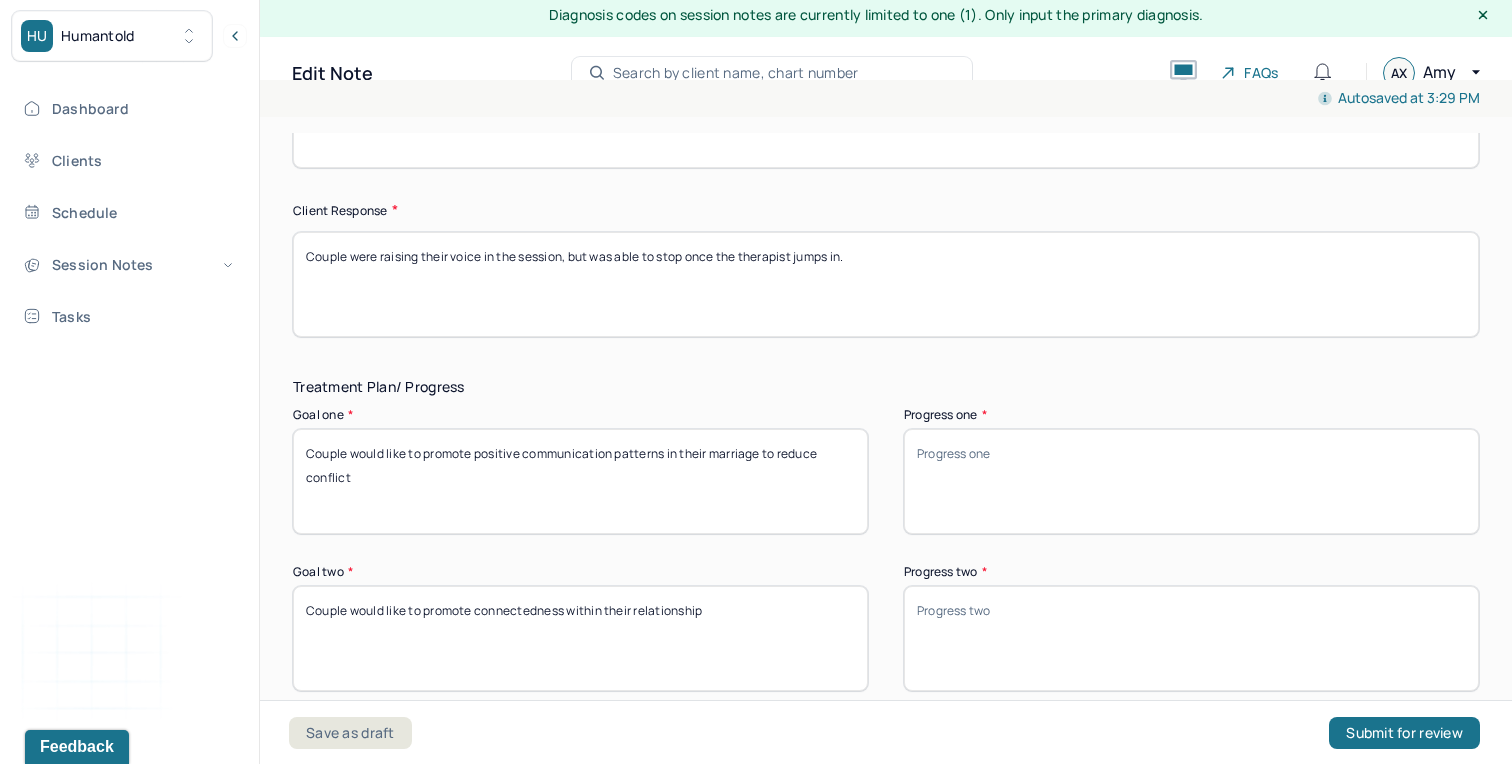 type on "Couple were raising their voice in the session, but was able to stop once the therapist jumps in." 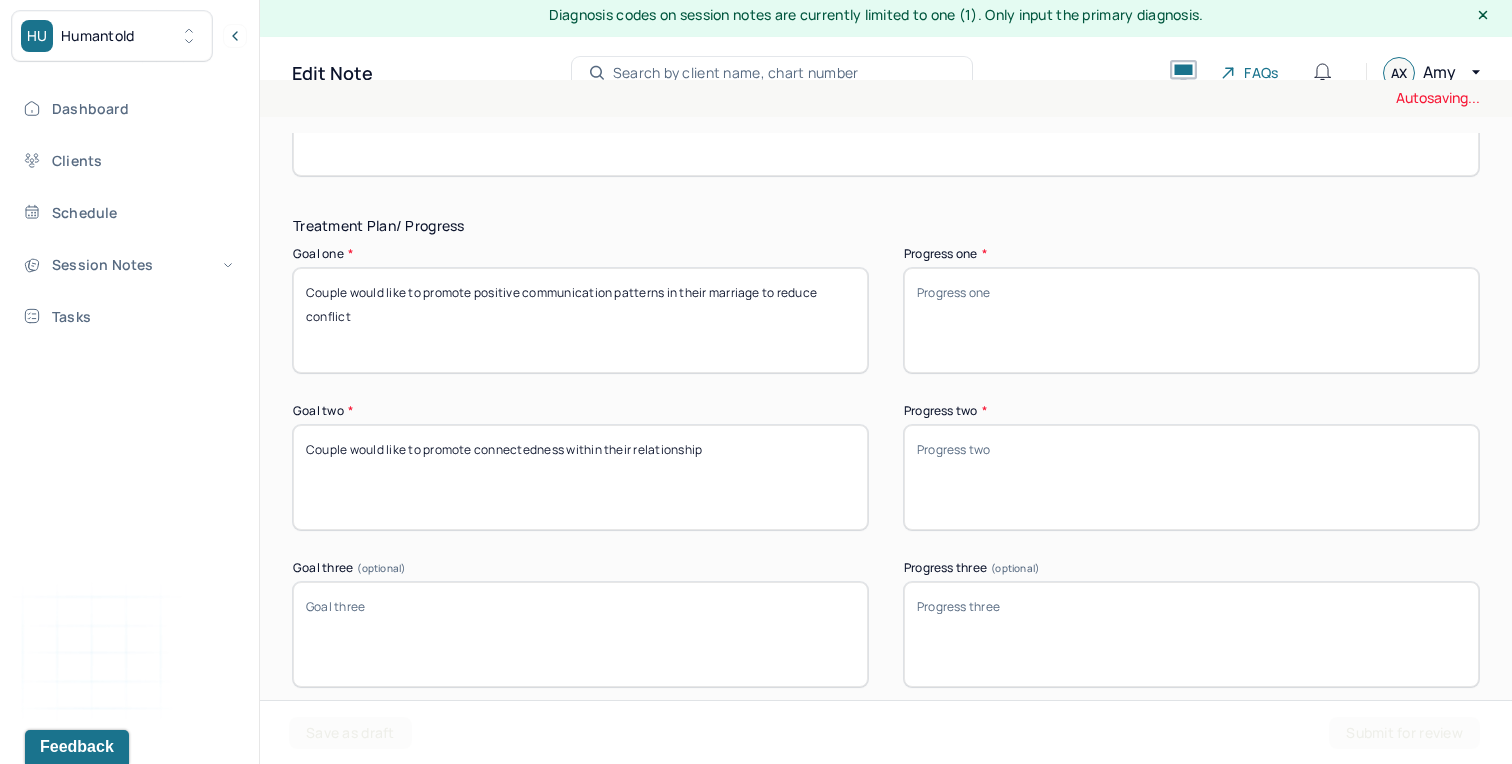 scroll, scrollTop: 3058, scrollLeft: 0, axis: vertical 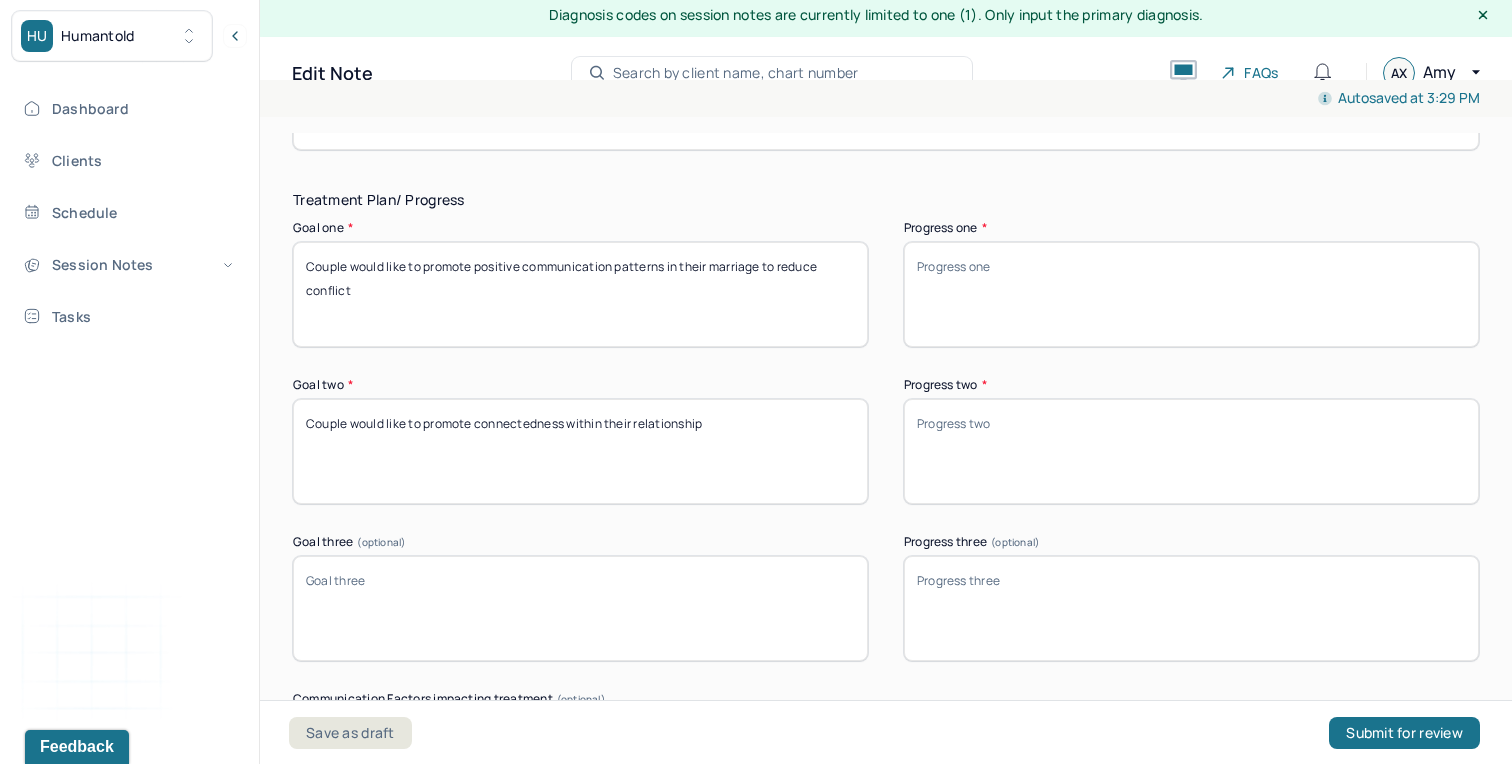 click on "Progress one *" at bounding box center (1191, 294) 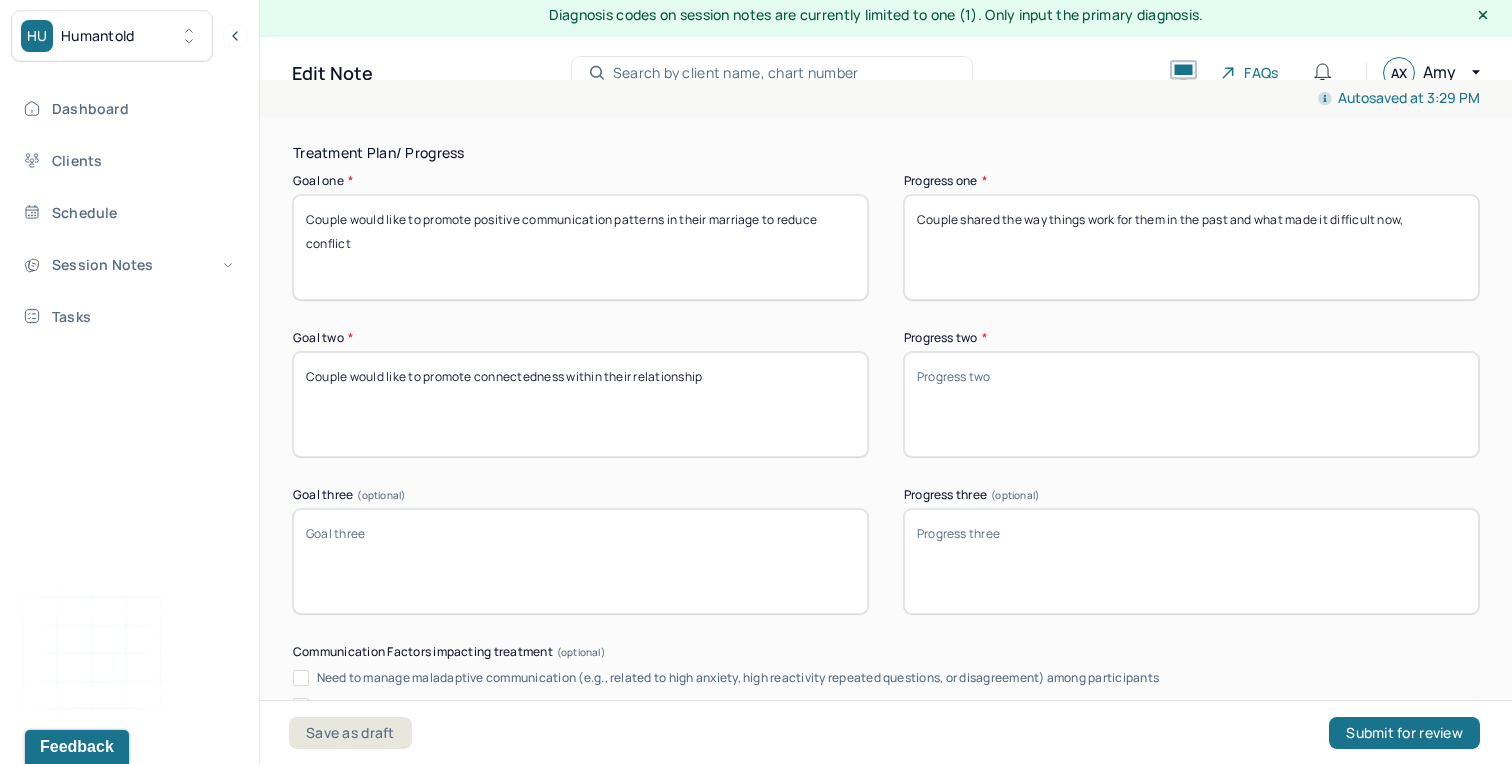 scroll, scrollTop: 3111, scrollLeft: 0, axis: vertical 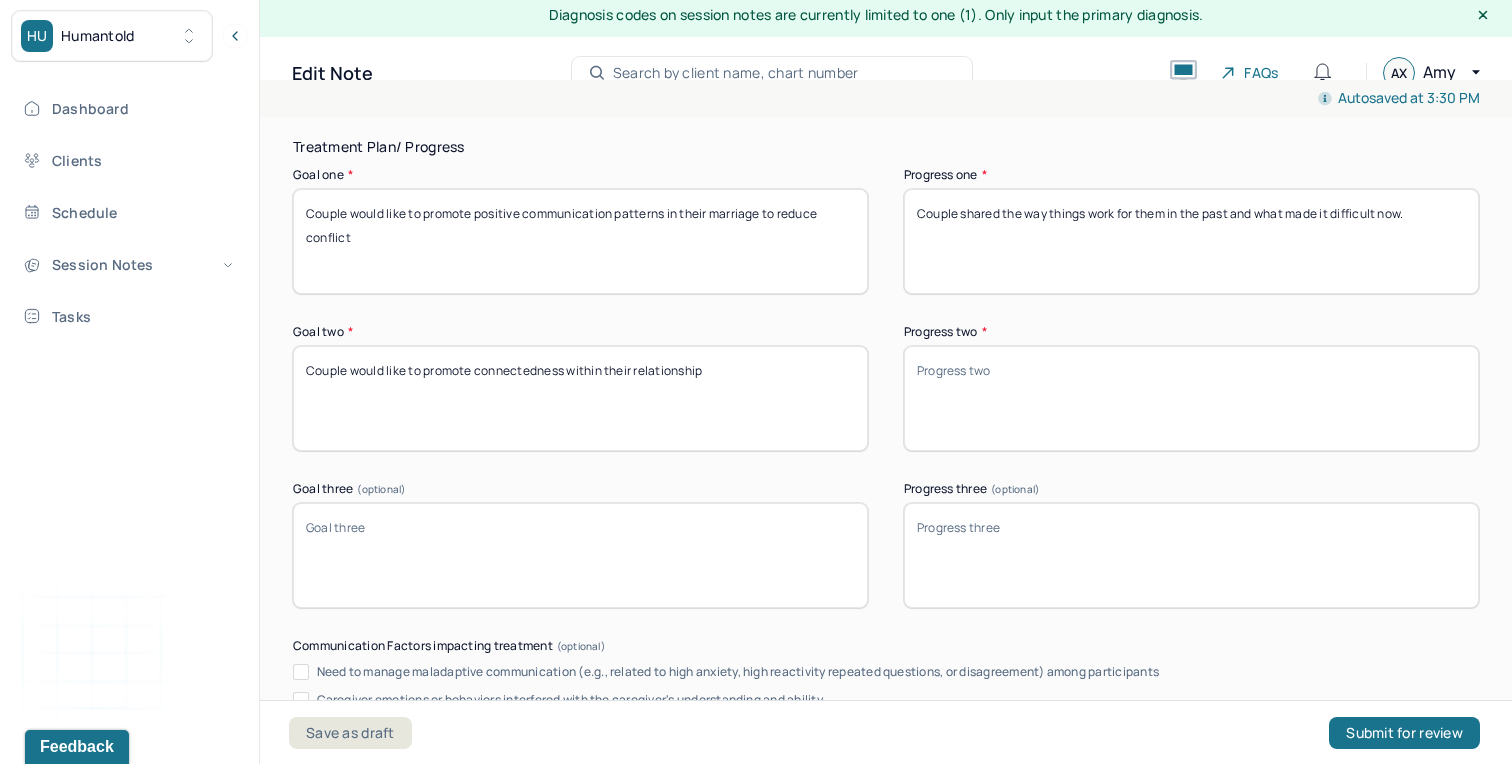 type on "Couple shared the way things work for them in the past and what made it difficult now." 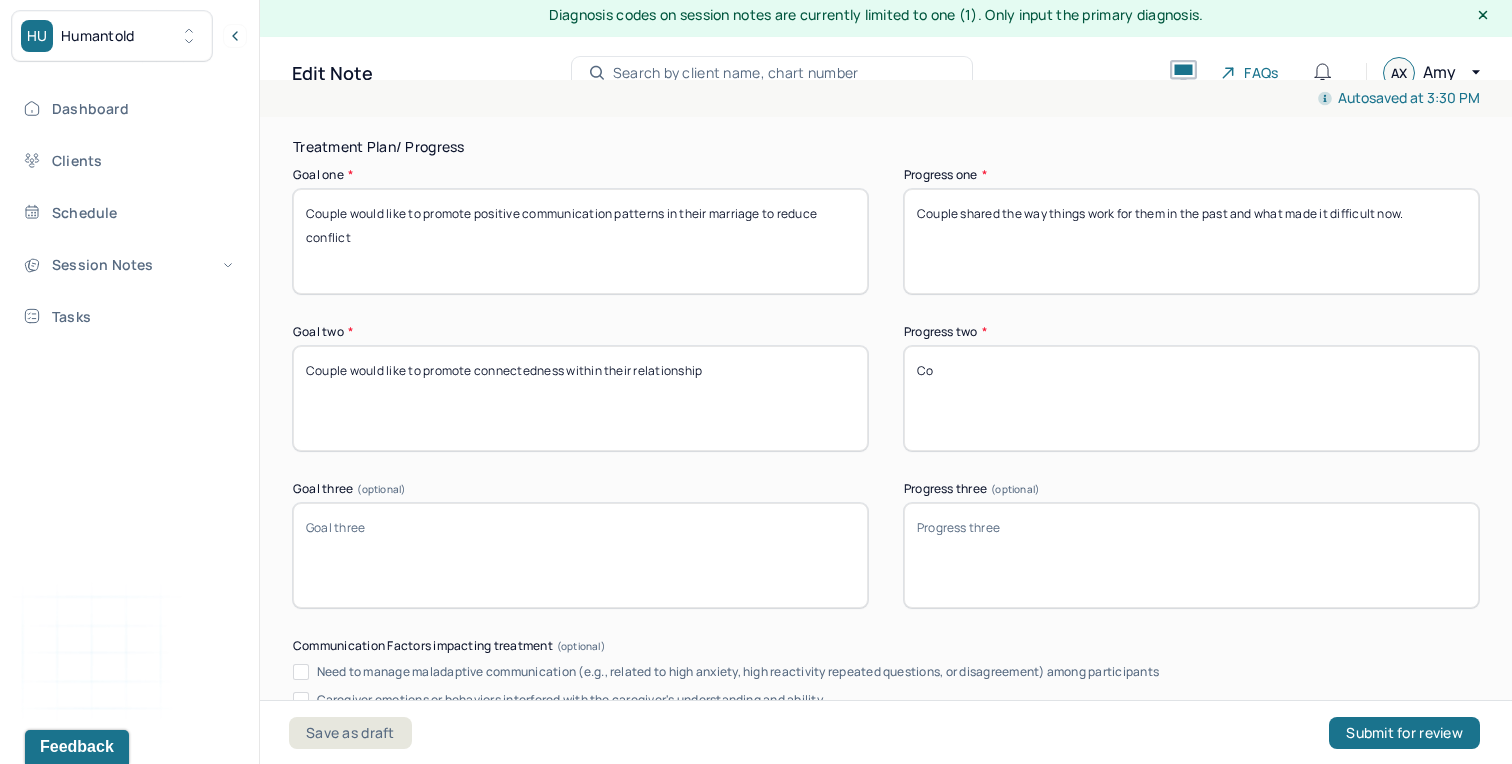 type on "C" 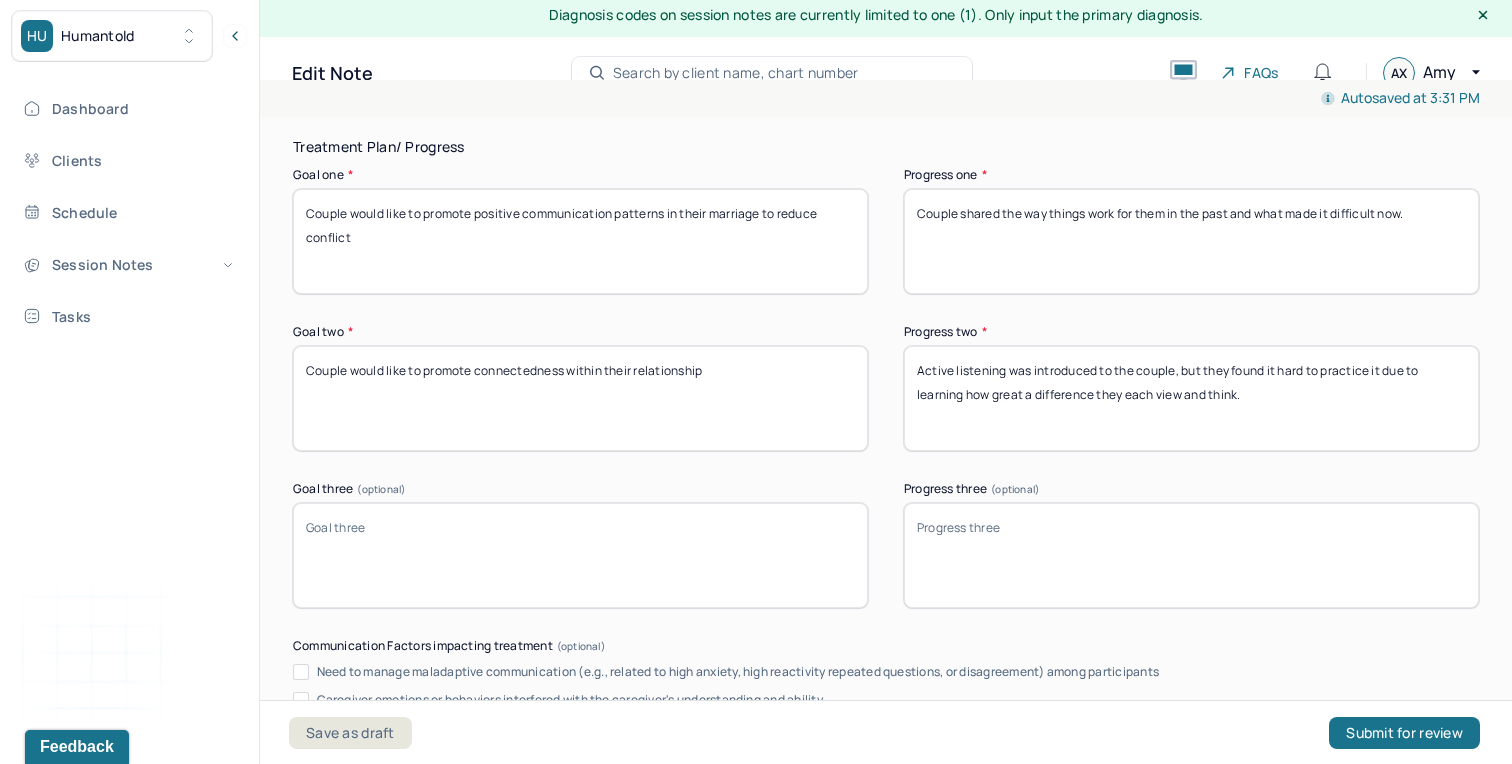 scroll, scrollTop: 3622, scrollLeft: 0, axis: vertical 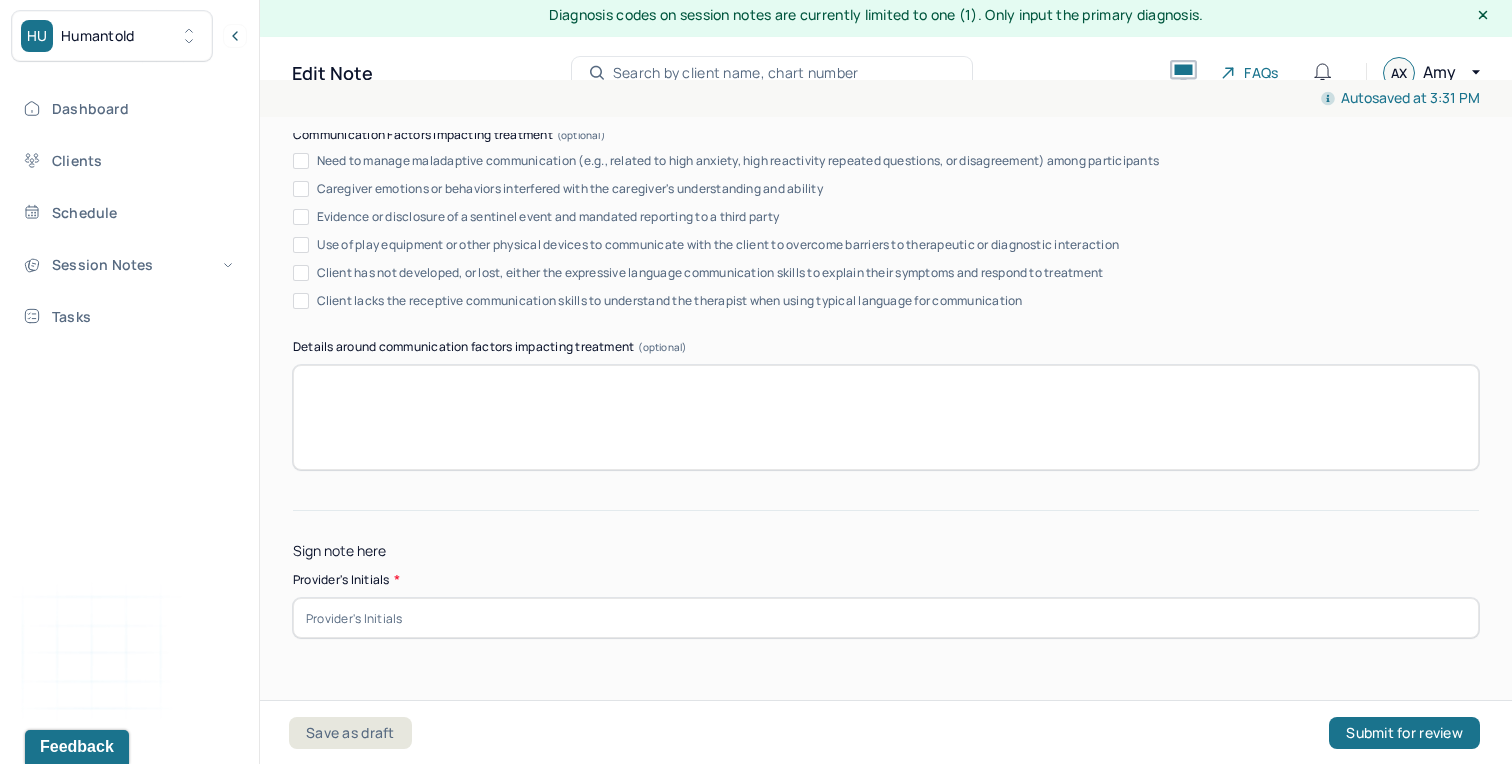 type on "Active listening was introduced to the couple, but they found it hard to practice it due to learning how great a difference they each view and think." 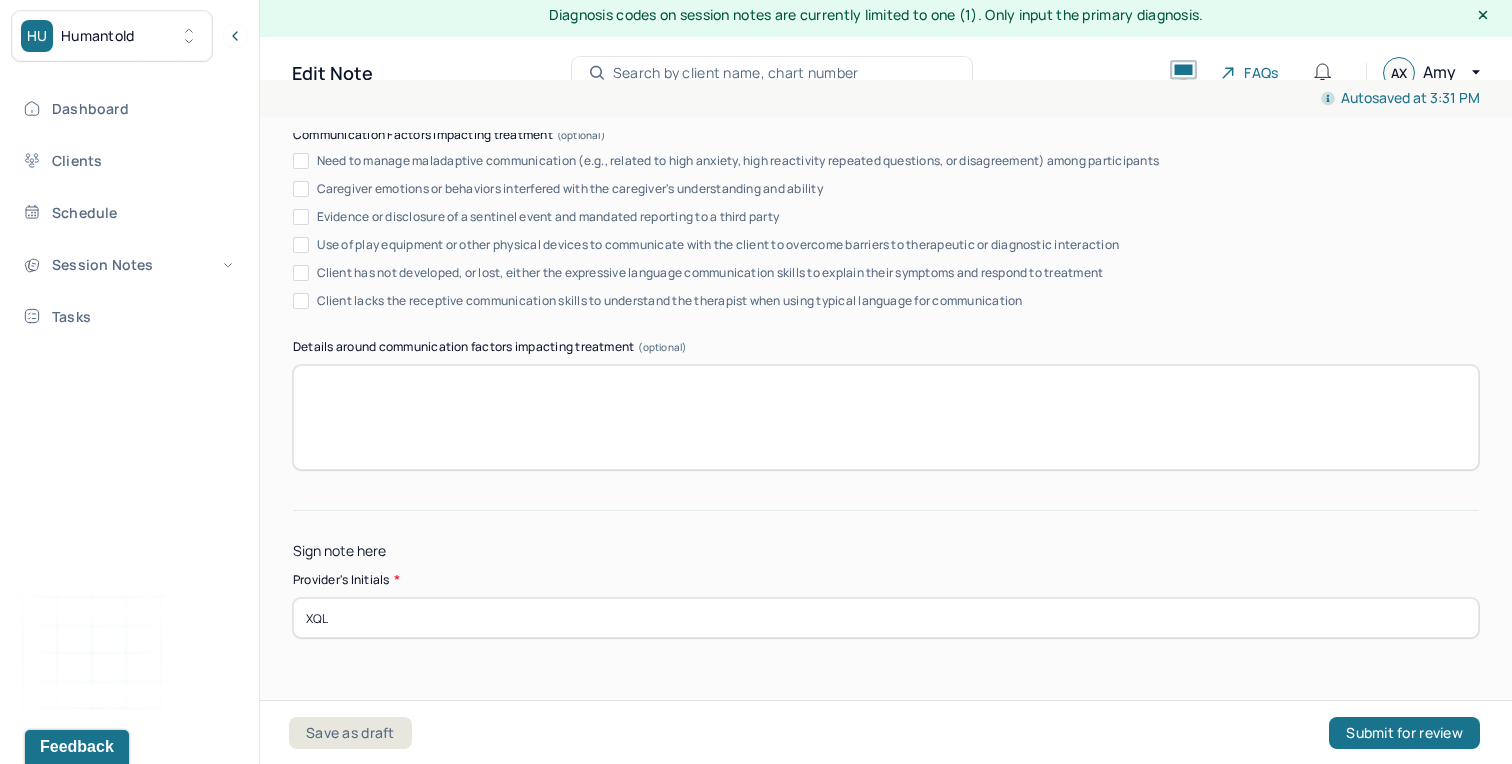 type on "XQL" 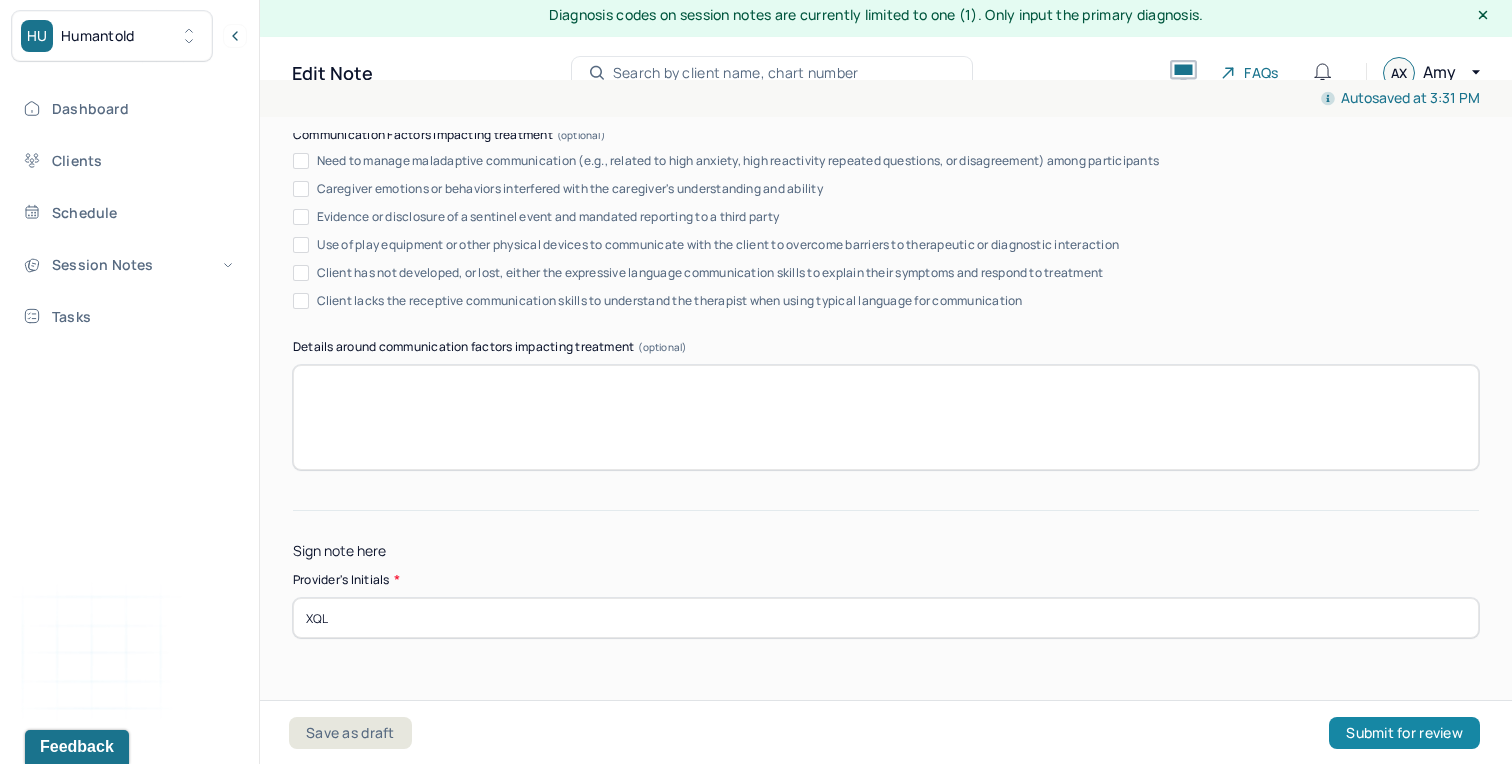 click on "Submit for review" at bounding box center [1404, 733] 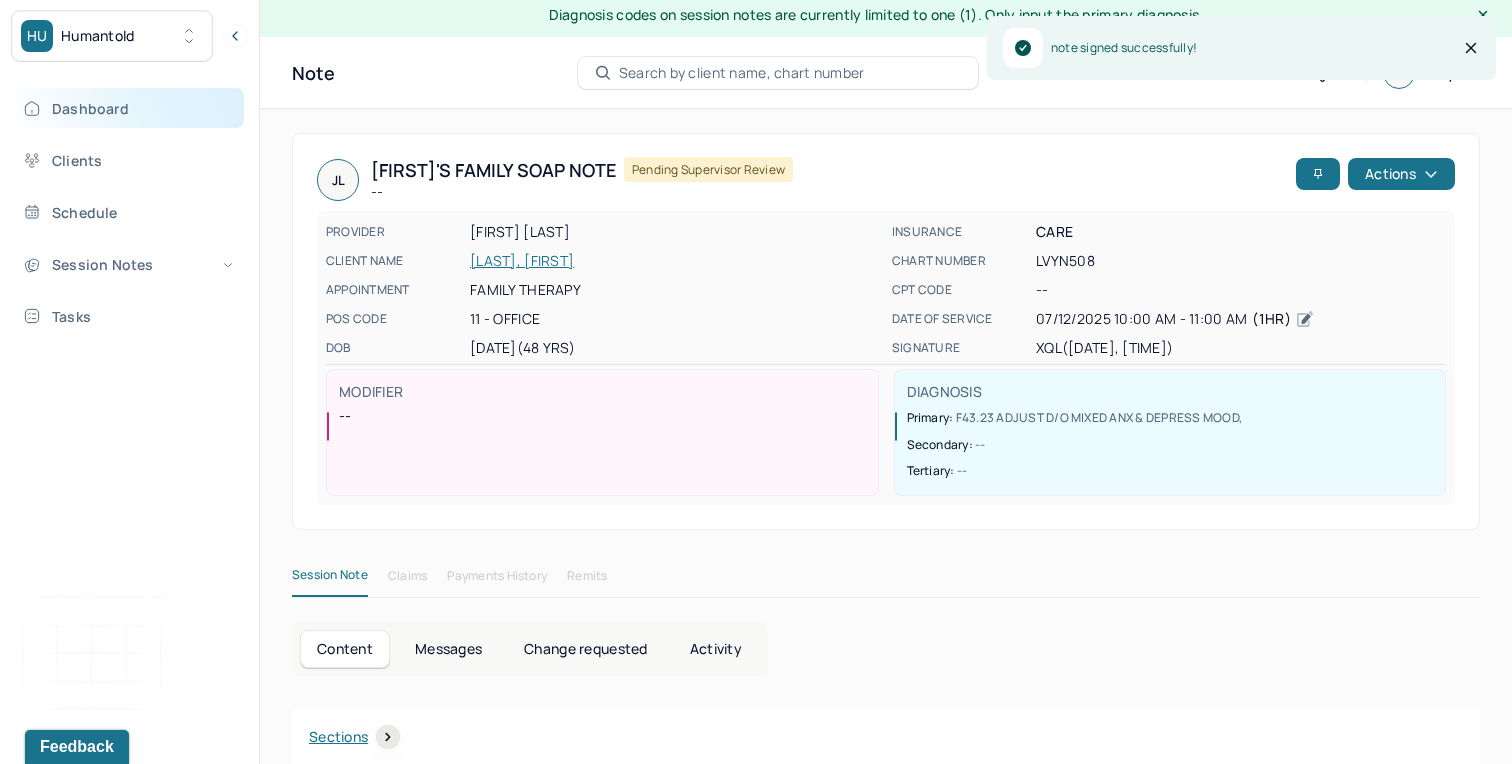 click on "Dashboard" at bounding box center (128, 108) 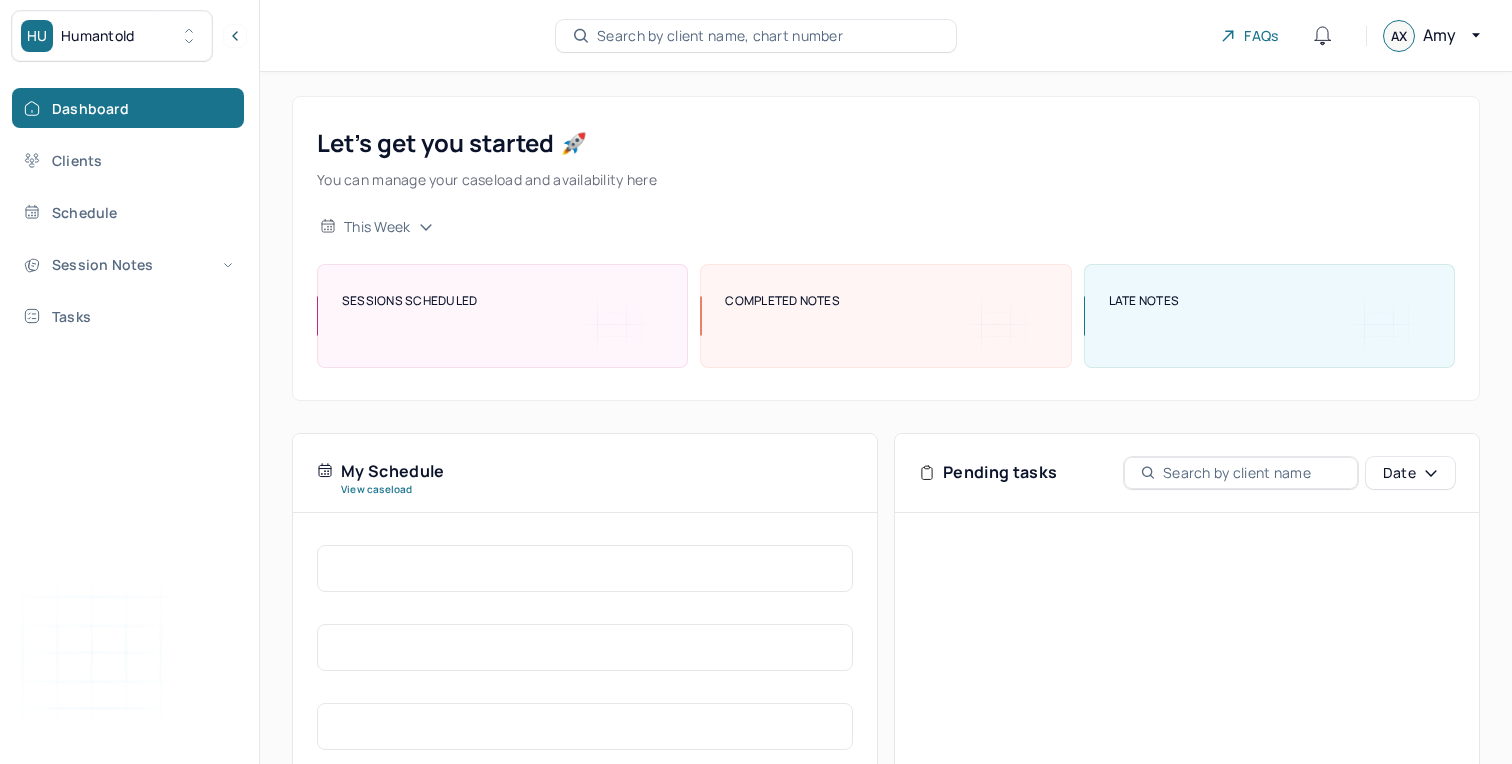 scroll, scrollTop: 0, scrollLeft: 0, axis: both 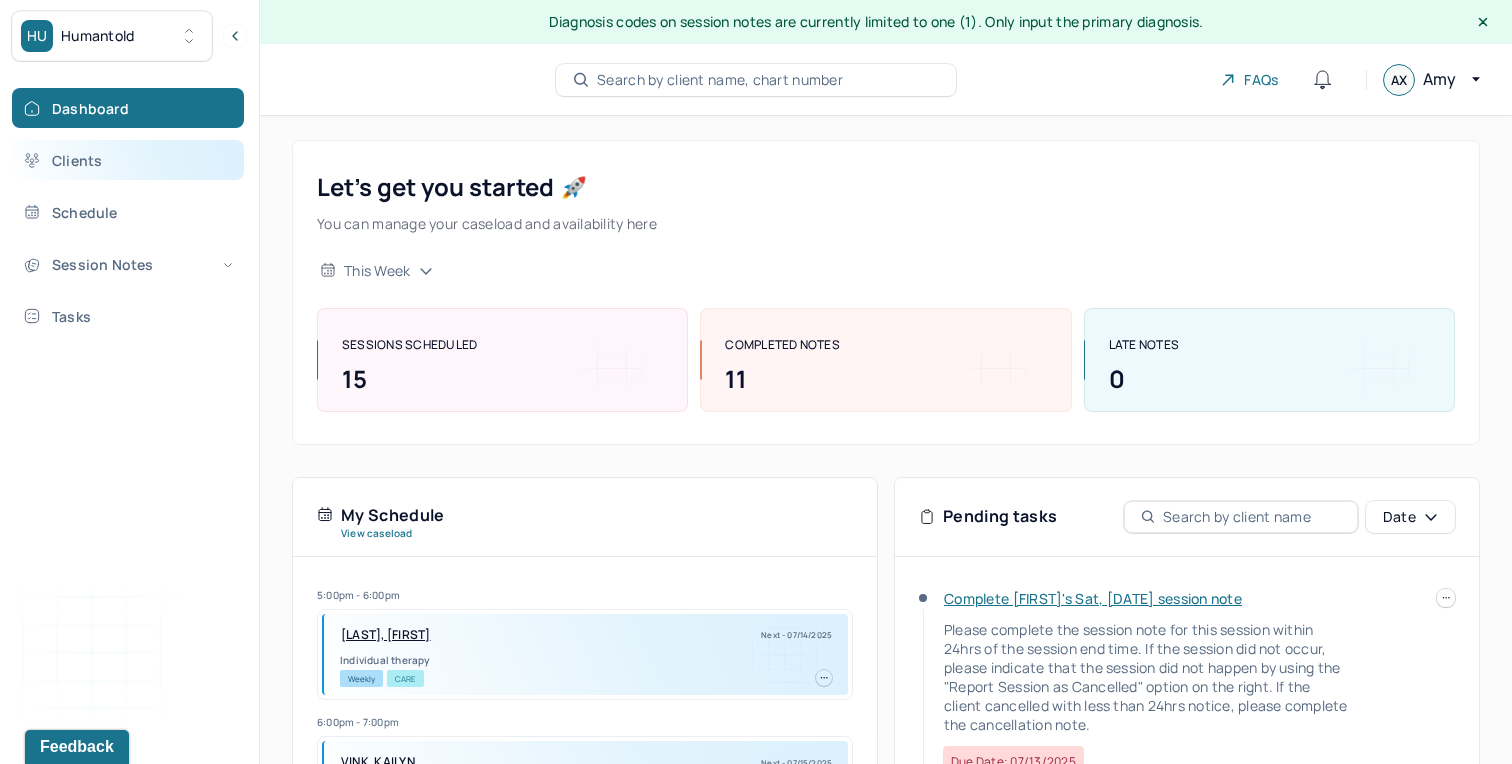 click on "Clients" at bounding box center [128, 160] 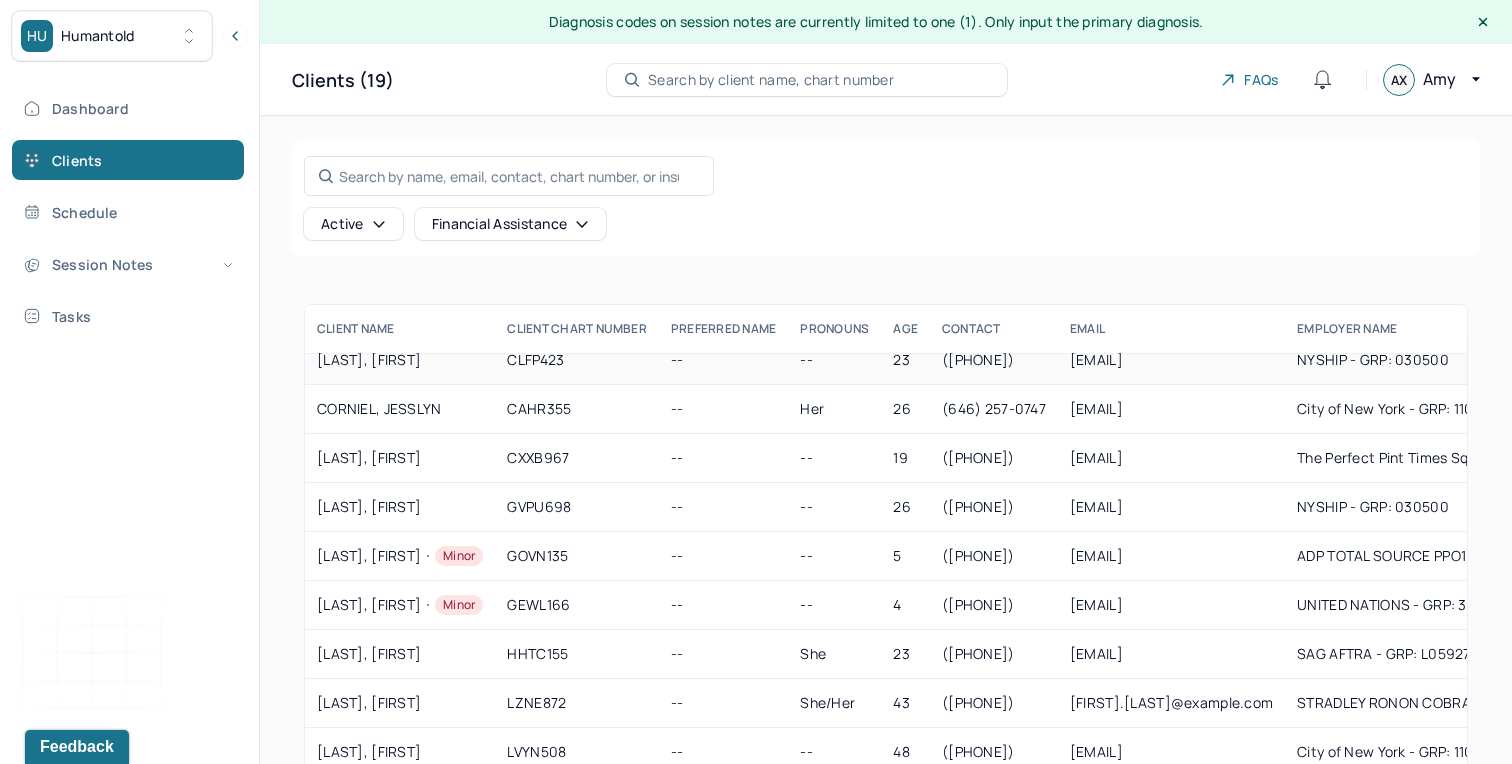 scroll, scrollTop: 370, scrollLeft: 0, axis: vertical 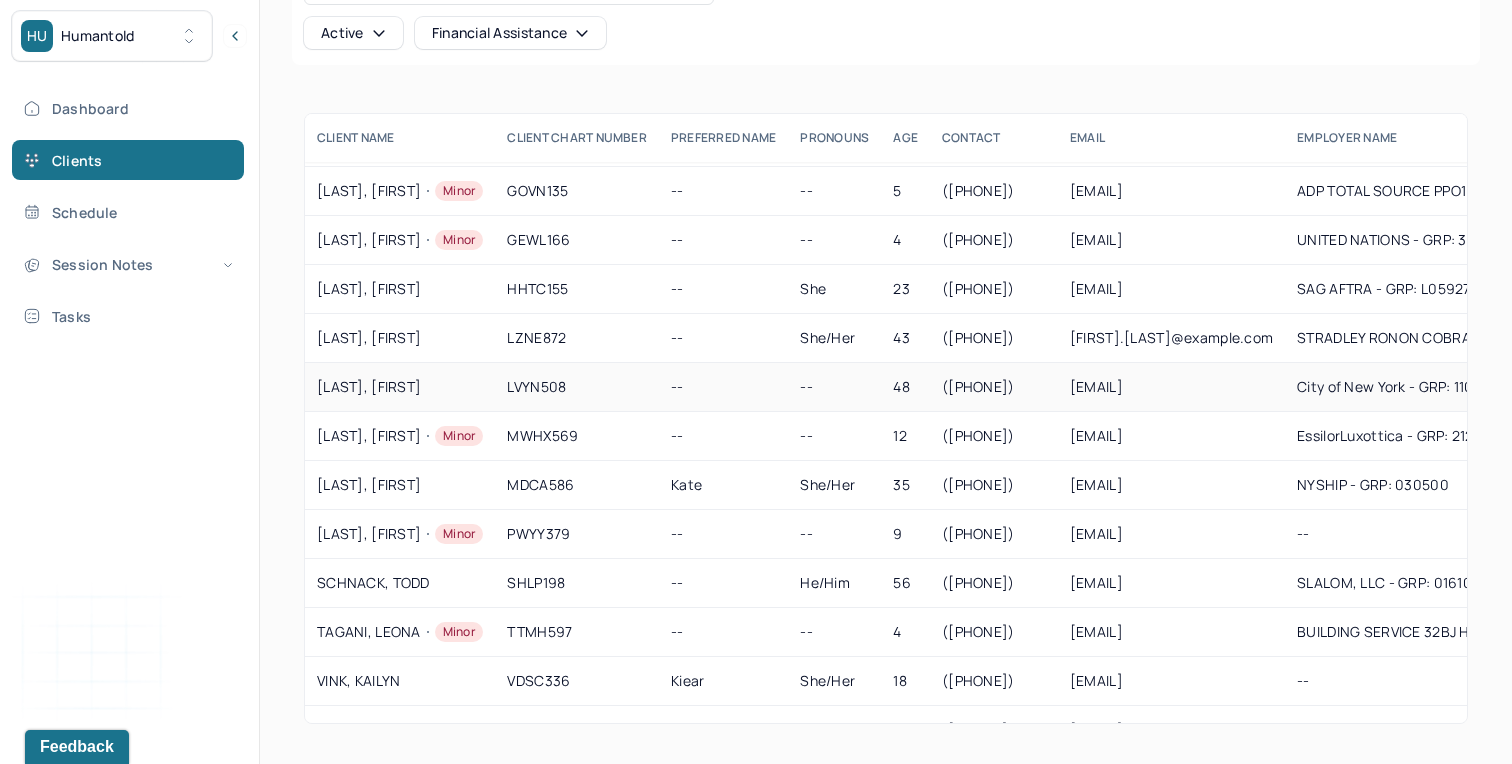 click on "LVYN508" at bounding box center (577, 387) 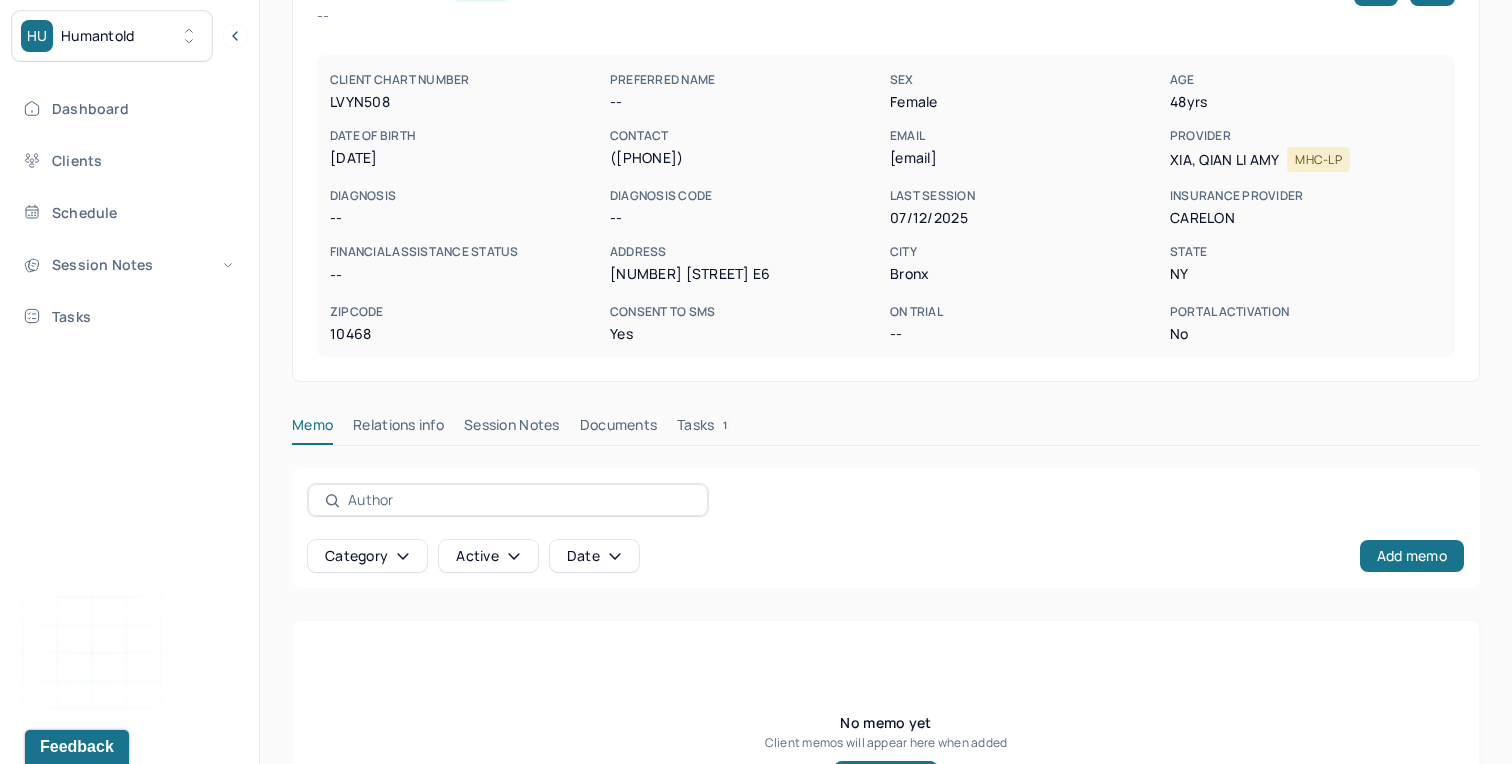 click on "[LAST], [FIRST] active -- CLIENT CHART NUMBER [ALPHANUMERIC] PREFERRED NAME -- SEX female AGE 48 yrs DATE OF BIRTH [DATE] CONTACT [PHONE] EMAIL [EMAIL] PROVIDER [LAST], [FIRST] MHC-LP DIAGNOSIS -- DIAGNOSIS CODE -- LAST SESSION [DATE] insurance provider CARELON FINANCIAL ASSISTANCE STATUS -- Address [NUMBER] [STREET] City [CITY] State [STATE] Zipcode [ZIPCODE] Consent to Sms Yes On Trial -- Portal Activation No Memo Relations info Session Notes Documents Tasks 1 Category active Date Add memo No memo yet Client memos will appear here when added Add memo" at bounding box center (886, 417) 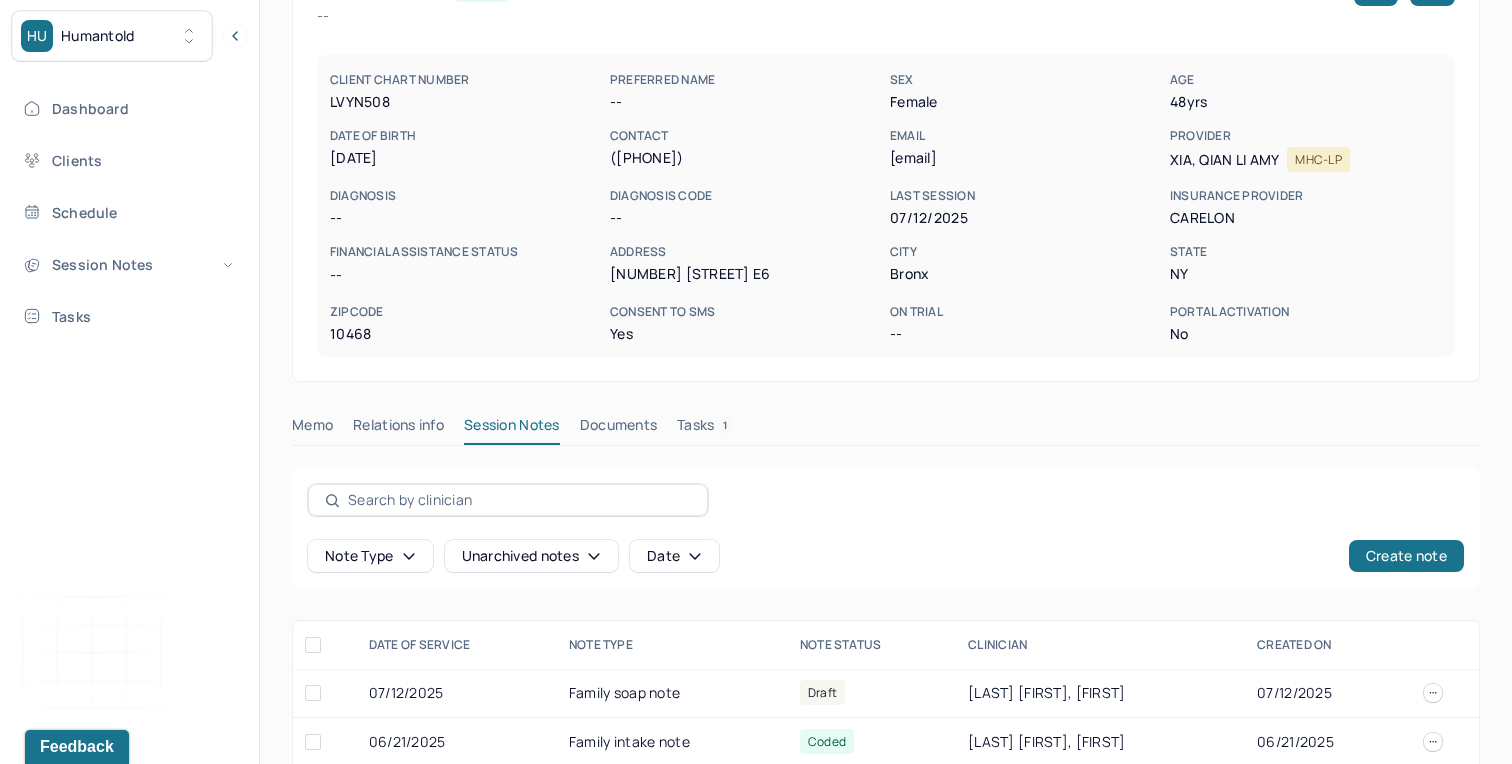 scroll, scrollTop: 268, scrollLeft: 0, axis: vertical 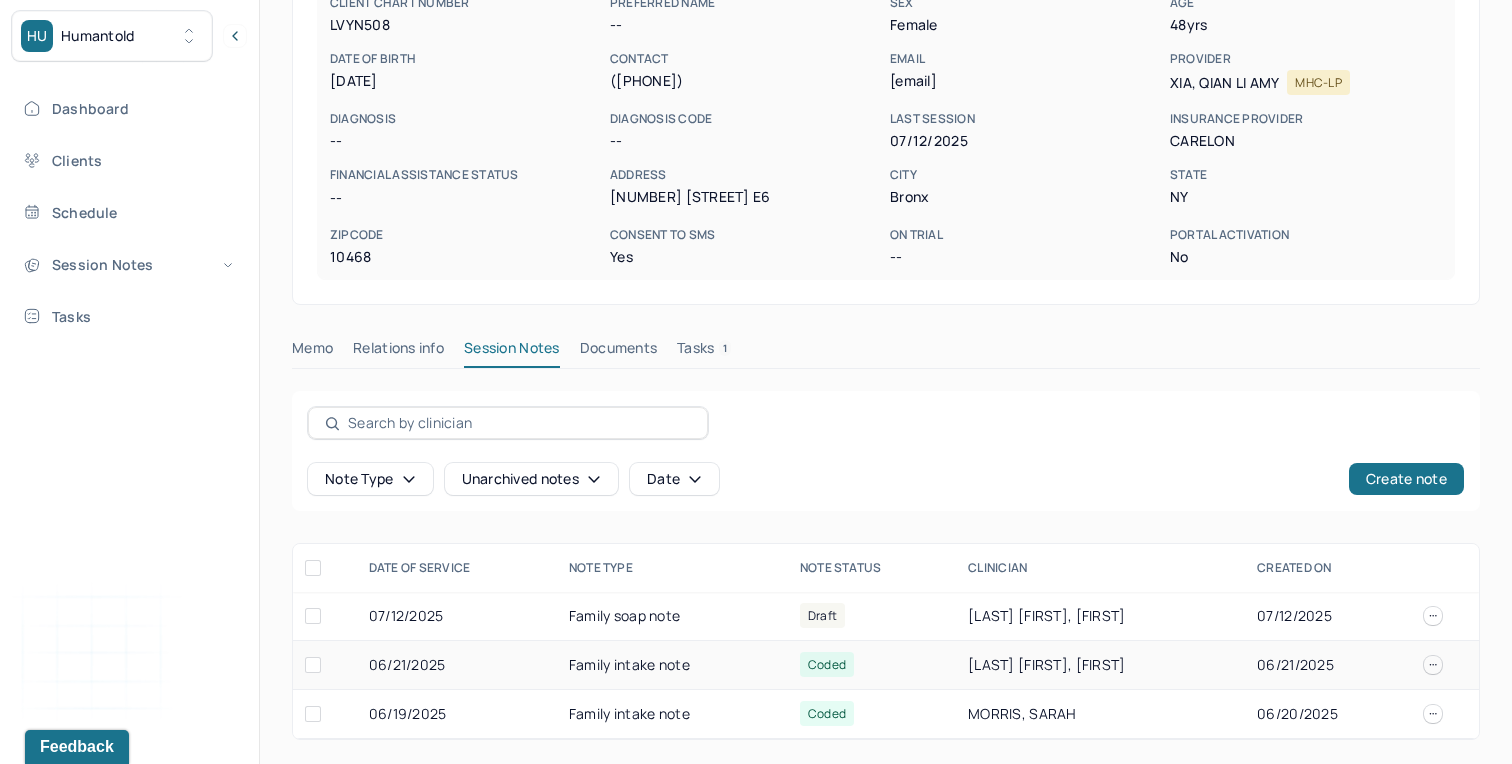 click on "Family intake note" at bounding box center [672, 665] 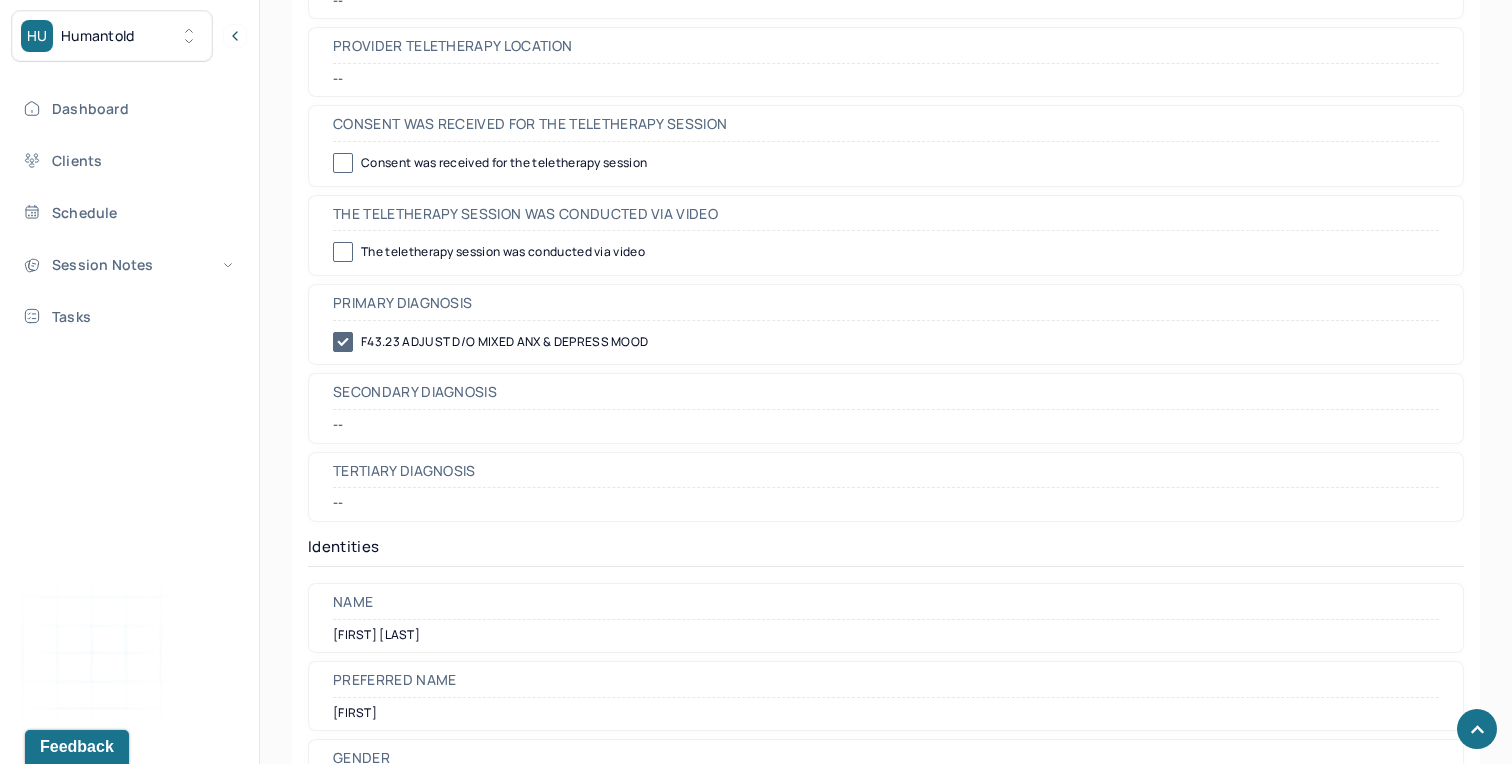 scroll, scrollTop: 1096, scrollLeft: 0, axis: vertical 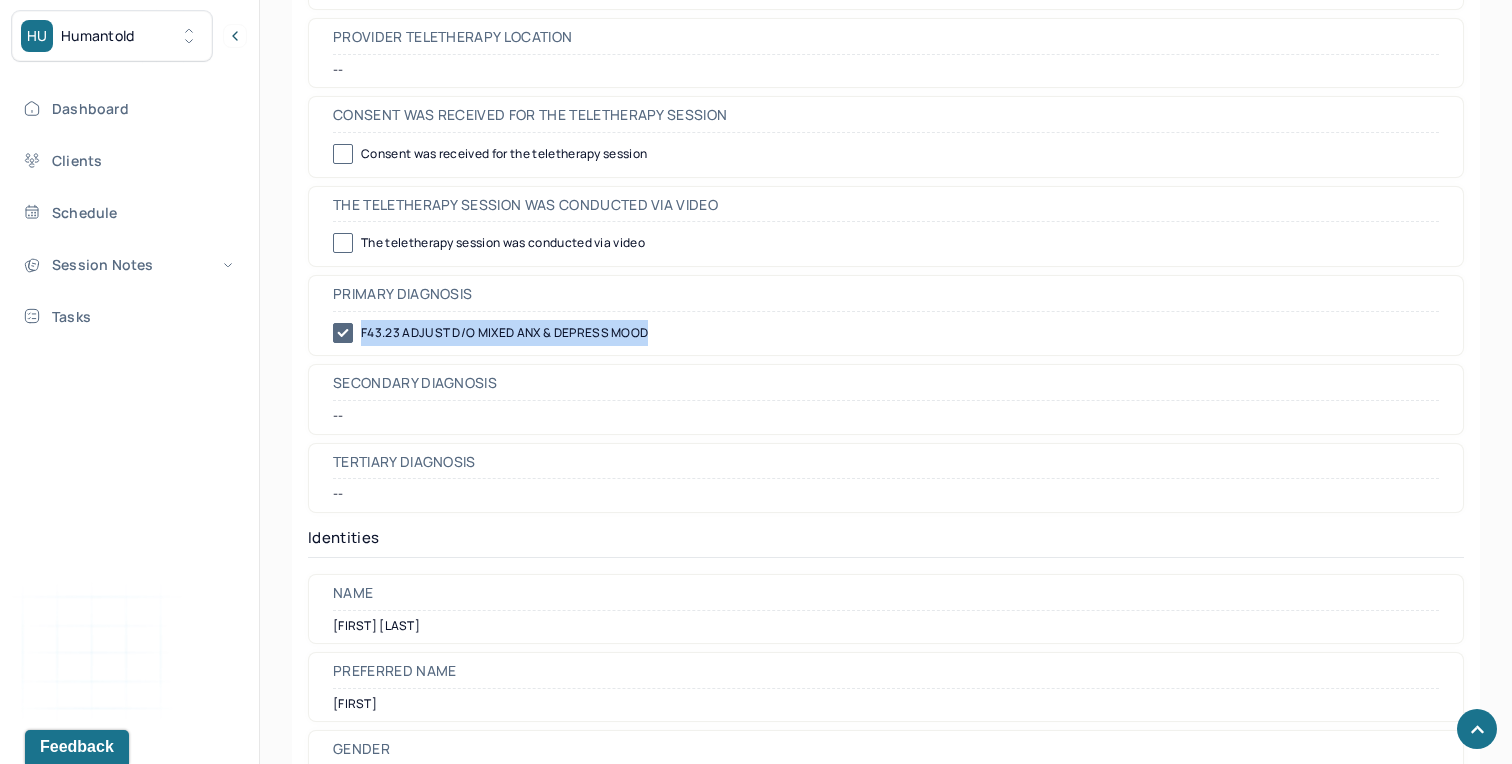 drag, startPoint x: 662, startPoint y: 334, endPoint x: 361, endPoint y: 333, distance: 301.00165 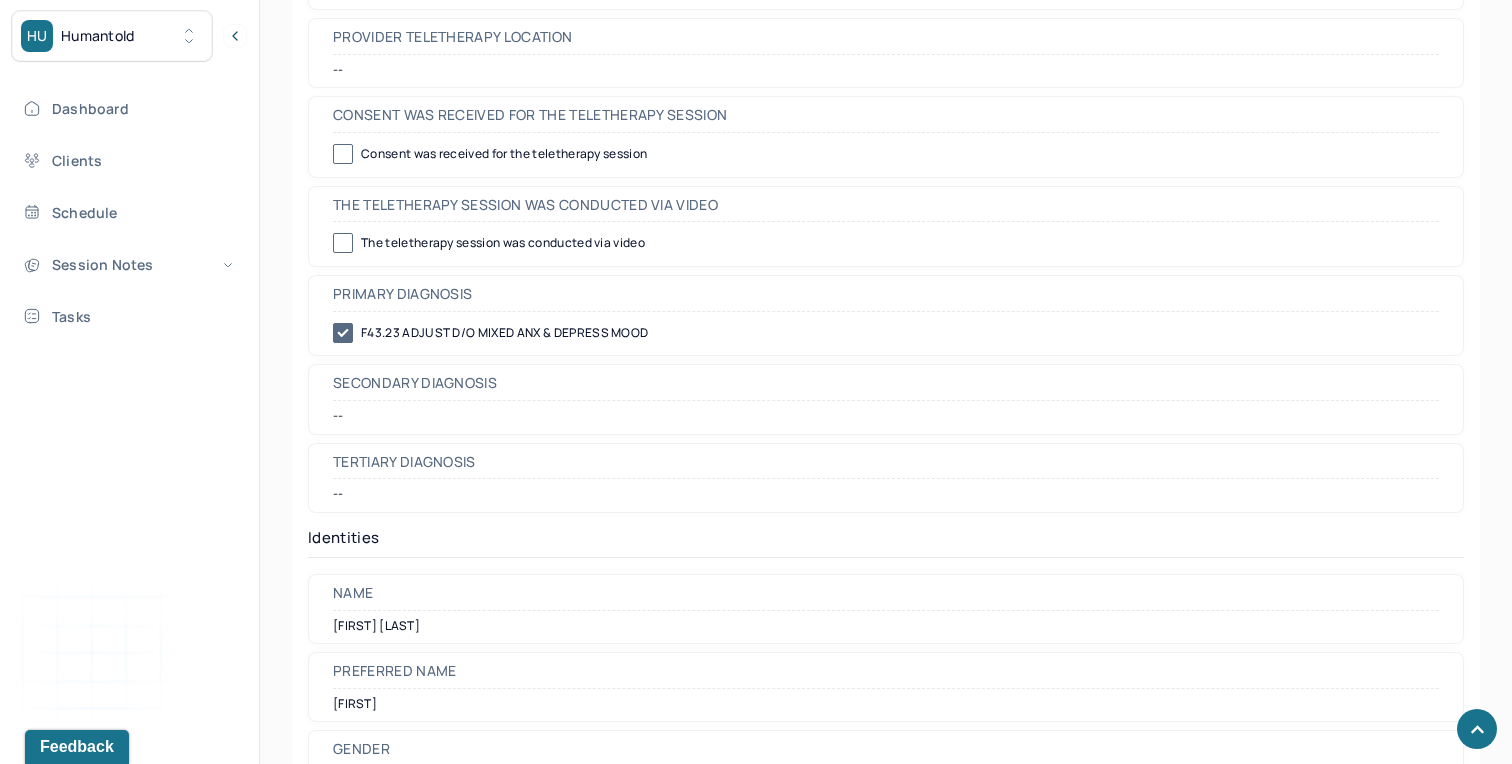 click on "--" at bounding box center [886, 494] 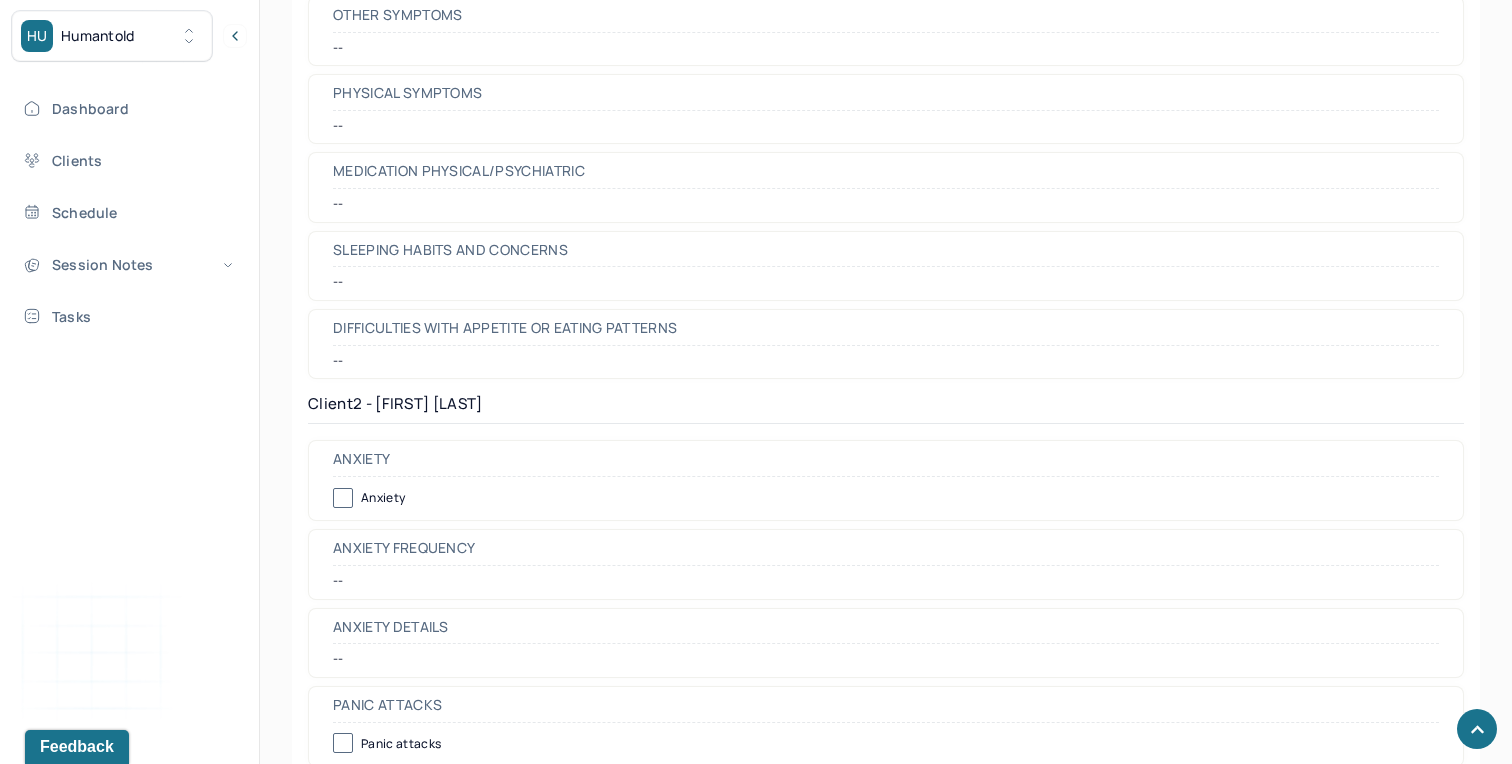scroll, scrollTop: 5401, scrollLeft: 0, axis: vertical 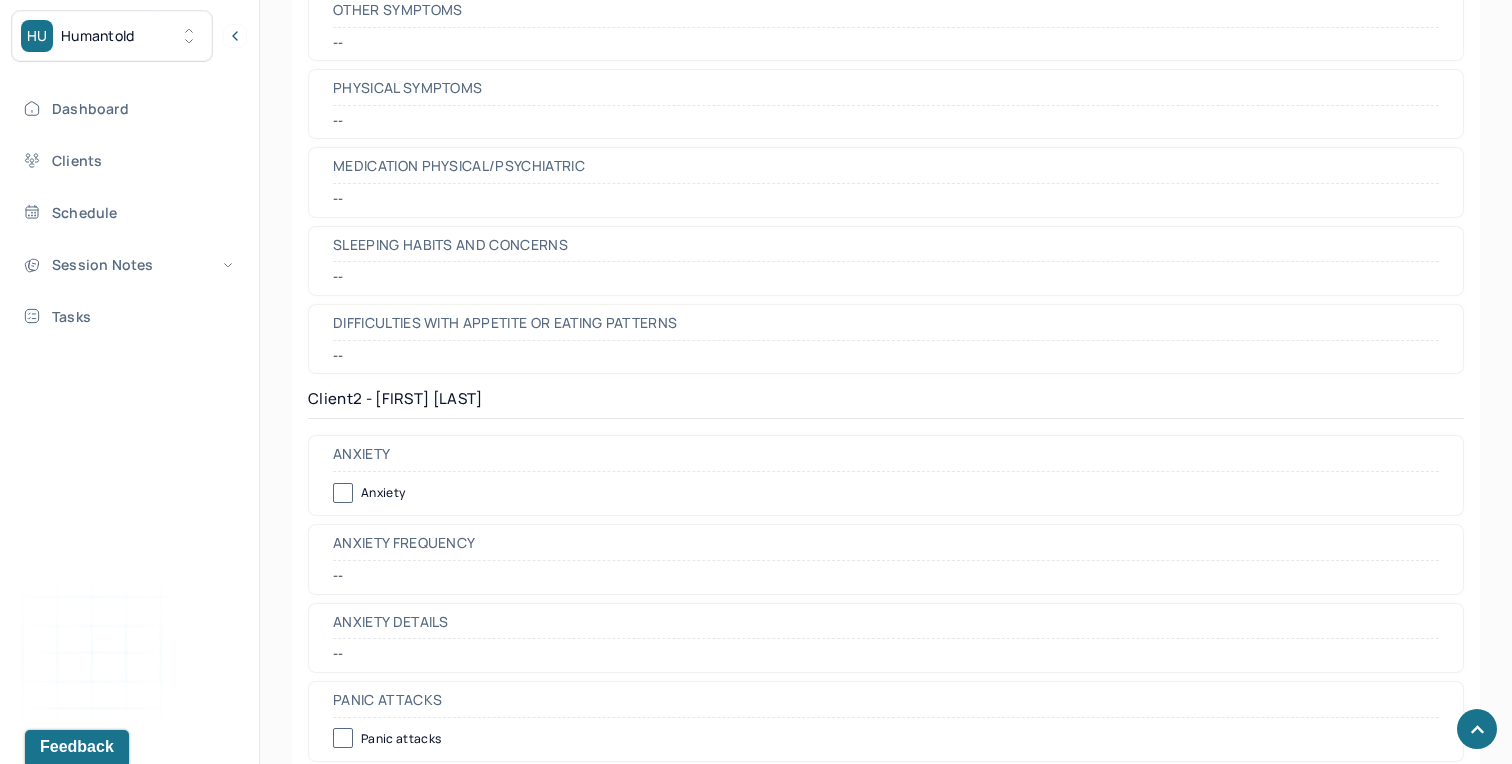 click on "Client 2 - [FIRST] [LAST]" at bounding box center (886, 404) 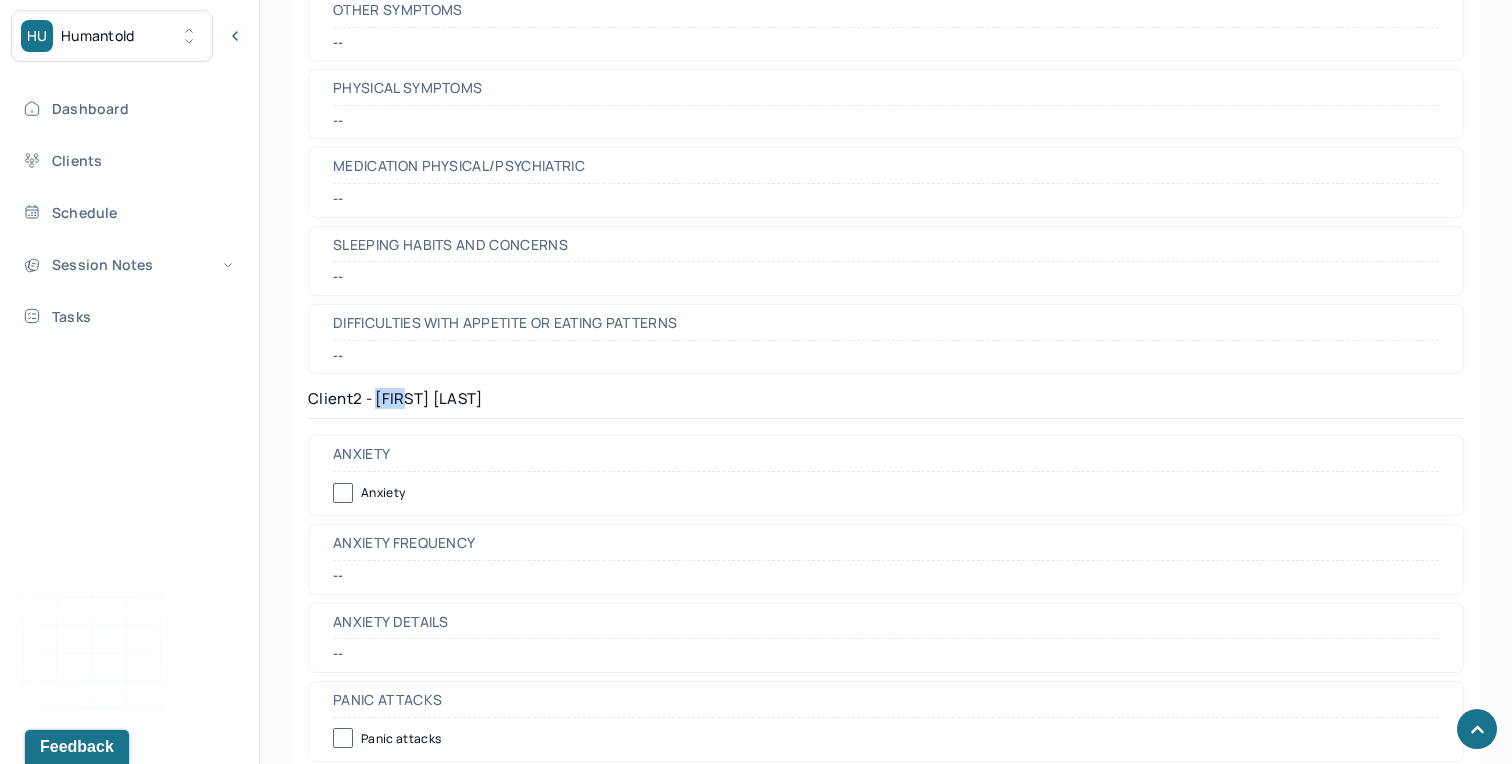 click on "Client 2 - [FIRST] [LAST]" at bounding box center (886, 404) 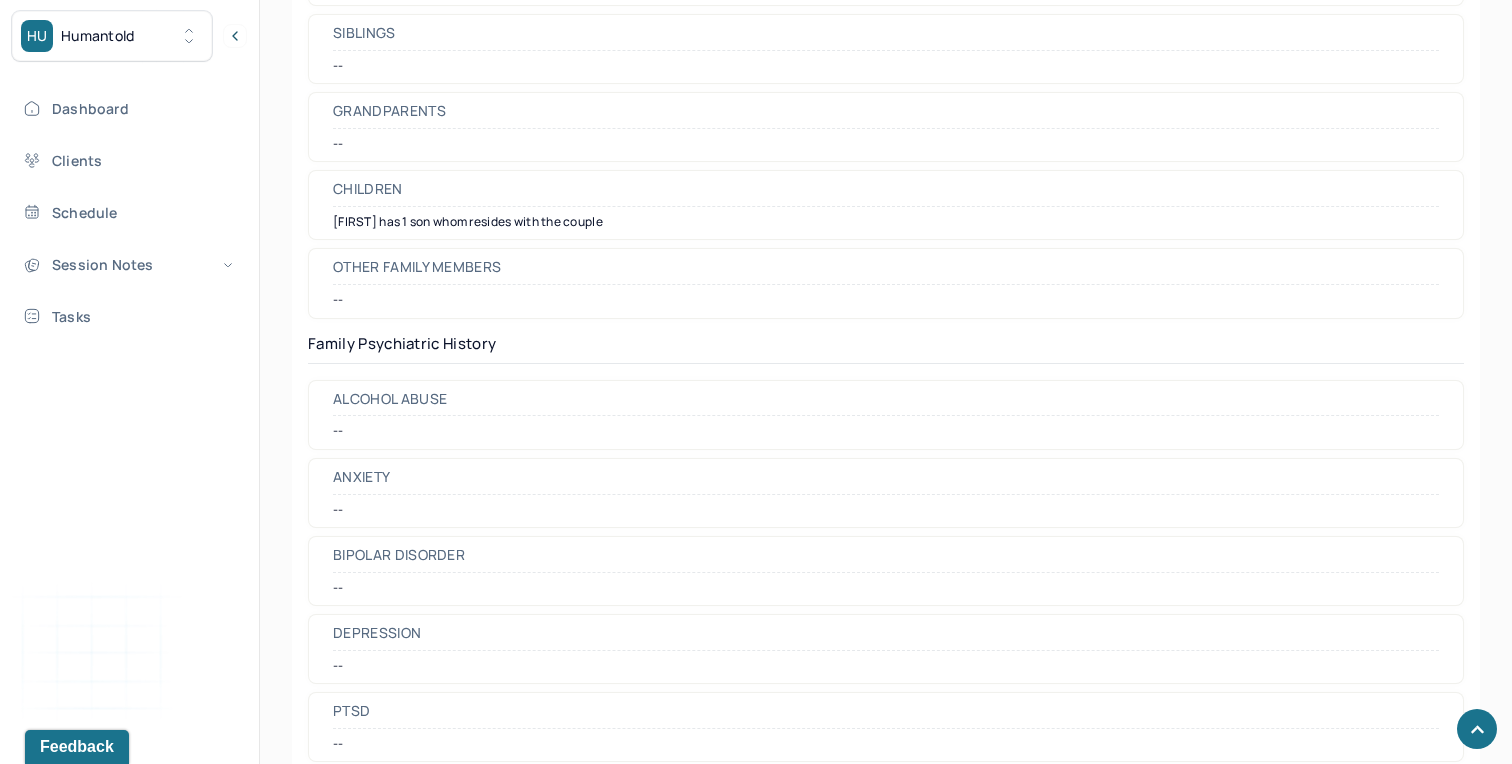 click on "Family Psychiatric History" at bounding box center [886, 349] 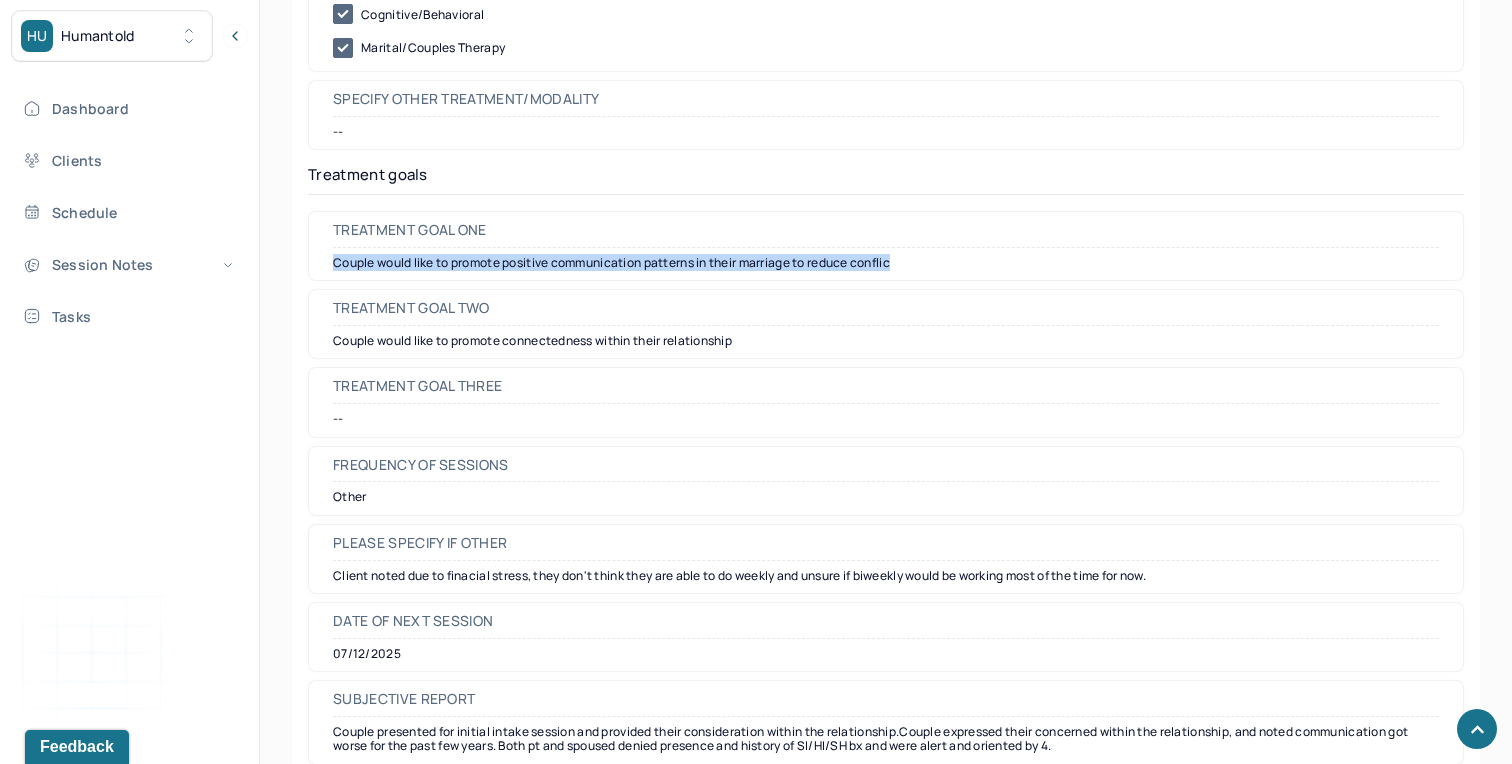 drag, startPoint x: 925, startPoint y: 268, endPoint x: 327, endPoint y: 265, distance: 598.0075 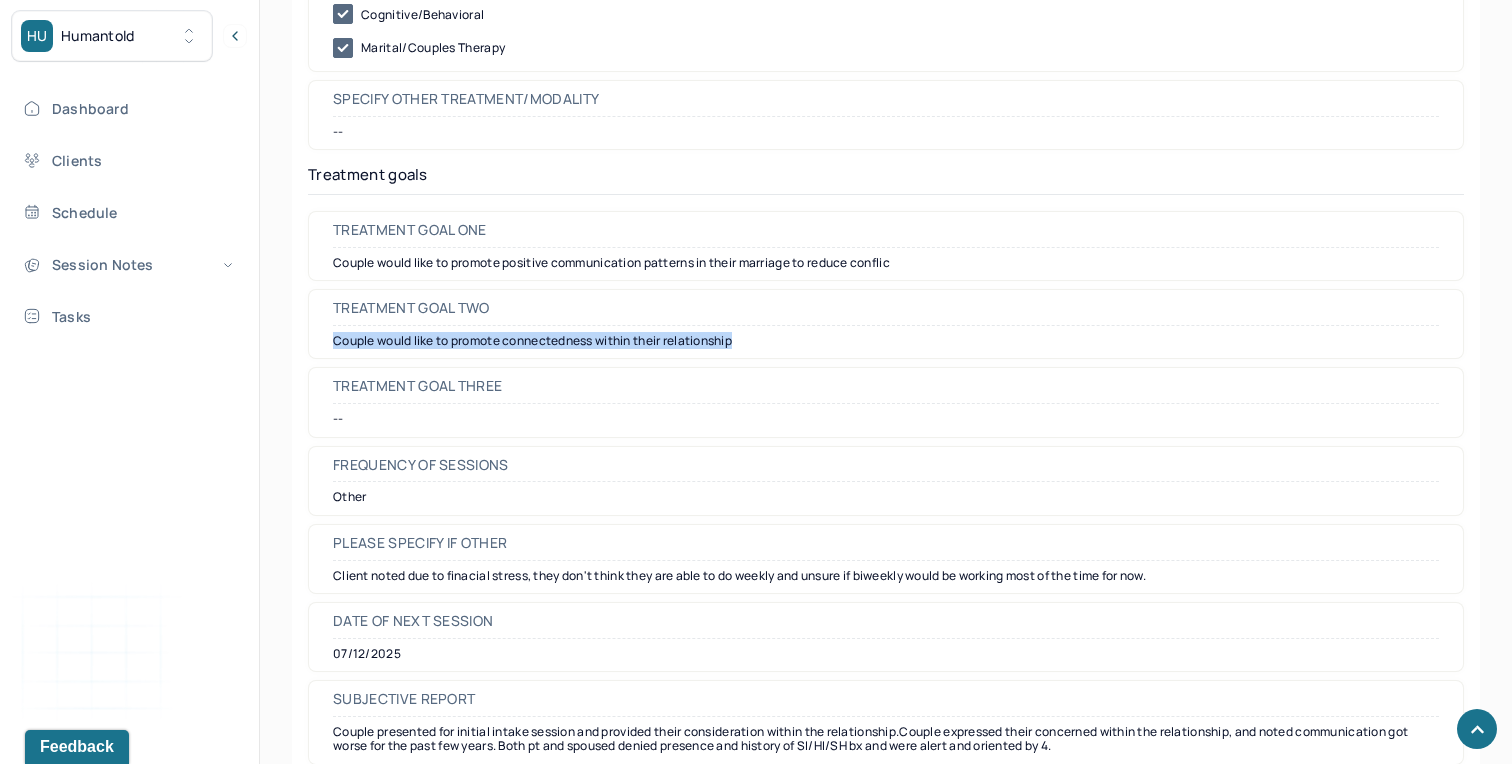drag, startPoint x: 747, startPoint y: 344, endPoint x: 333, endPoint y: 346, distance: 414.00482 